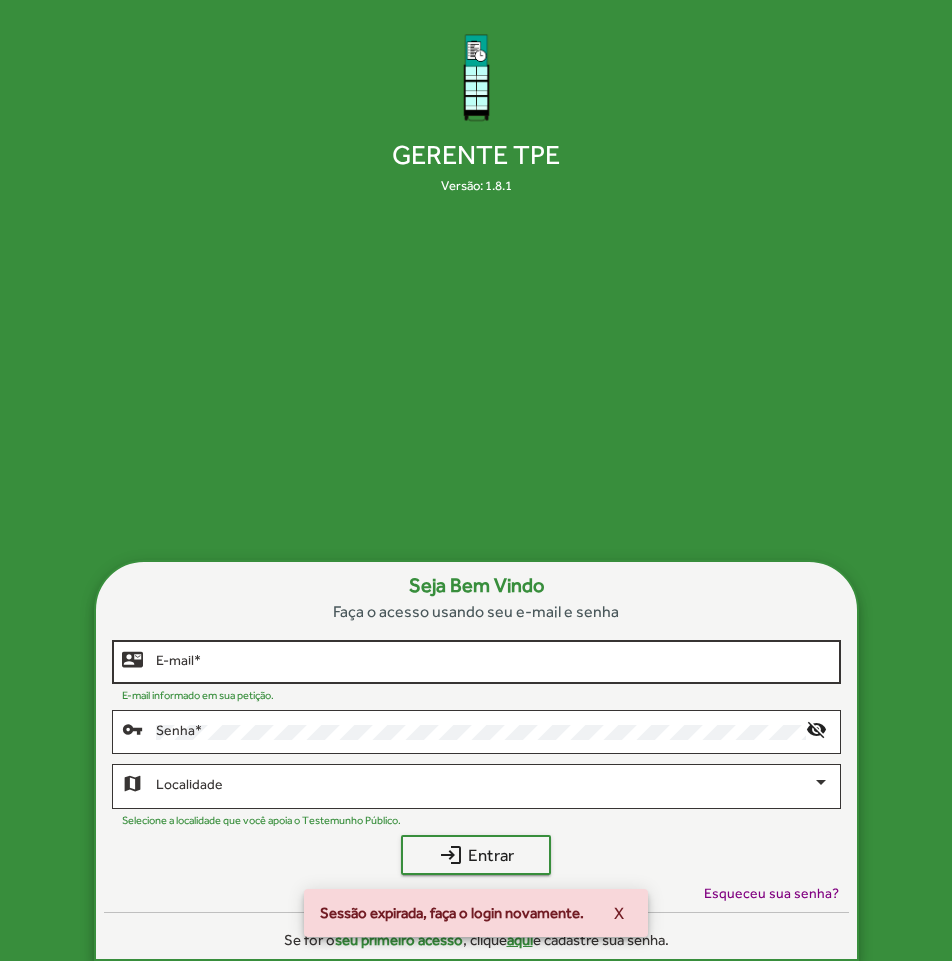 scroll, scrollTop: 0, scrollLeft: 0, axis: both 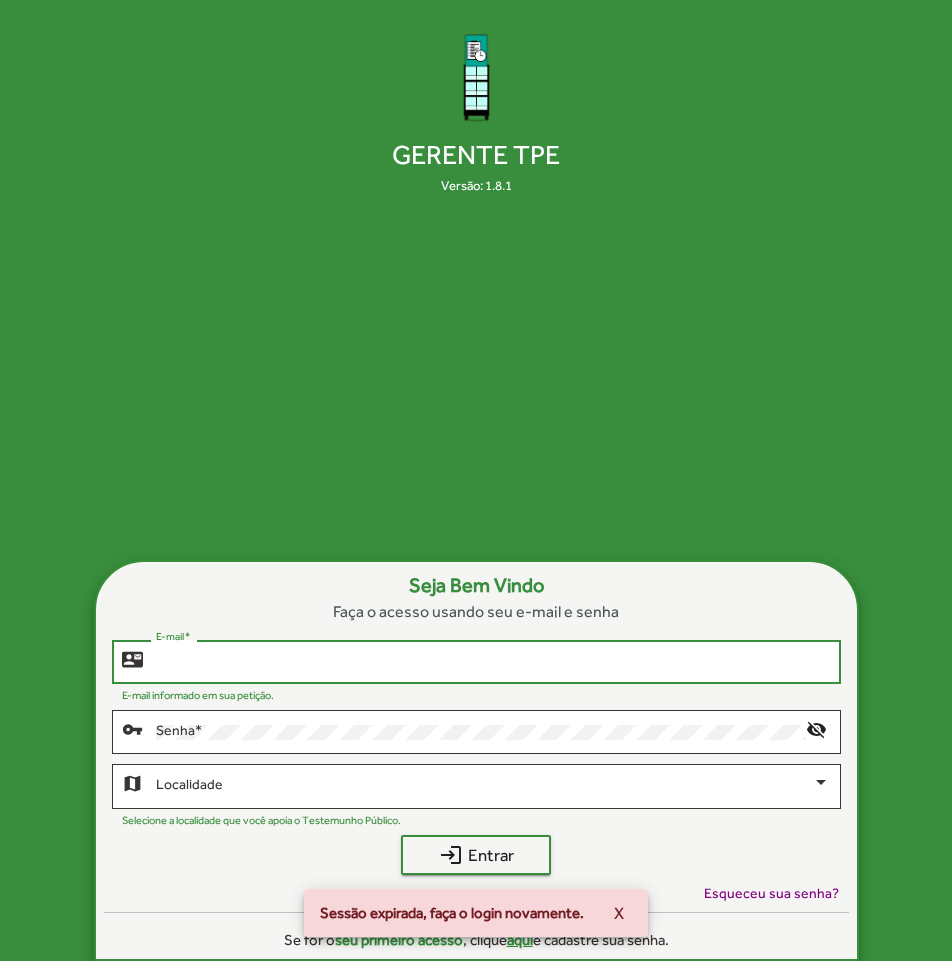 click on "E-mail   *" at bounding box center [493, 662] 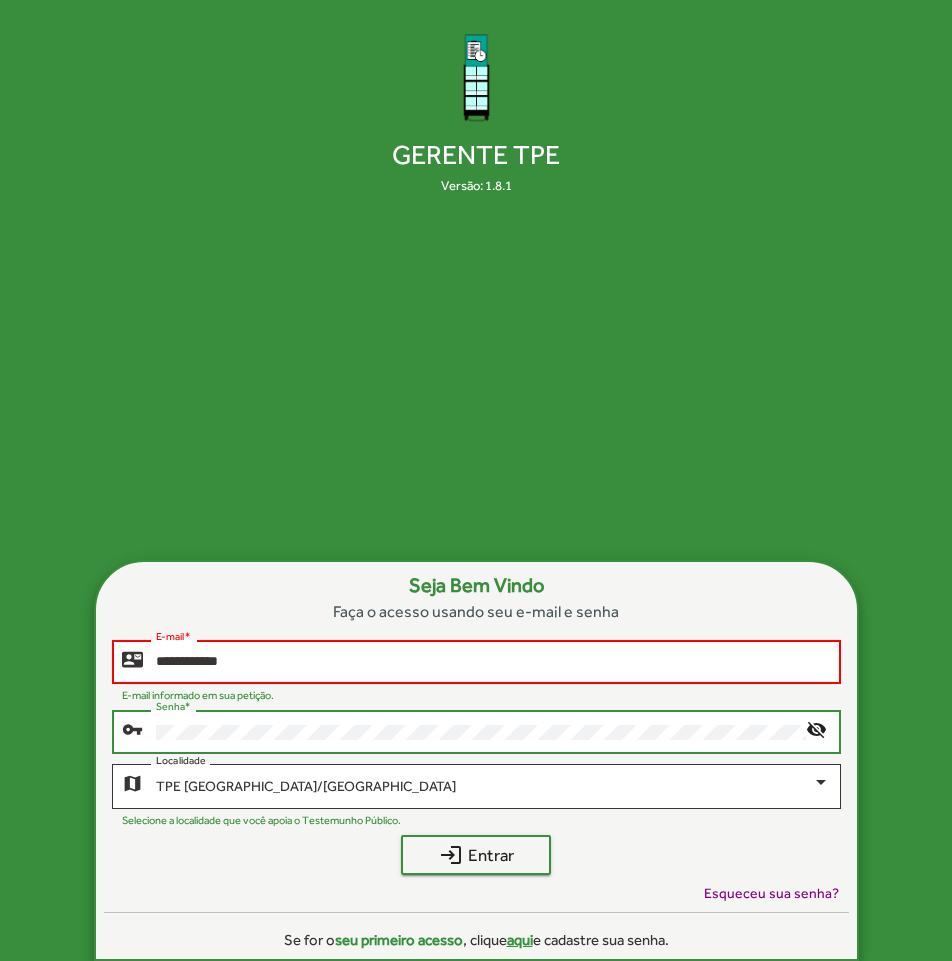 click on "Senha   *" 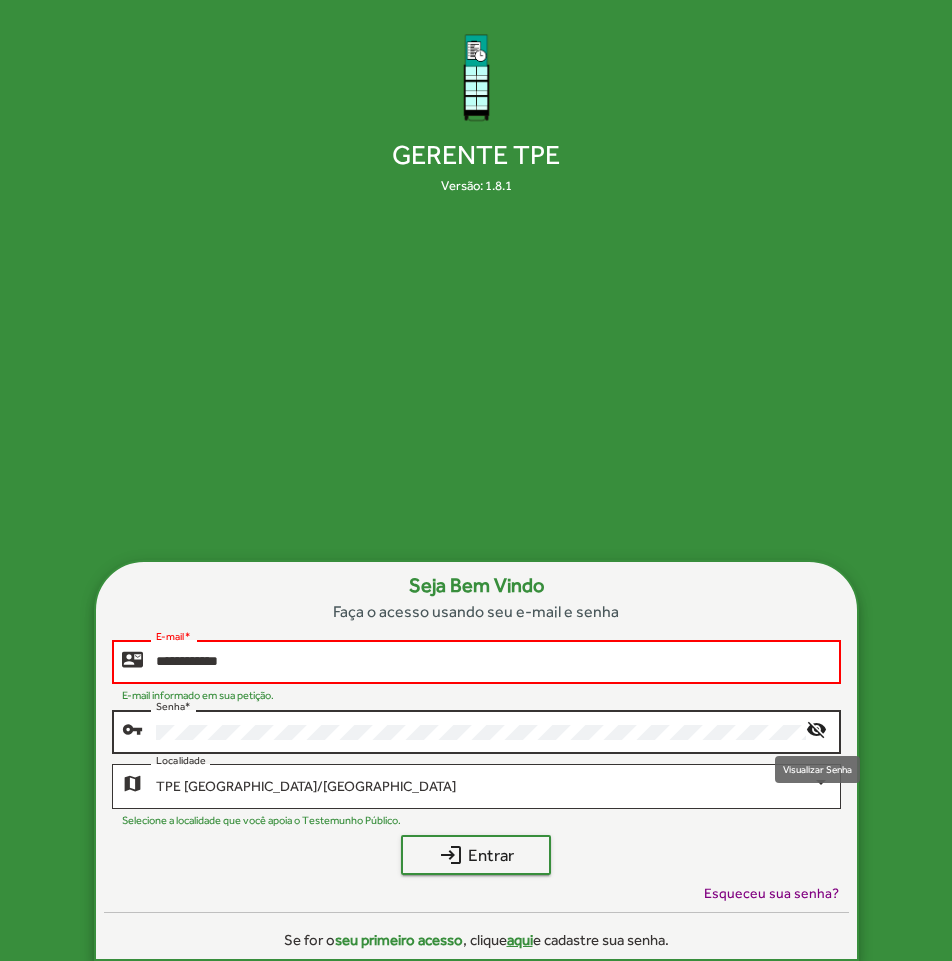 click on "visibility_off" 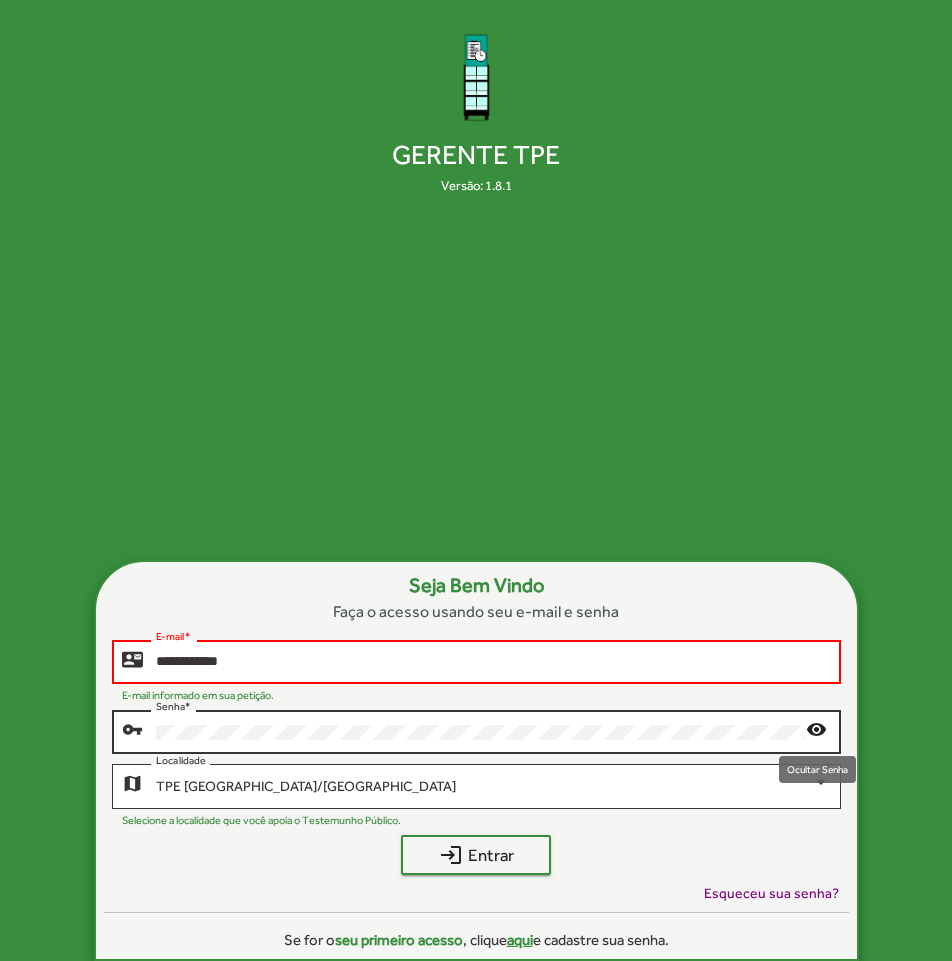 click on "visibility" 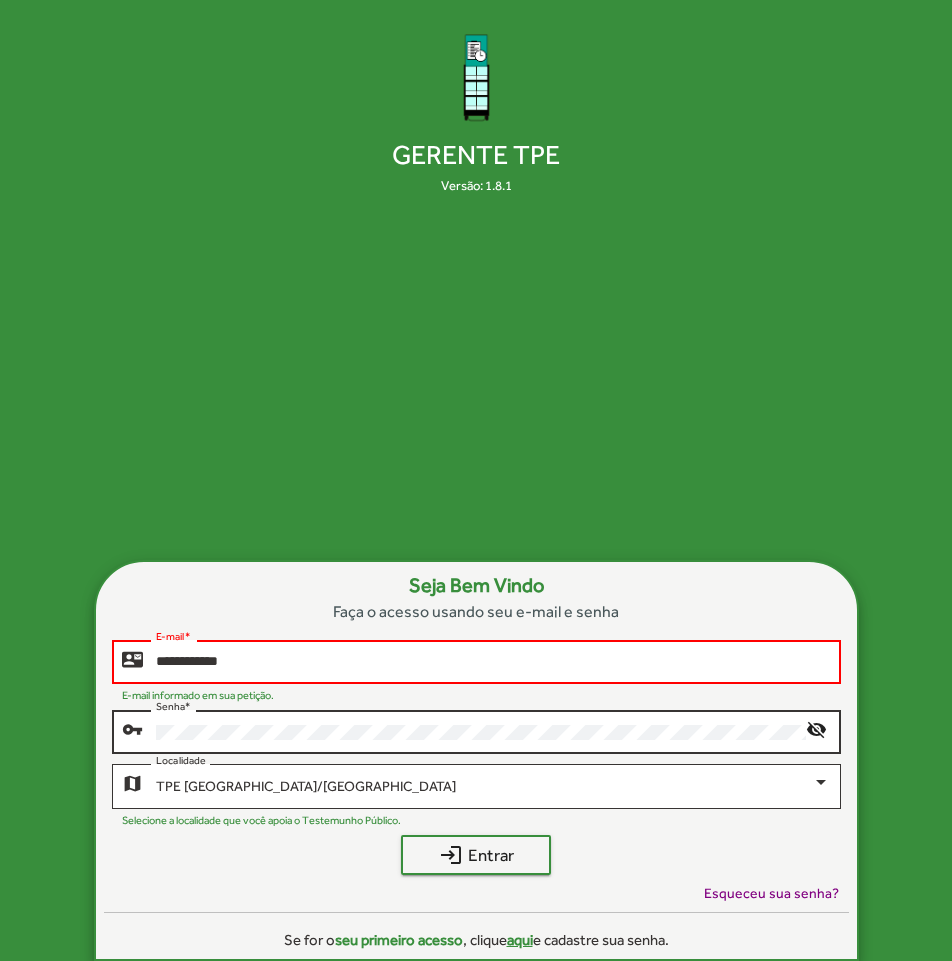click on "Senha   *" 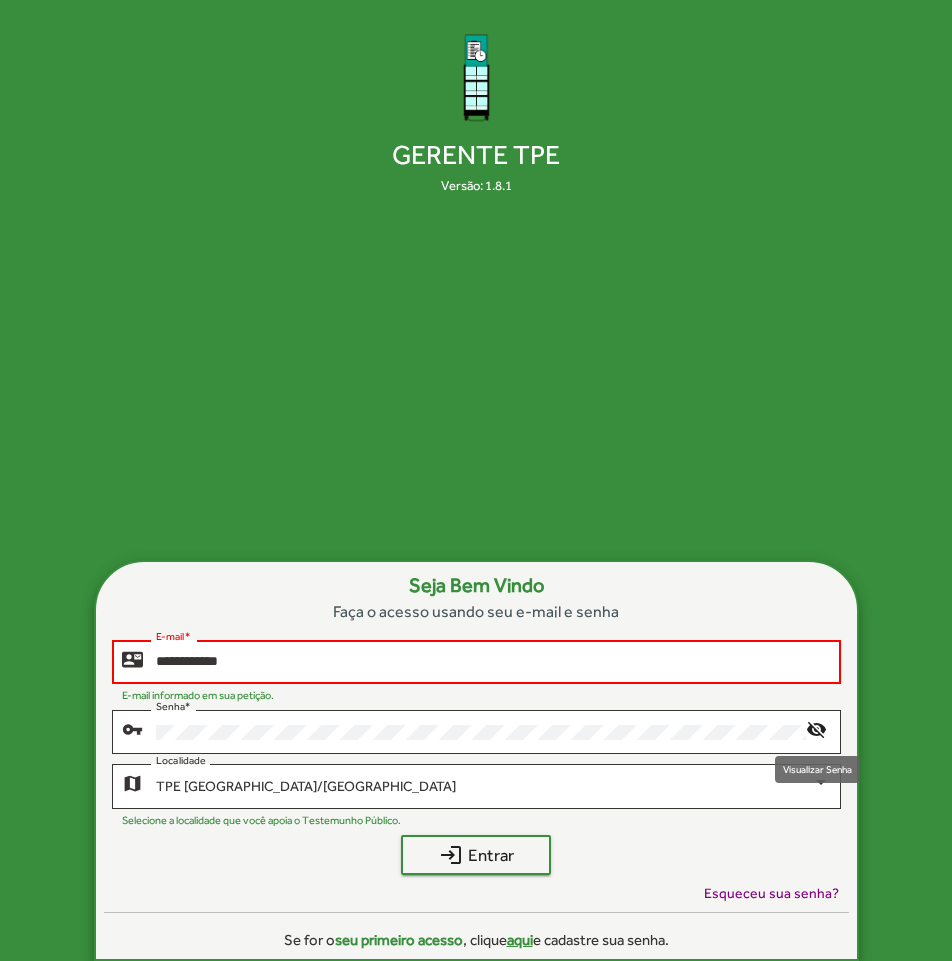 click on "visibility_off" 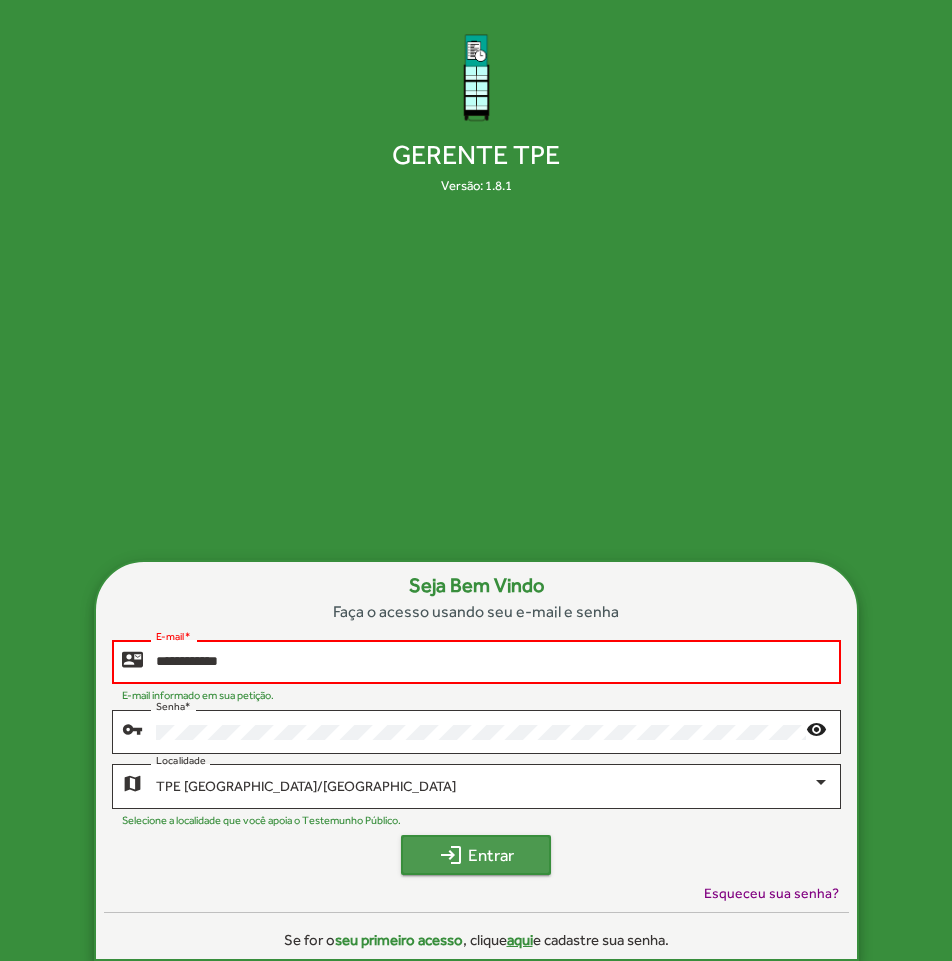 click on "login  Entrar" 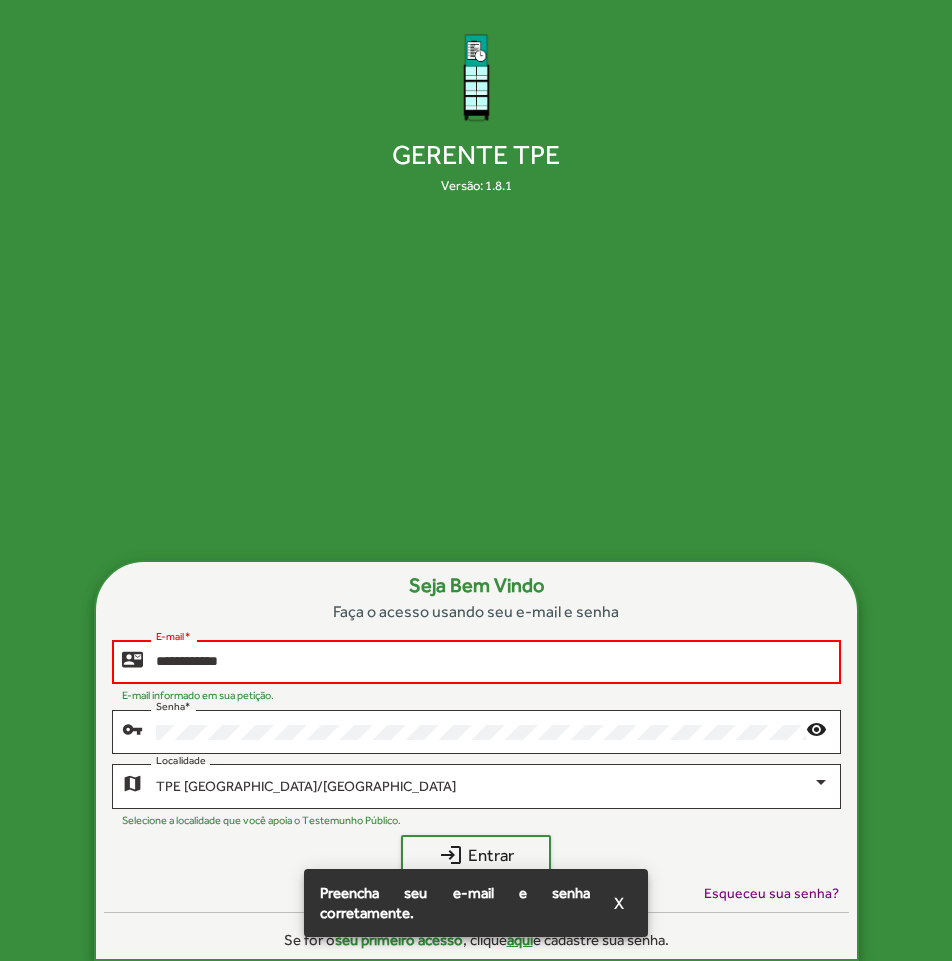 drag, startPoint x: 627, startPoint y: 902, endPoint x: 594, endPoint y: 893, distance: 34.20526 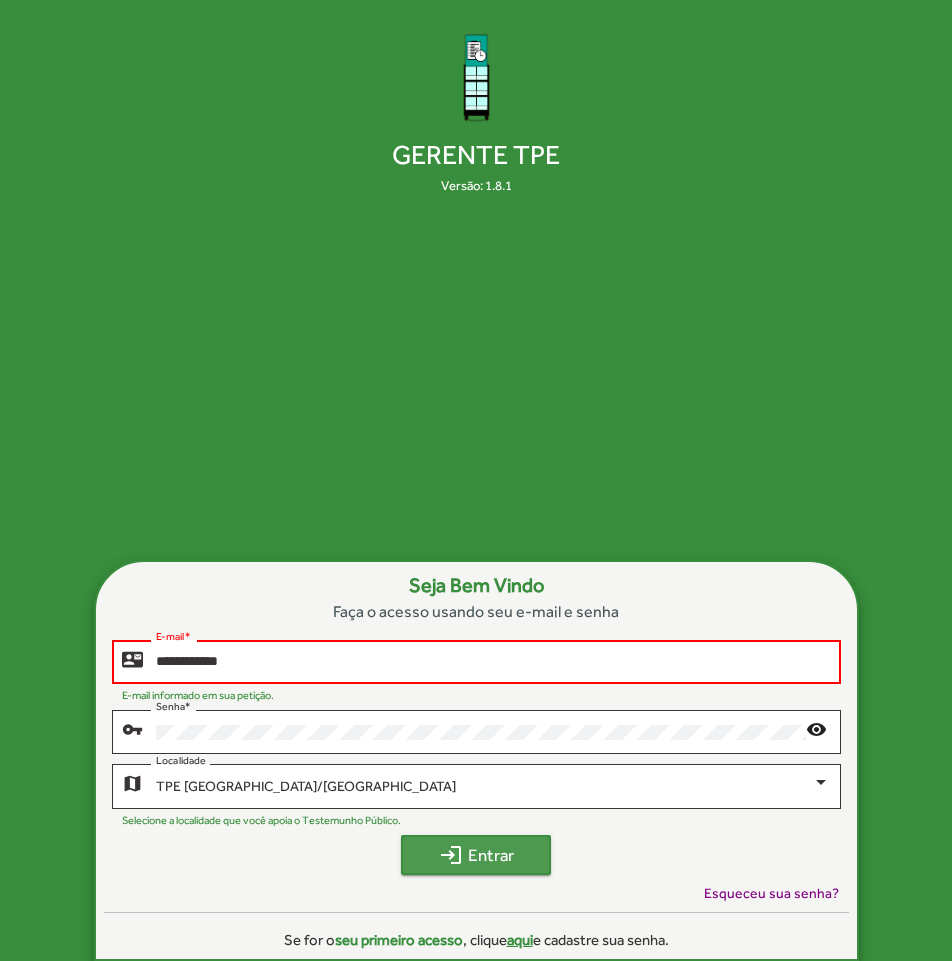 click on "login  Entrar" 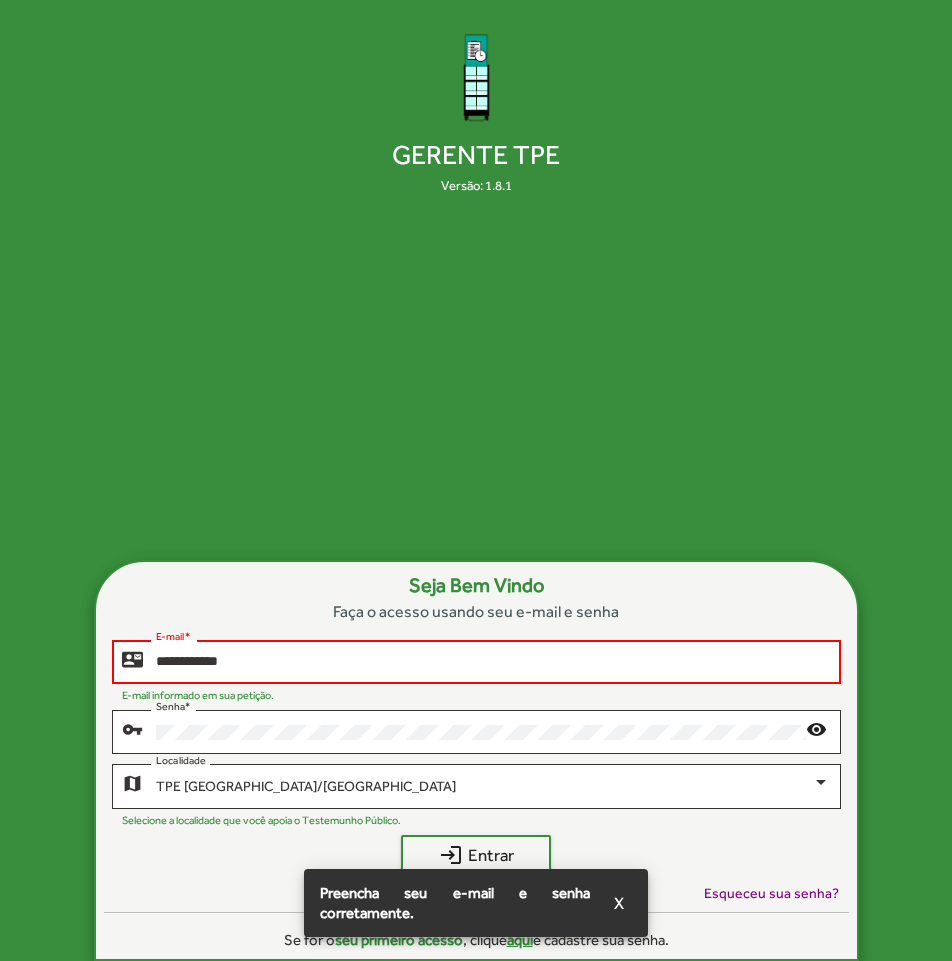 click on "**********" at bounding box center [493, 662] 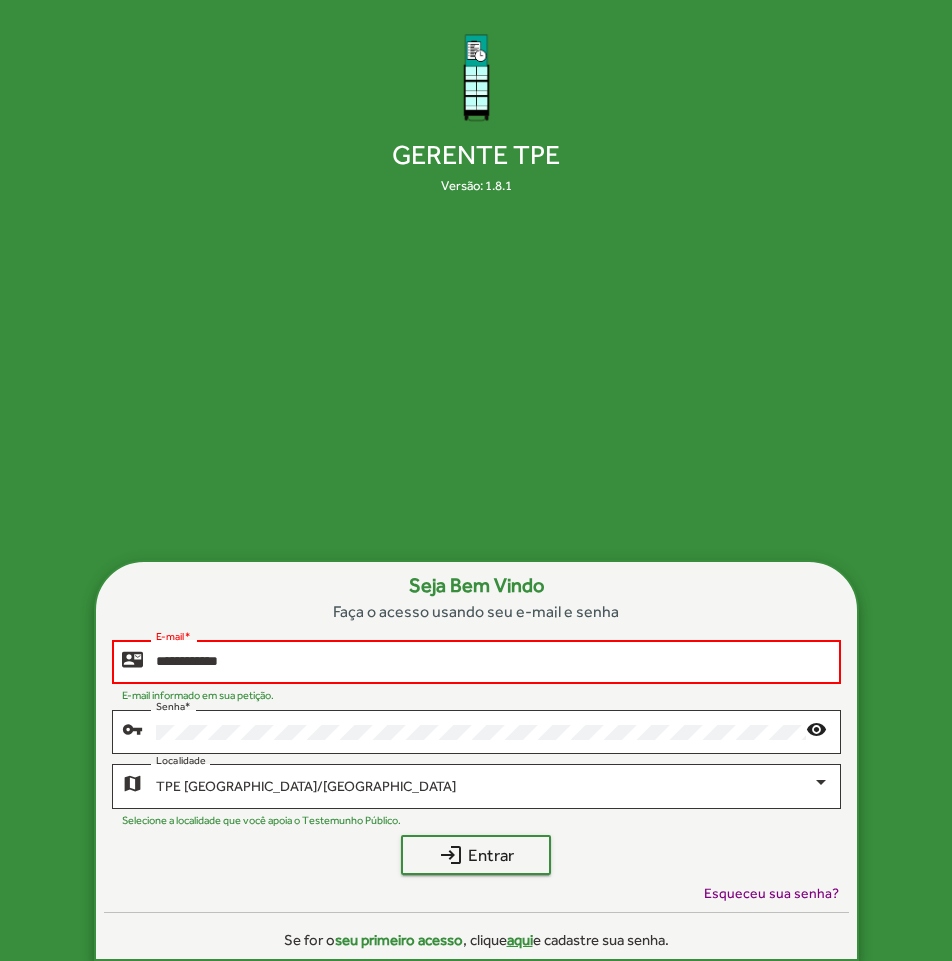 click on "**********" 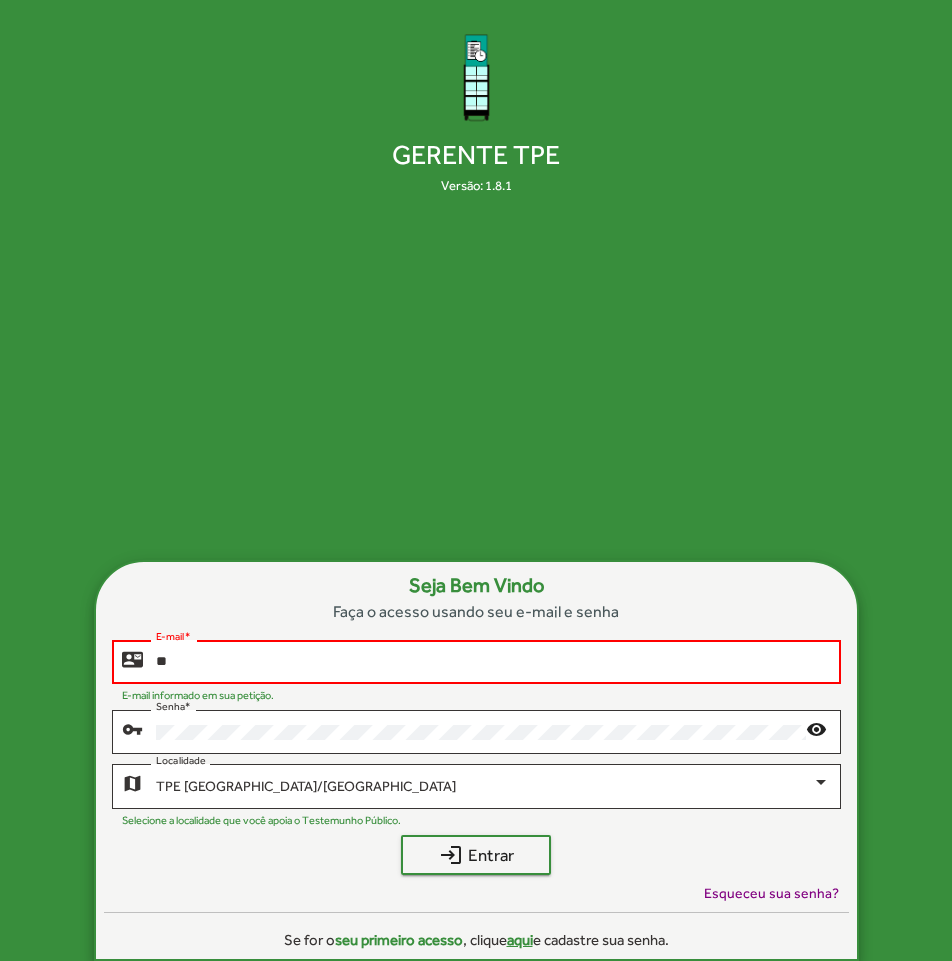 type on "*" 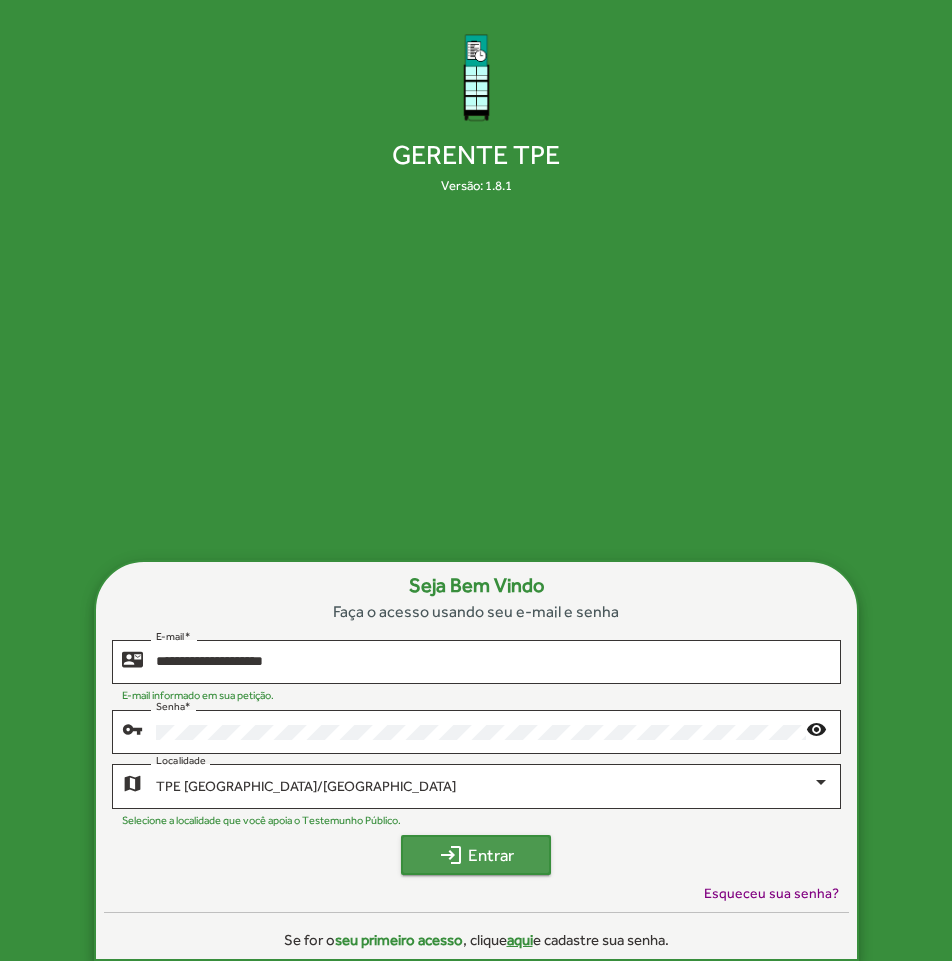 click on "login  Entrar" 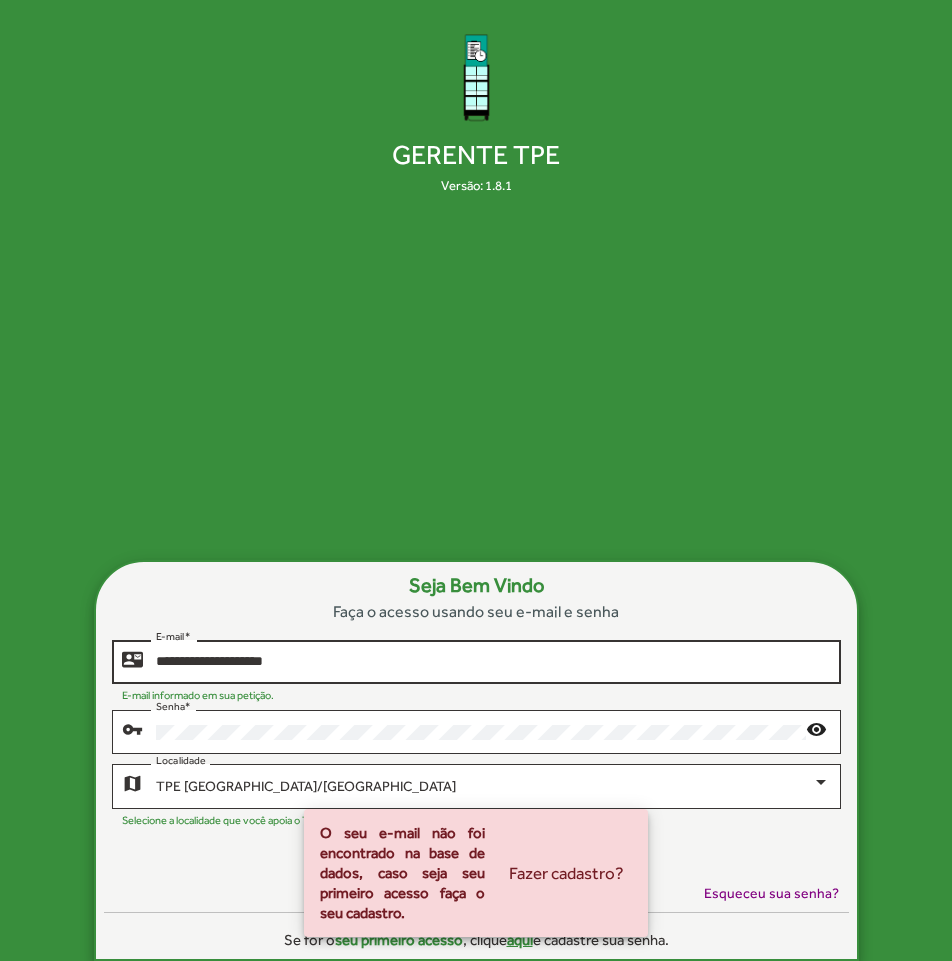 click on "**********" 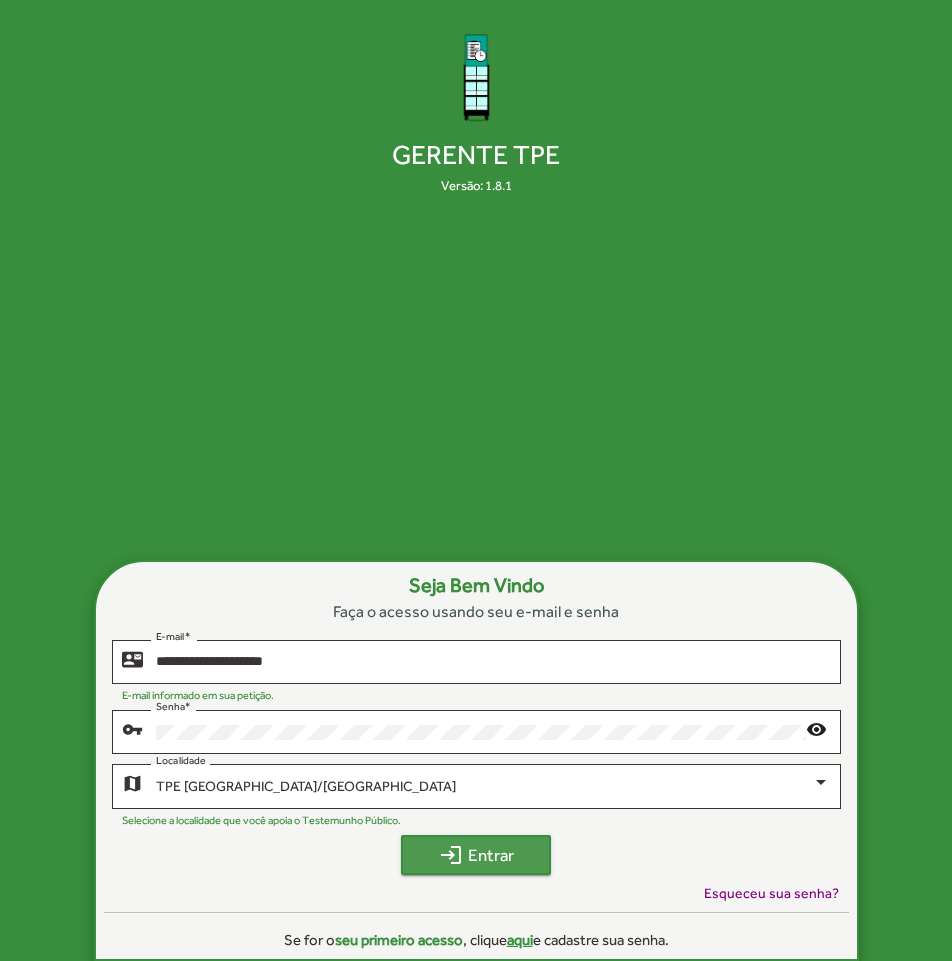 click on "login  Entrar" 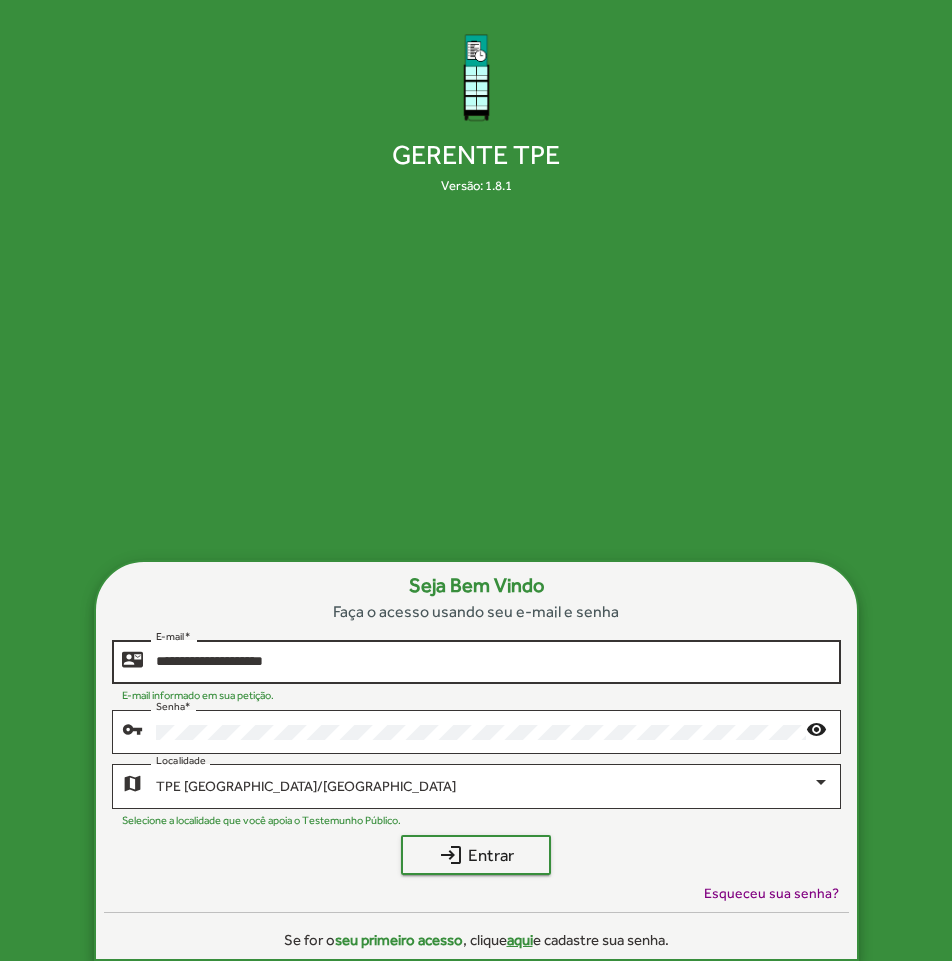 click on "**********" at bounding box center [493, 662] 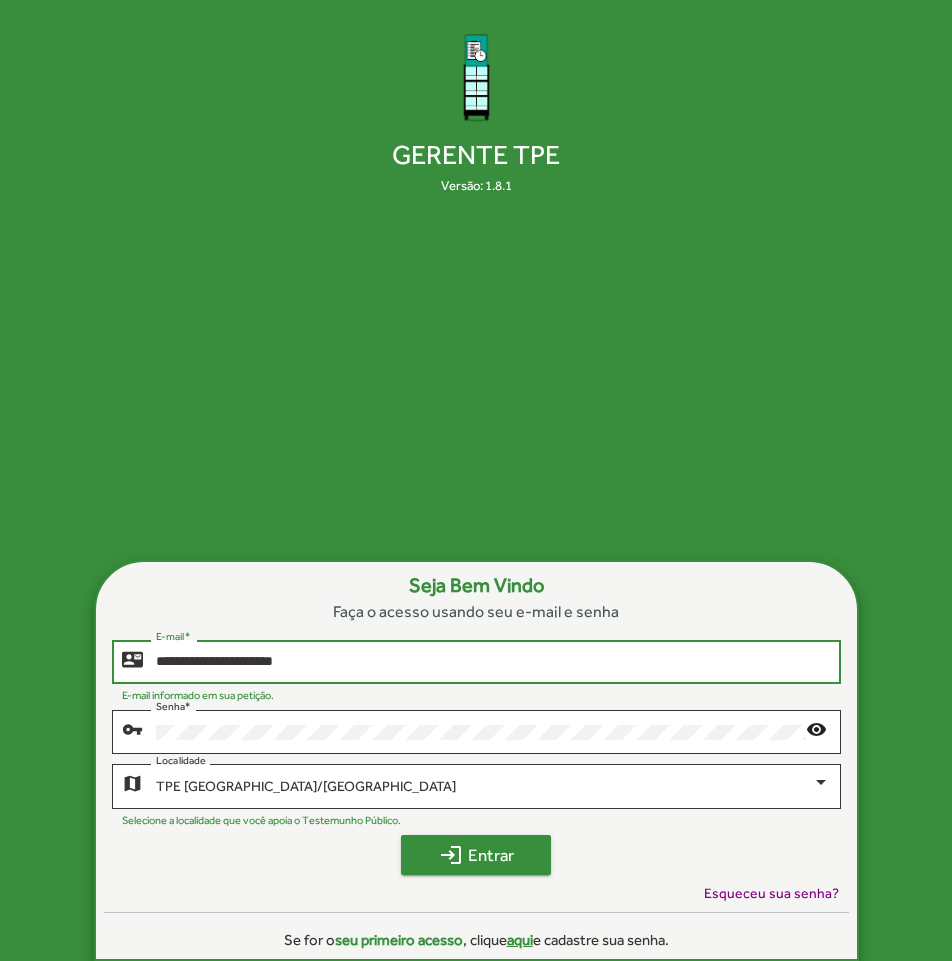 click on "login  Entrar" 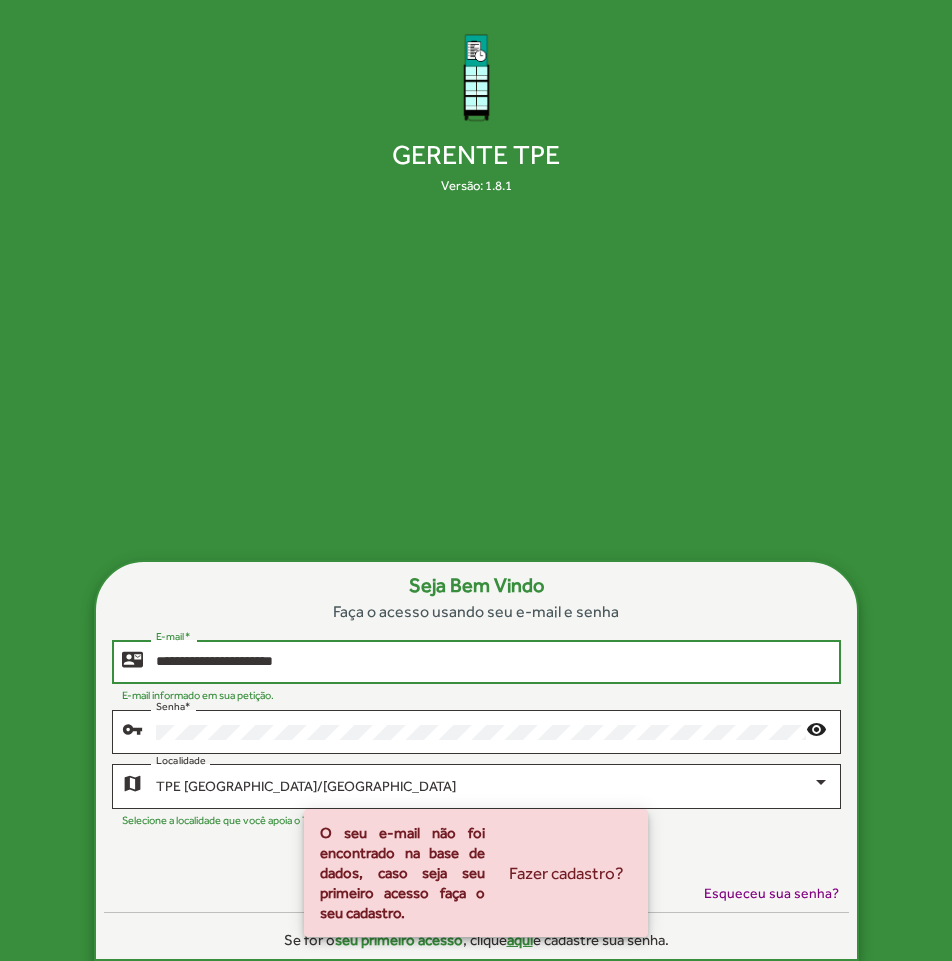 click on "**********" at bounding box center [493, 662] 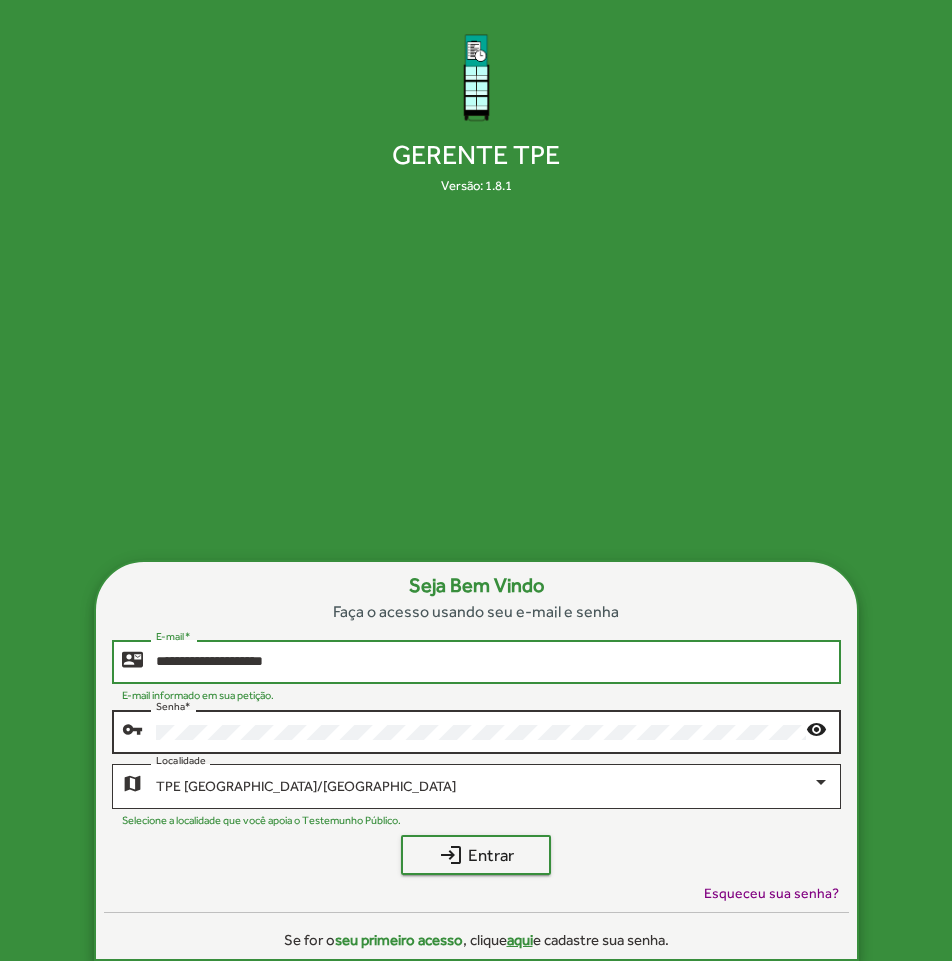 type on "**********" 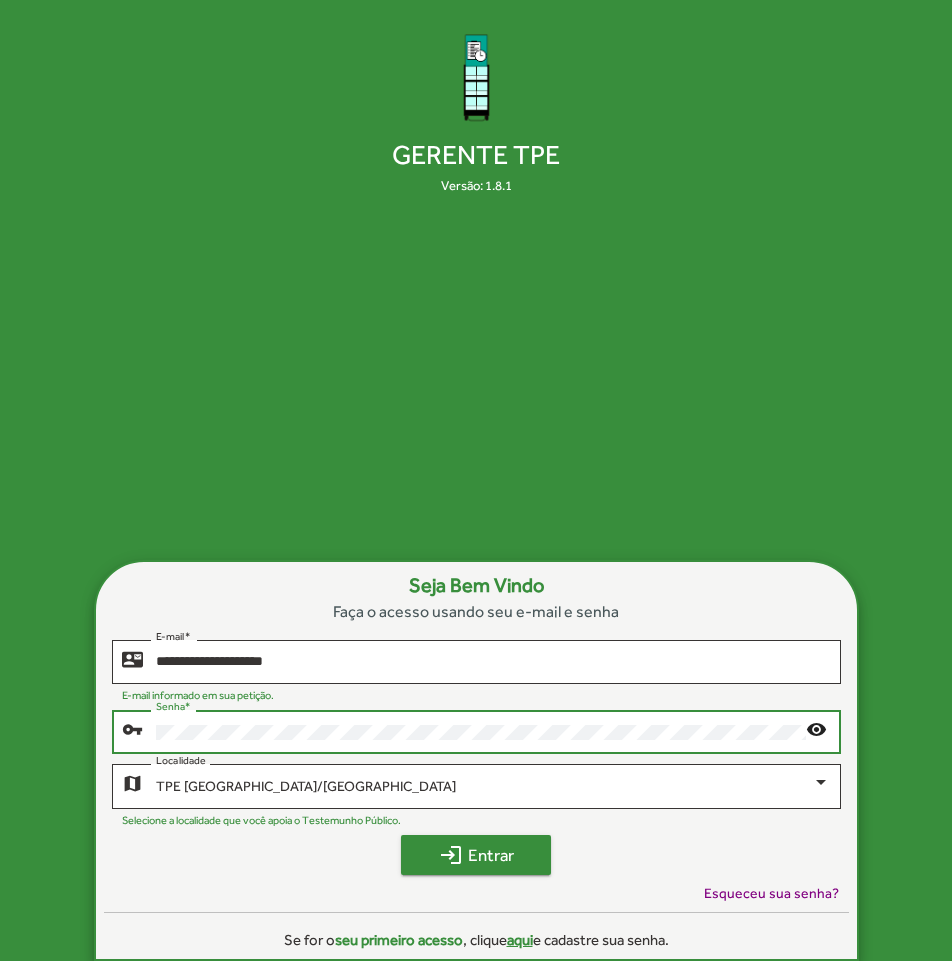 click on "login  Entrar" 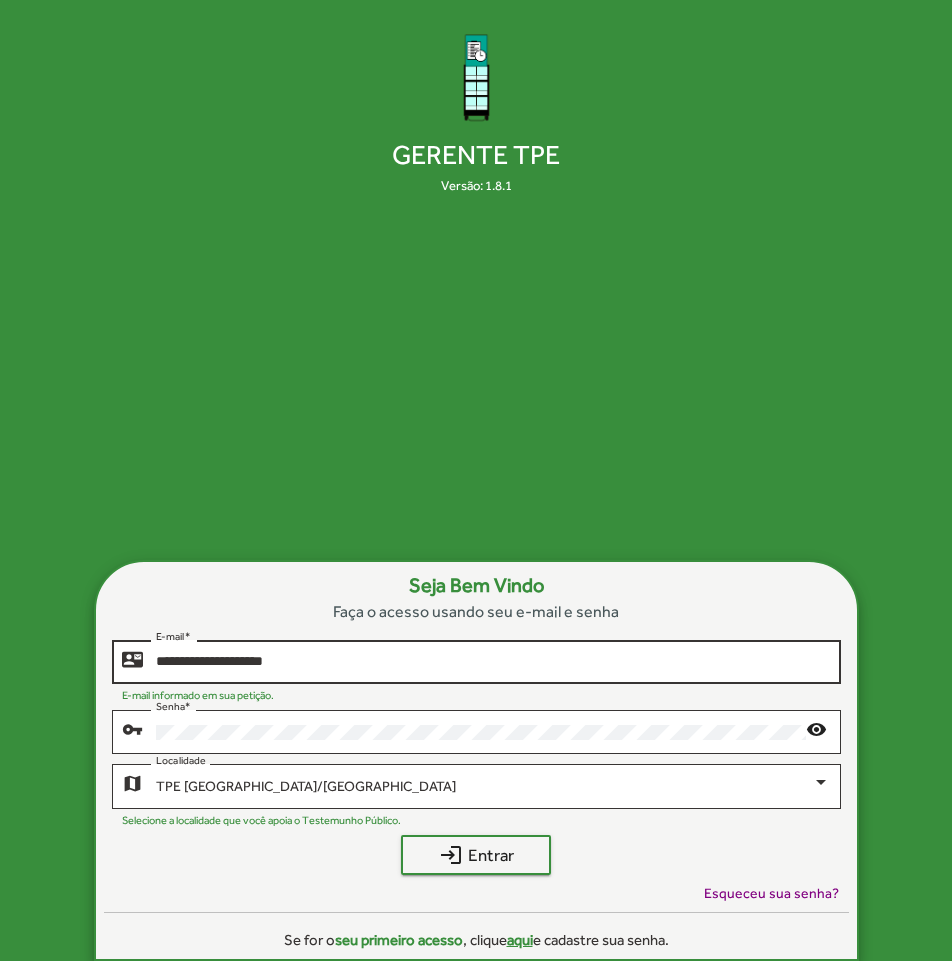 click on "**********" at bounding box center (493, 662) 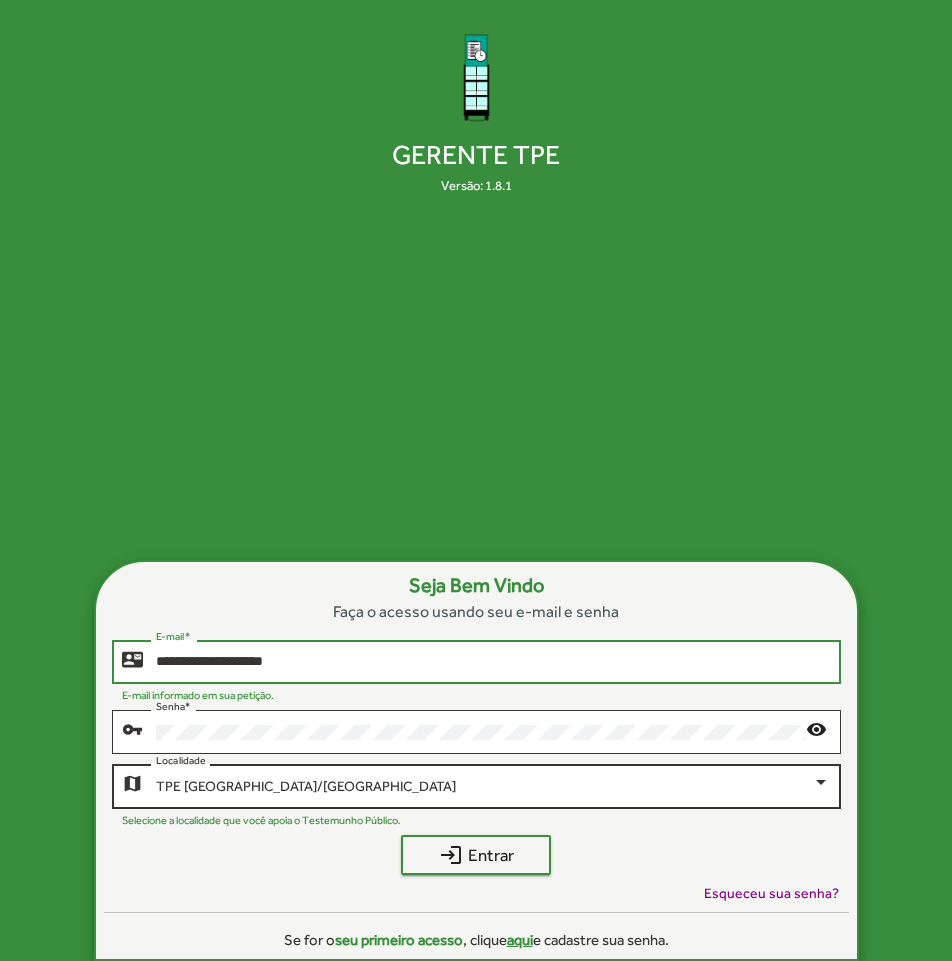 click at bounding box center (821, 782) 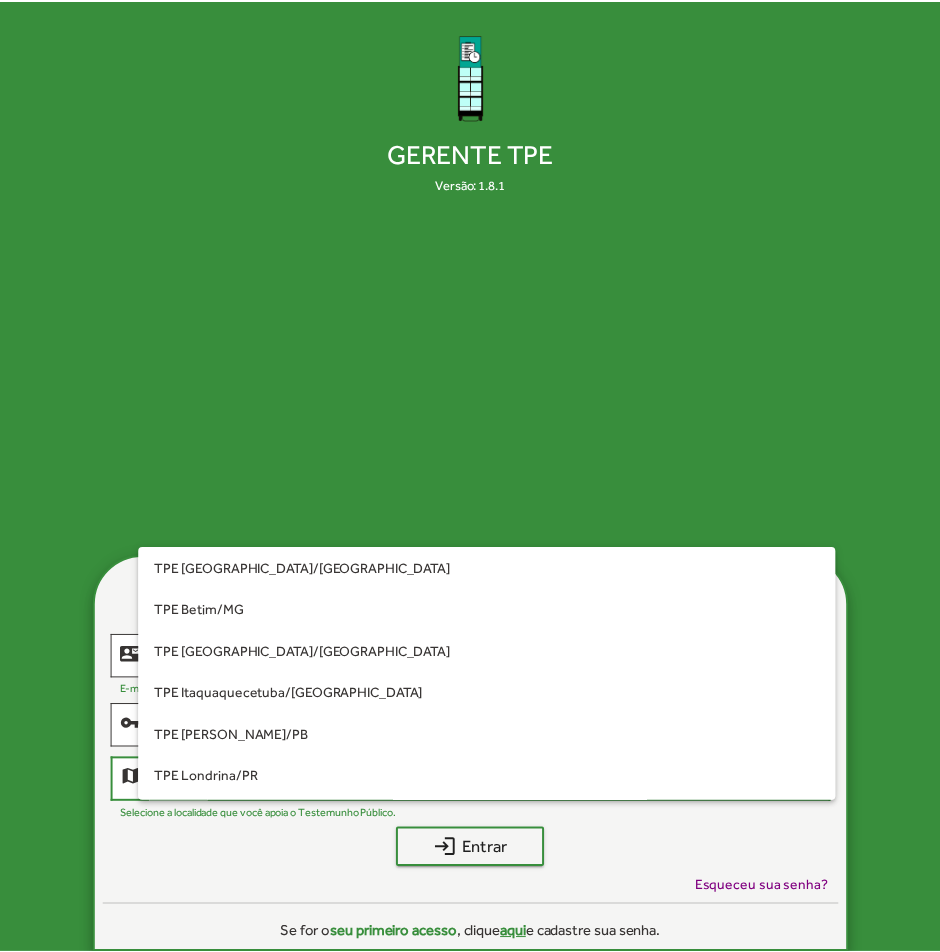scroll, scrollTop: 458, scrollLeft: 0, axis: vertical 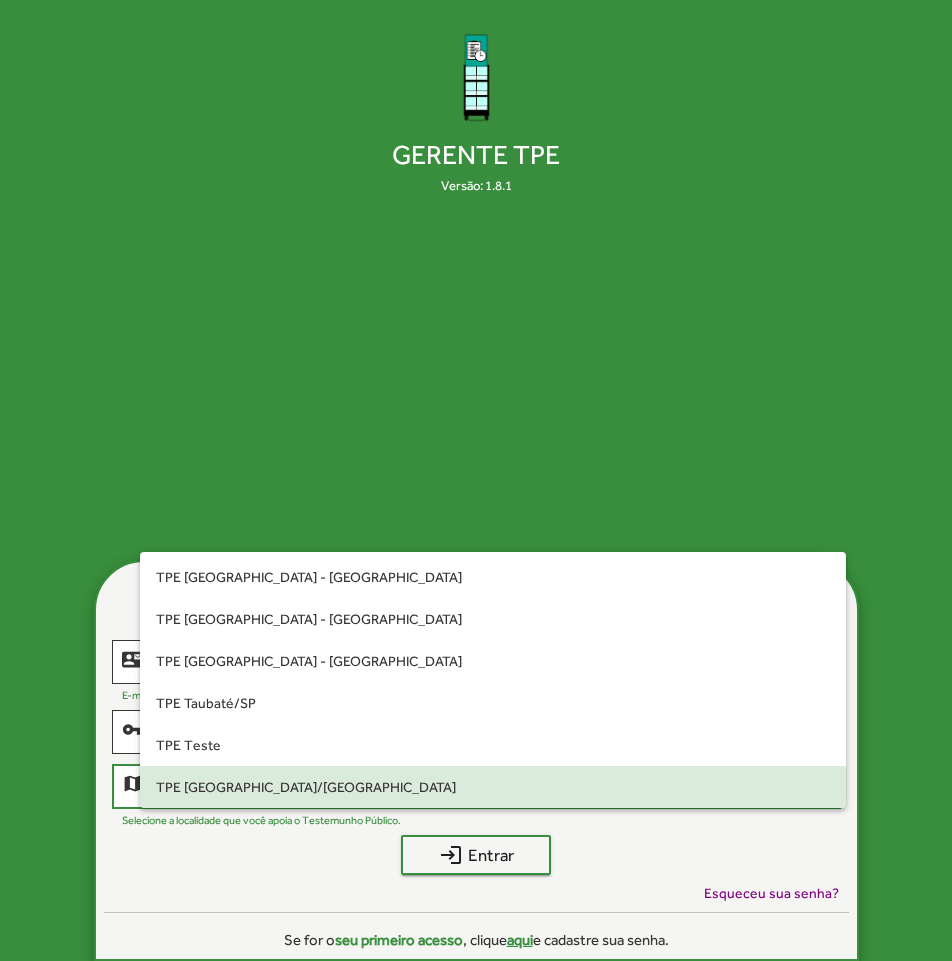 click on "TPE [GEOGRAPHIC_DATA]/[GEOGRAPHIC_DATA]" at bounding box center [493, 787] 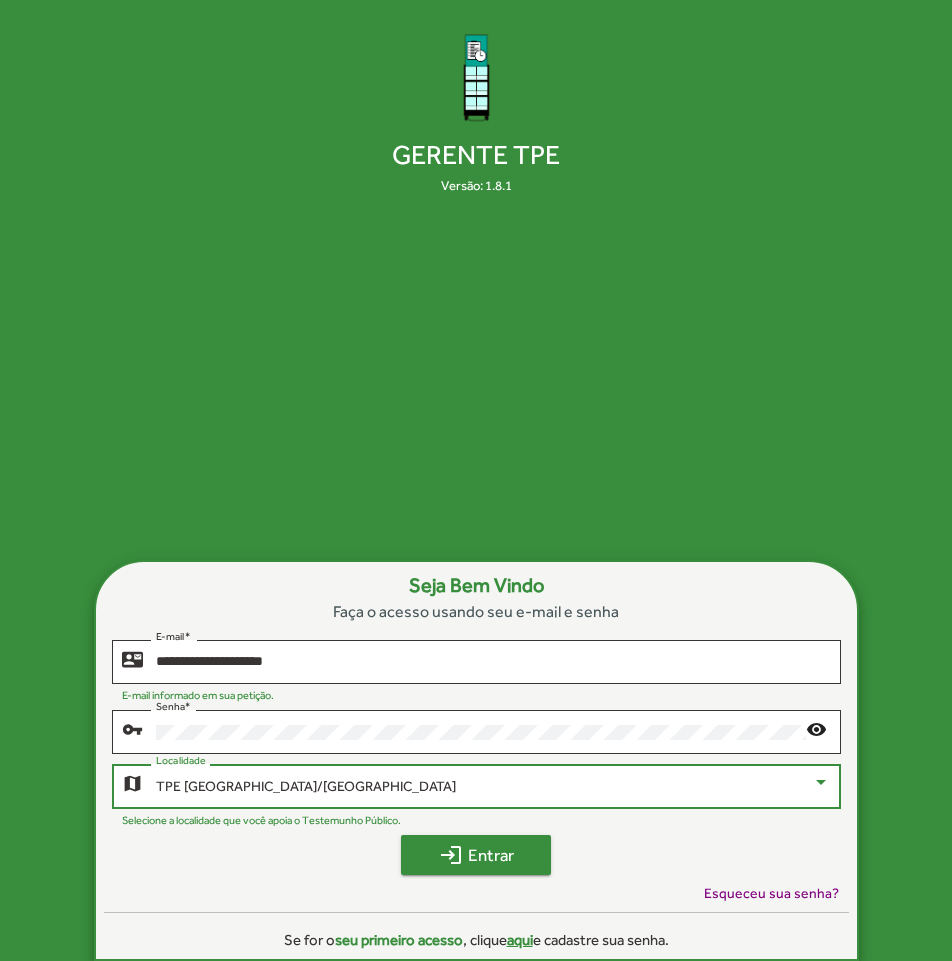 click on "login  Entrar" 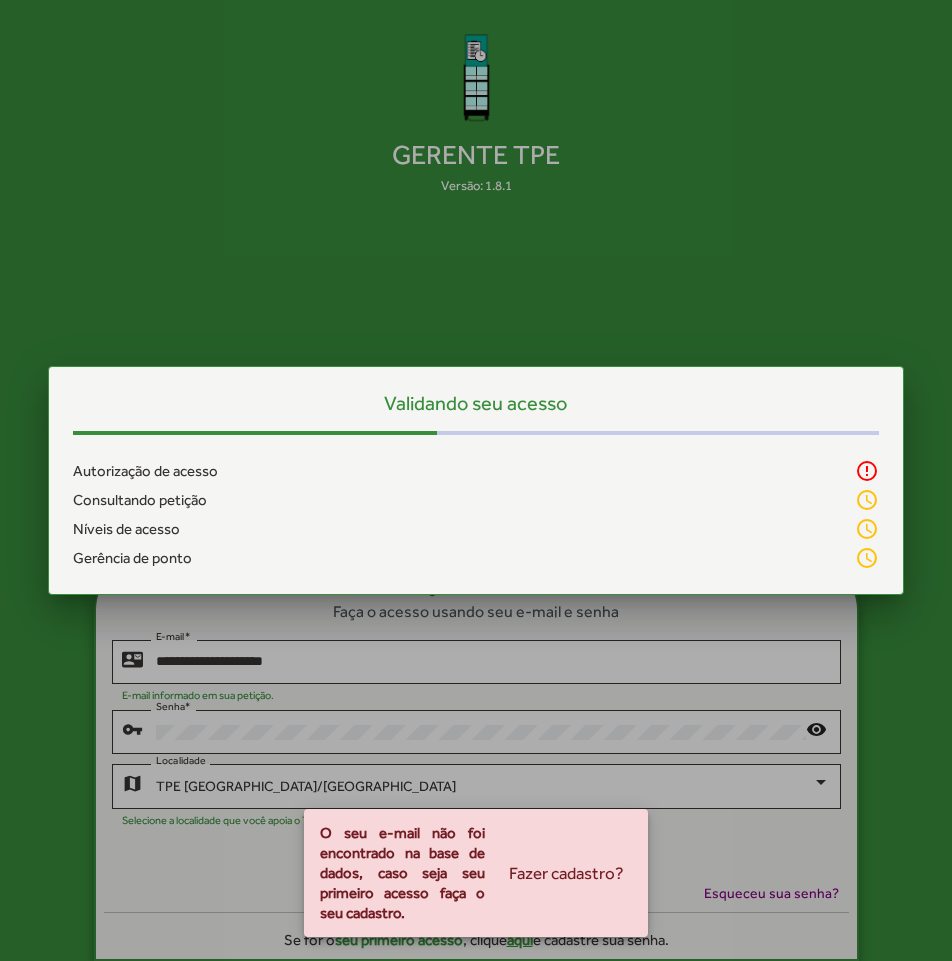 click at bounding box center [476, 480] 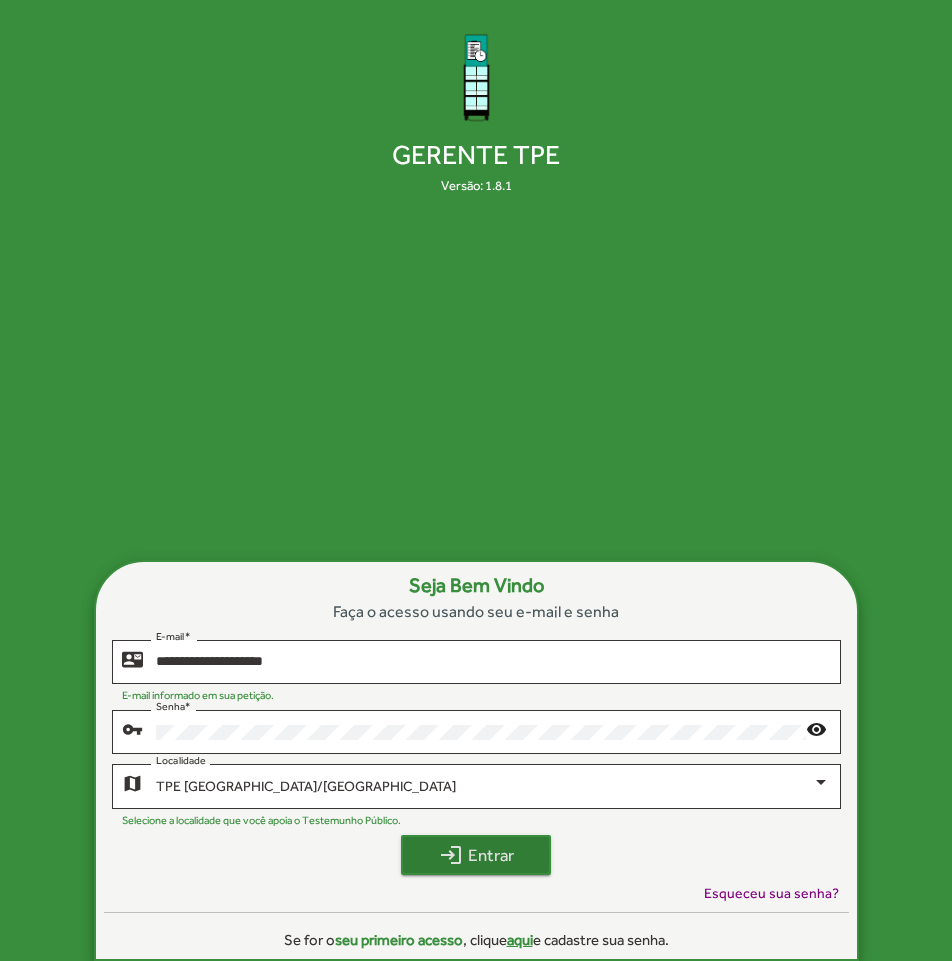 click on "login  Entrar" 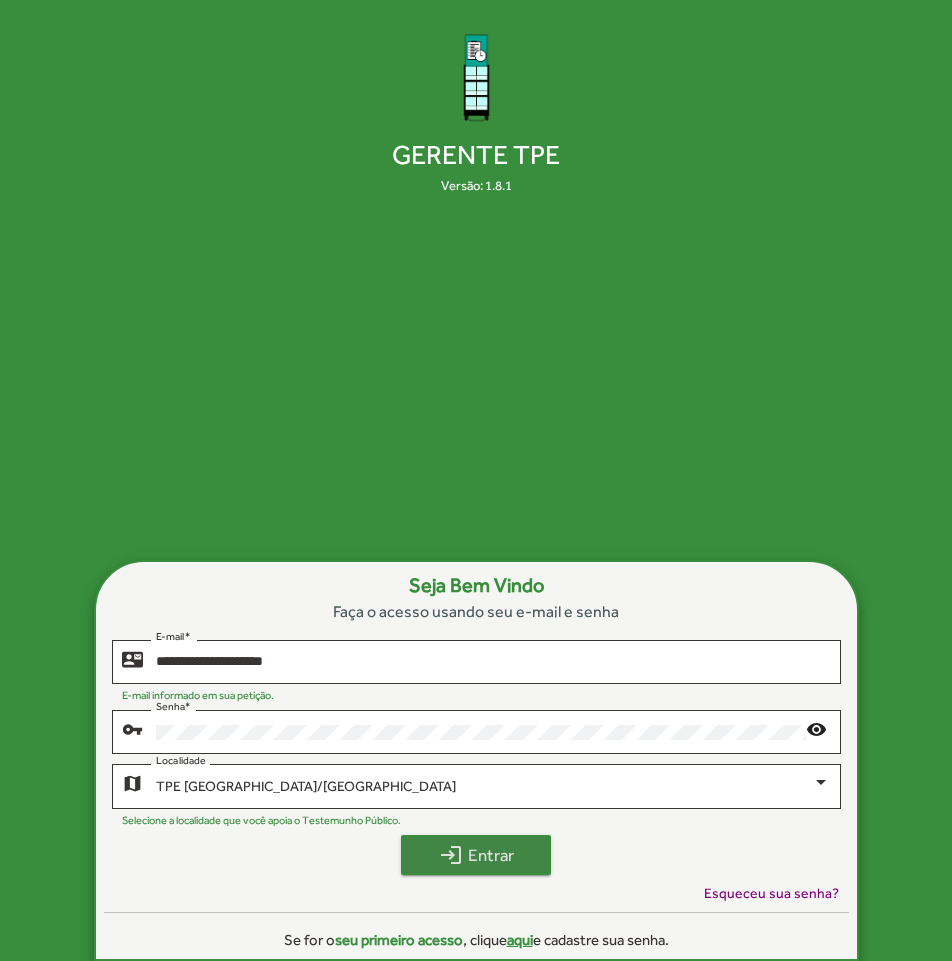 click on "login  Entrar" 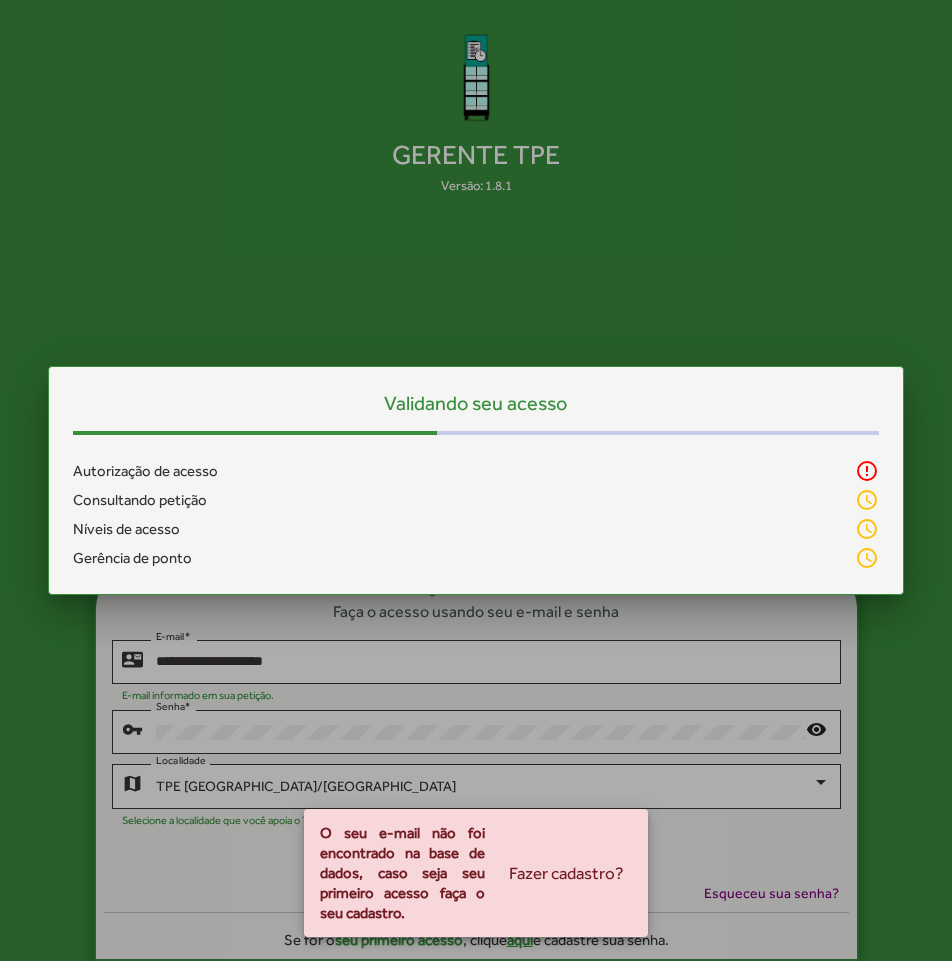 click at bounding box center [476, 480] 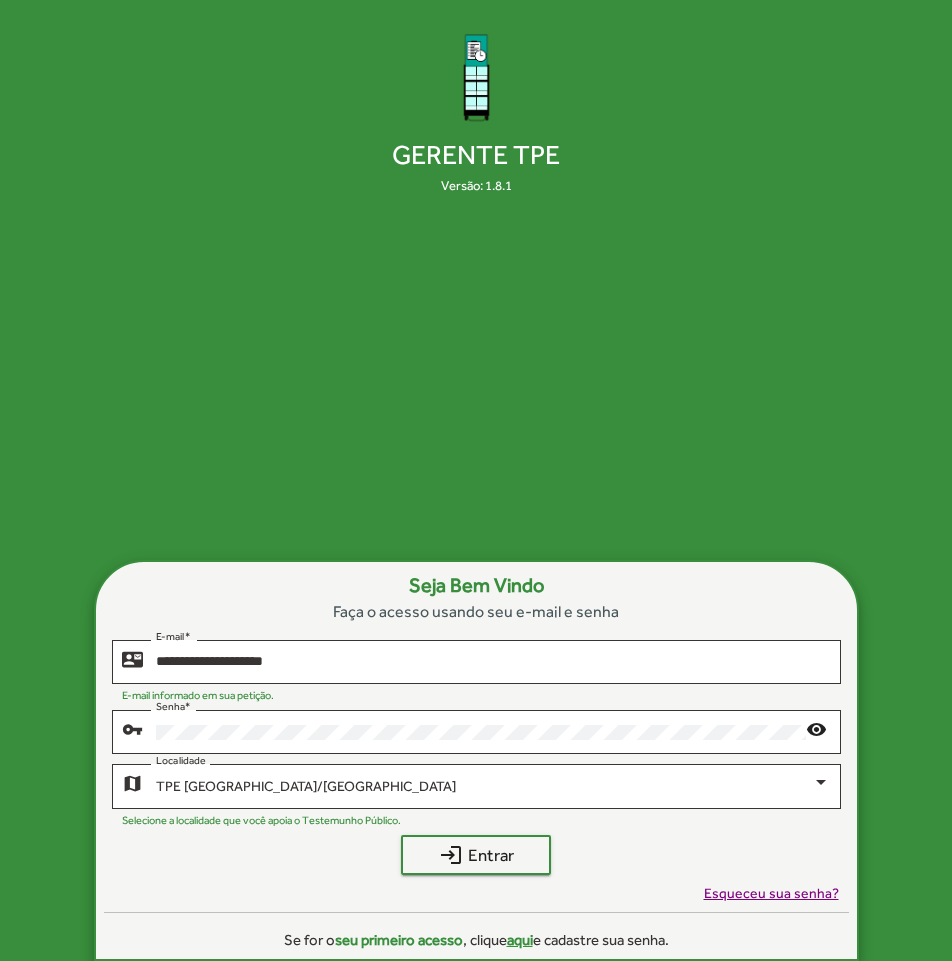 click on "Esqueceu sua senha?" 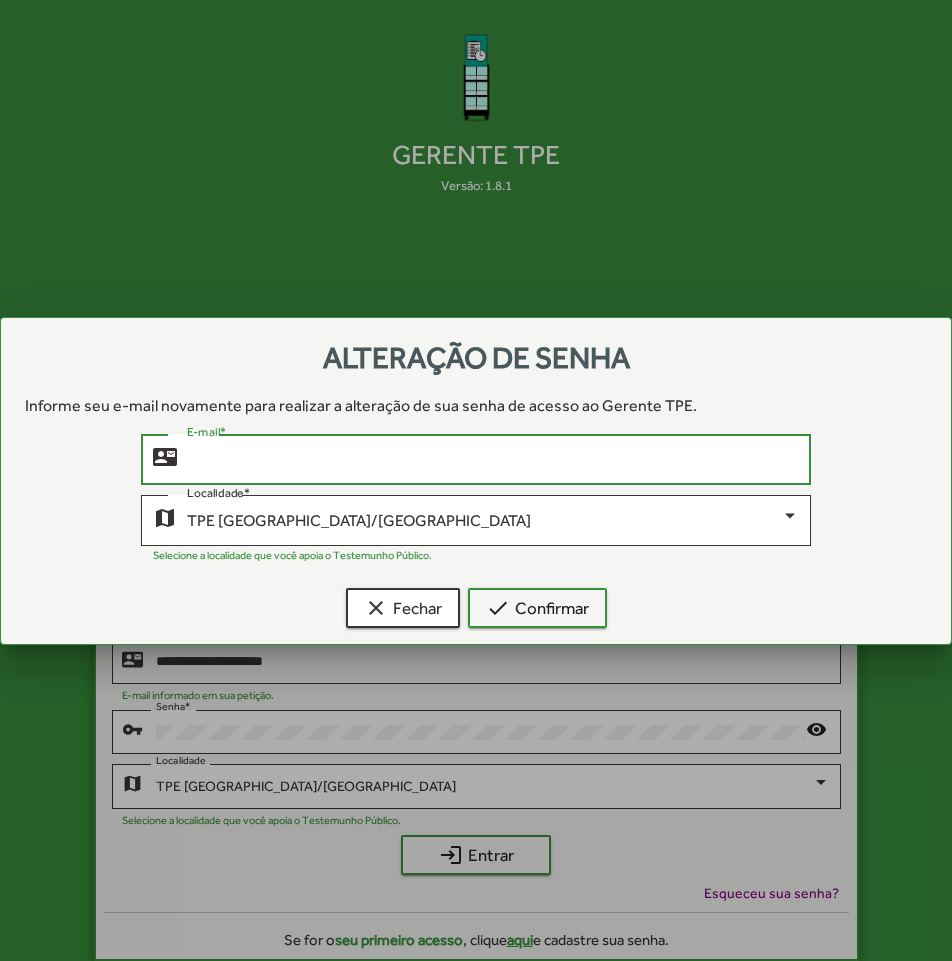 click on "E-mail   *" at bounding box center (493, 460) 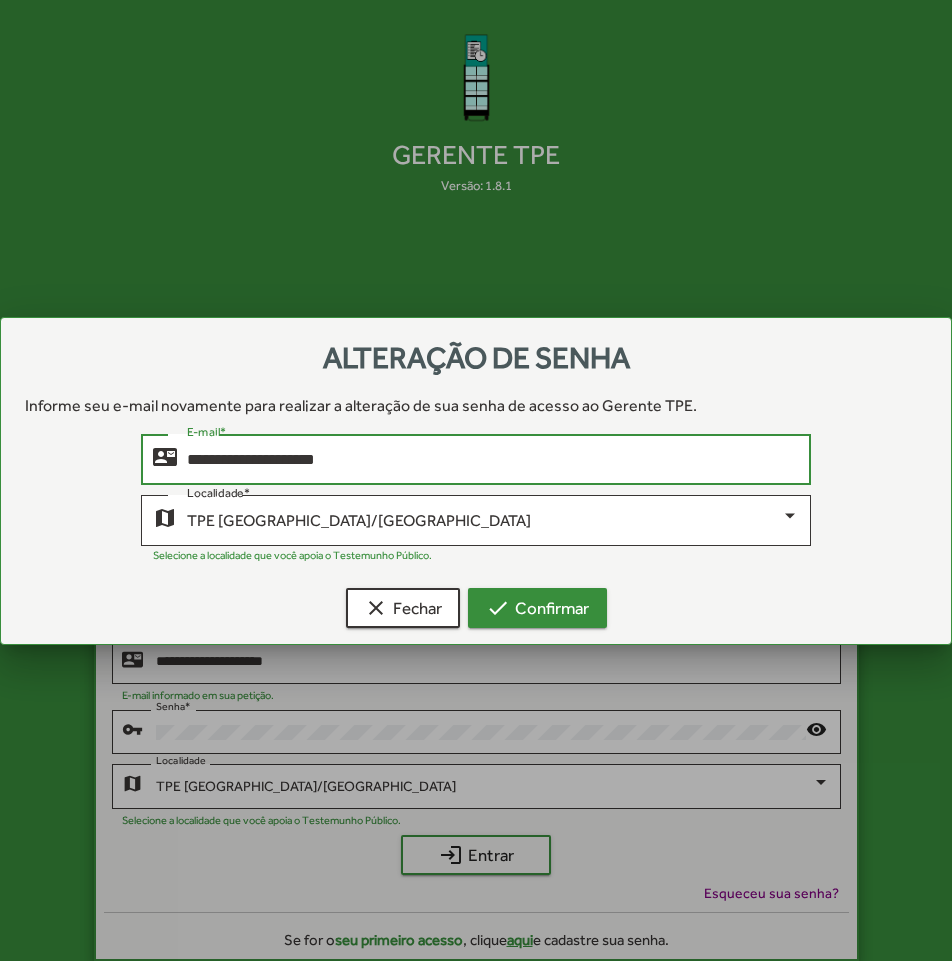 type on "**********" 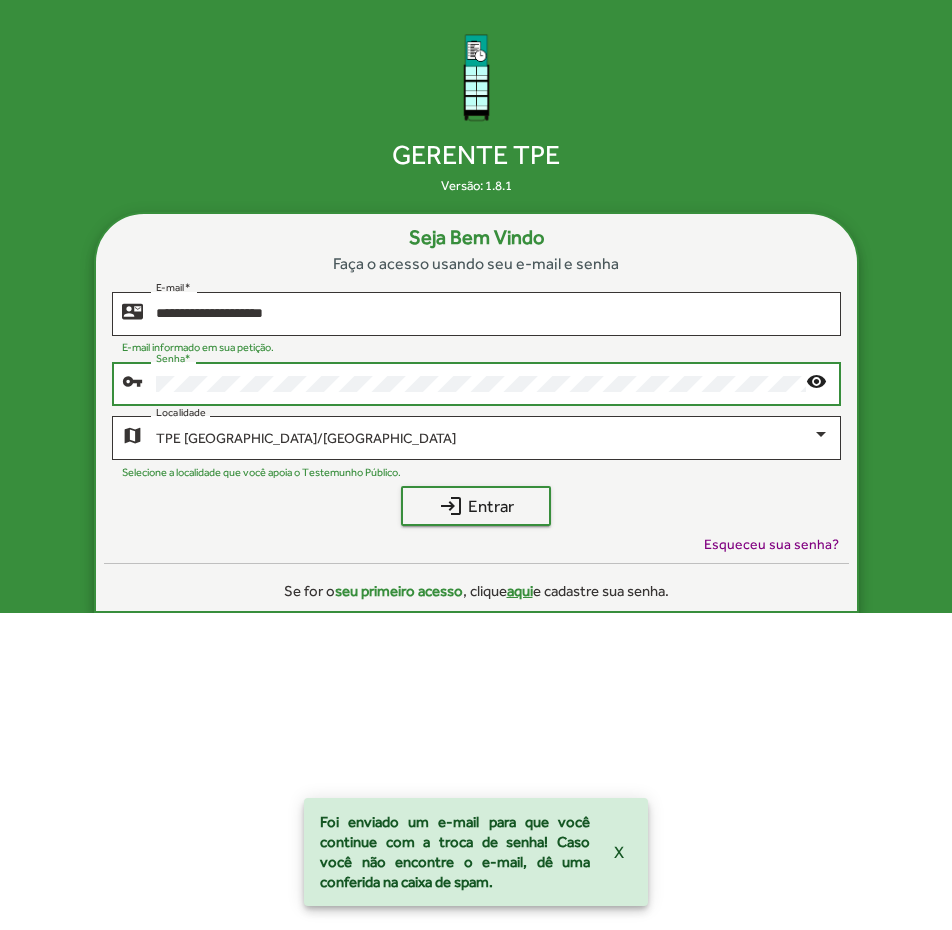 click on "**********" 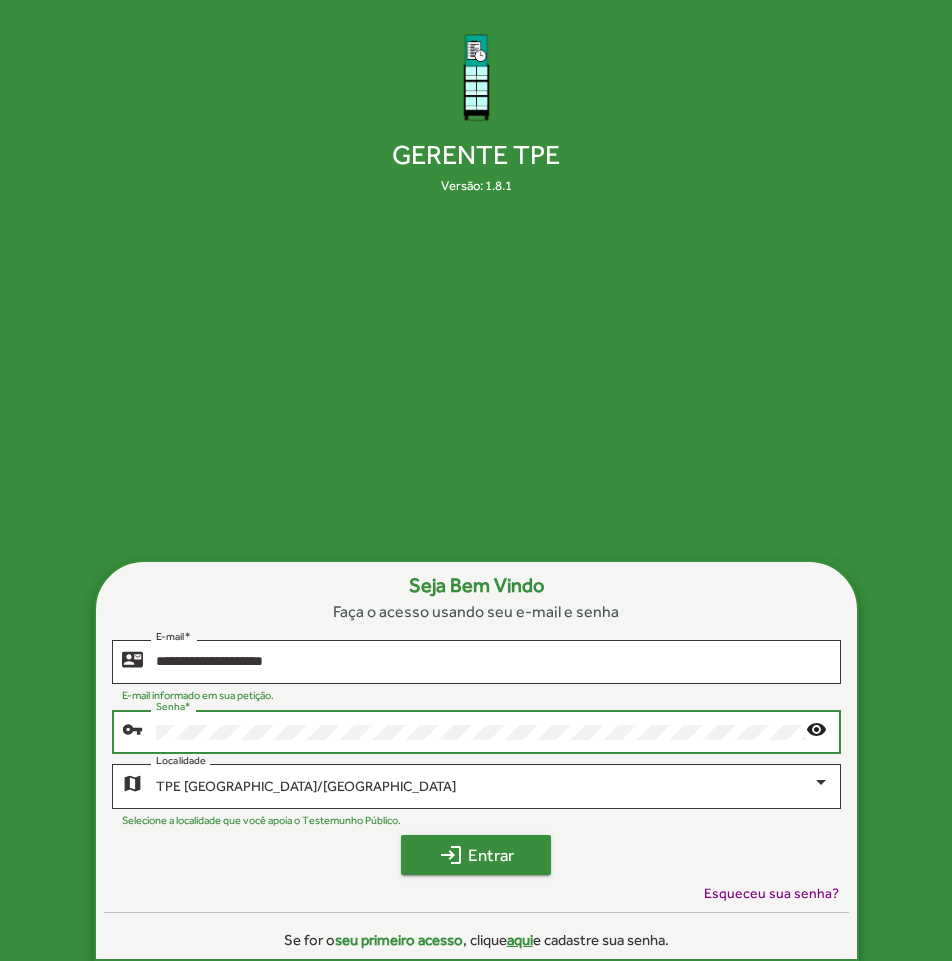click on "login  Entrar" 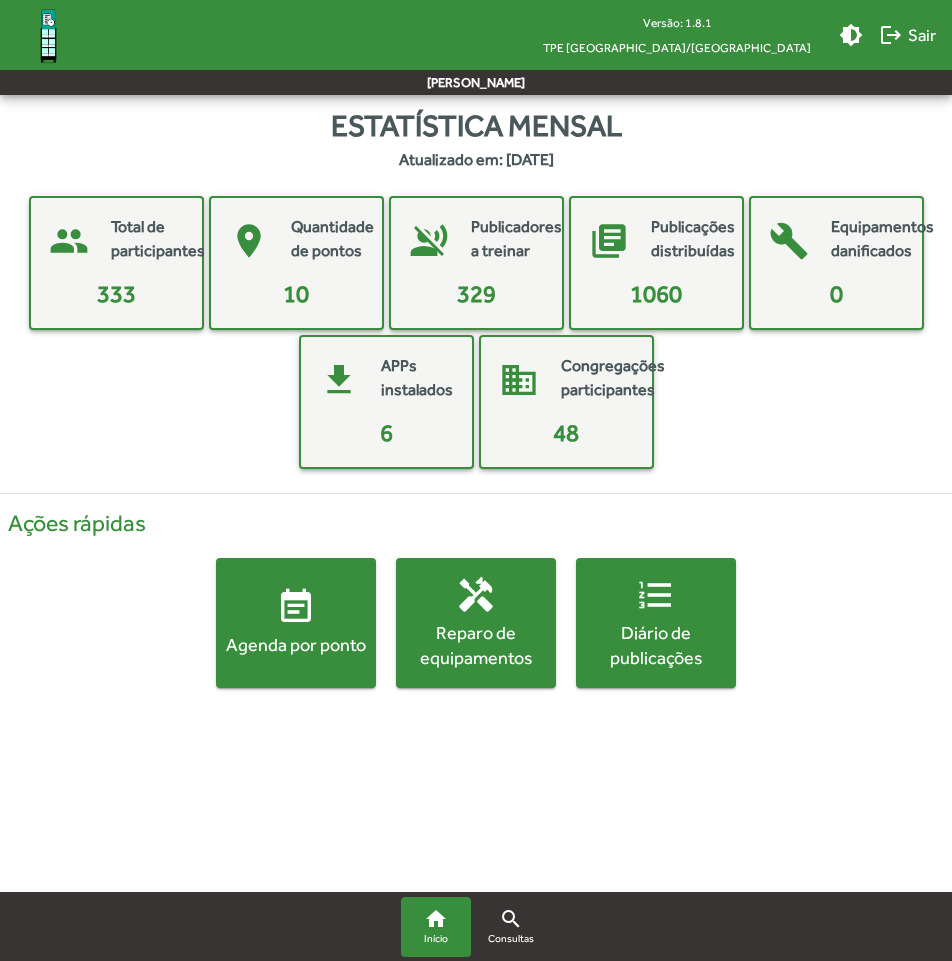 click on "Versão: 1.8.1   TPE Uberlândia/MG  brightness_medium logout  Sair   Ericson Vilela Lohr  home Início search Consultas  Estatística mensal   Atualizado em: 07/07/2025  people  Total de participantes  333 place  Quantidade de pontos  10 voice_over_off  Publicadores a treinar  329 library_books  Publicações distribuídas  1060 build  Equipamentos danificados  0 get_app  APPs instalados  6 domain  Congregações participantes  48 Ações rápidas event_note  Agenda por ponto  handyman  Reparo de equipamentos  format_list_numbered  Diário de publicações  home Início search Consultas
Alterar tema do sistema Sair do Gerente TPE" at bounding box center (476, 401) 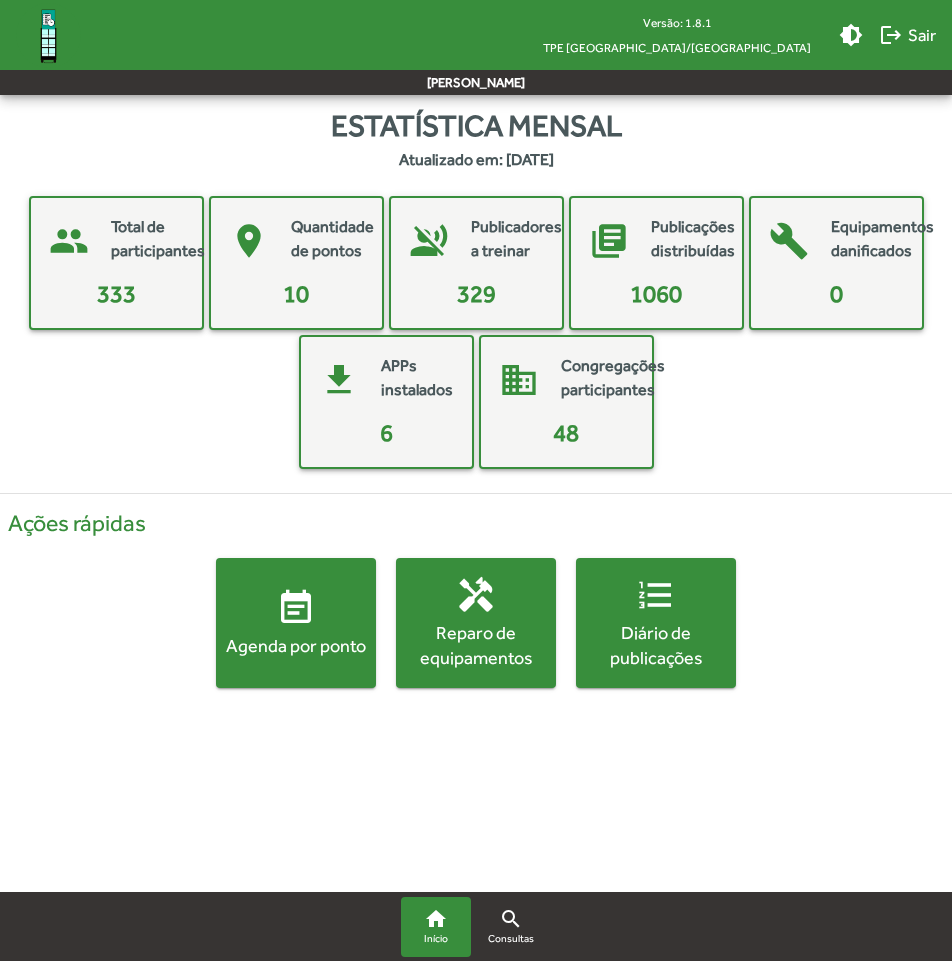 click 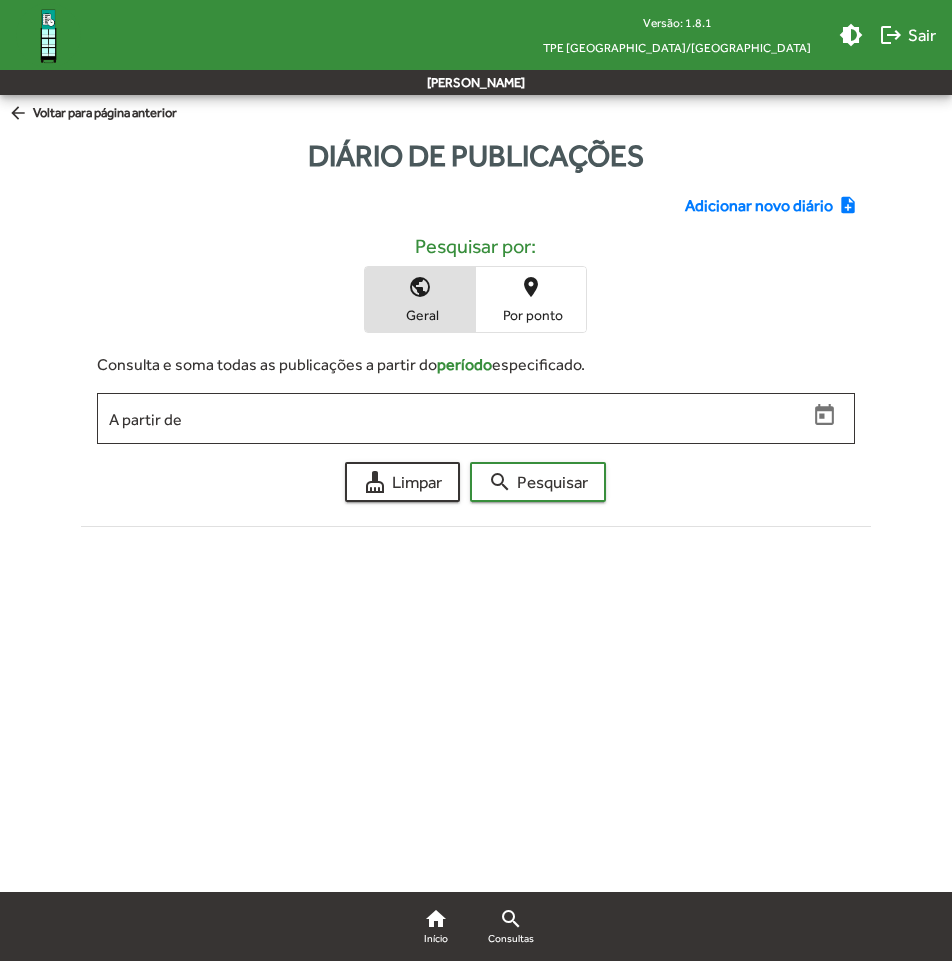 click on "arrow_back" 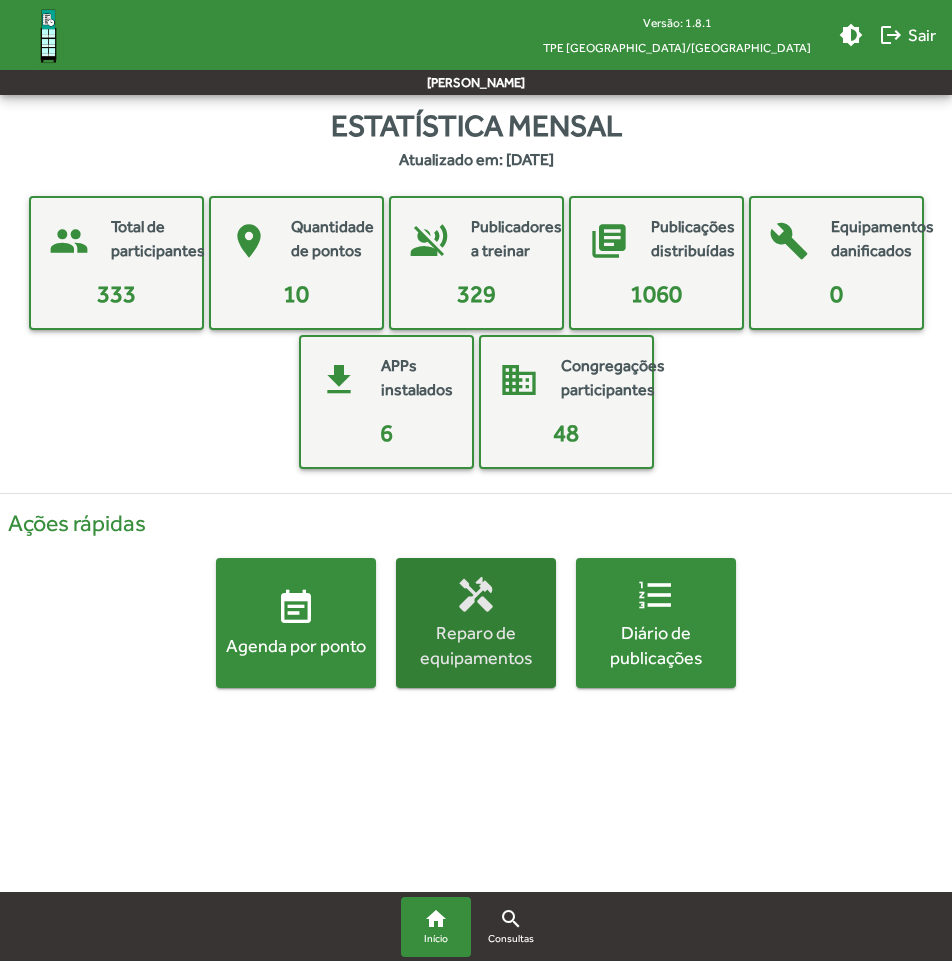 drag, startPoint x: 453, startPoint y: 636, endPoint x: 463, endPoint y: 395, distance: 241.20738 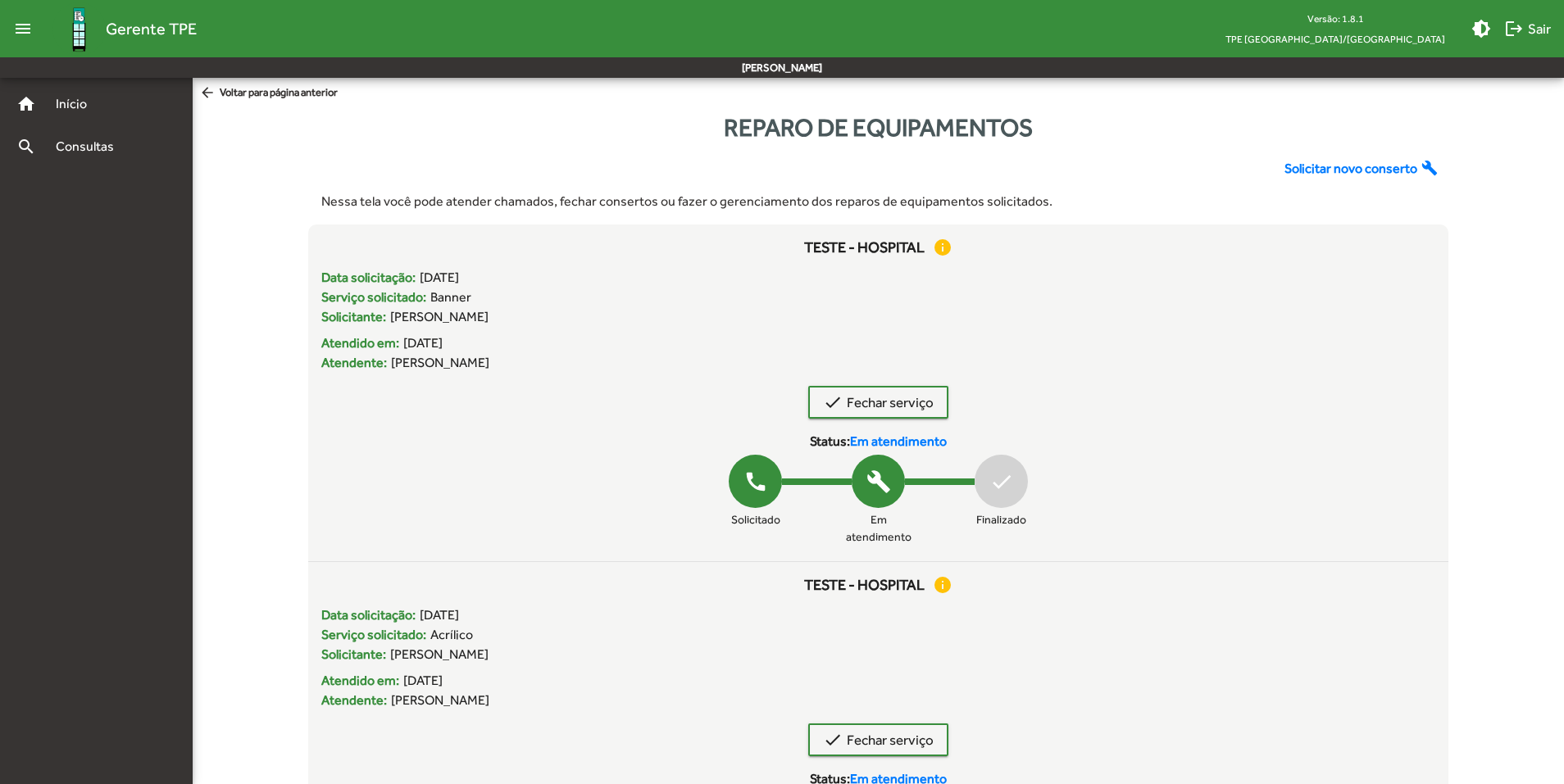 drag, startPoint x: 779, startPoint y: 298, endPoint x: 118, endPoint y: 262, distance: 661.9796 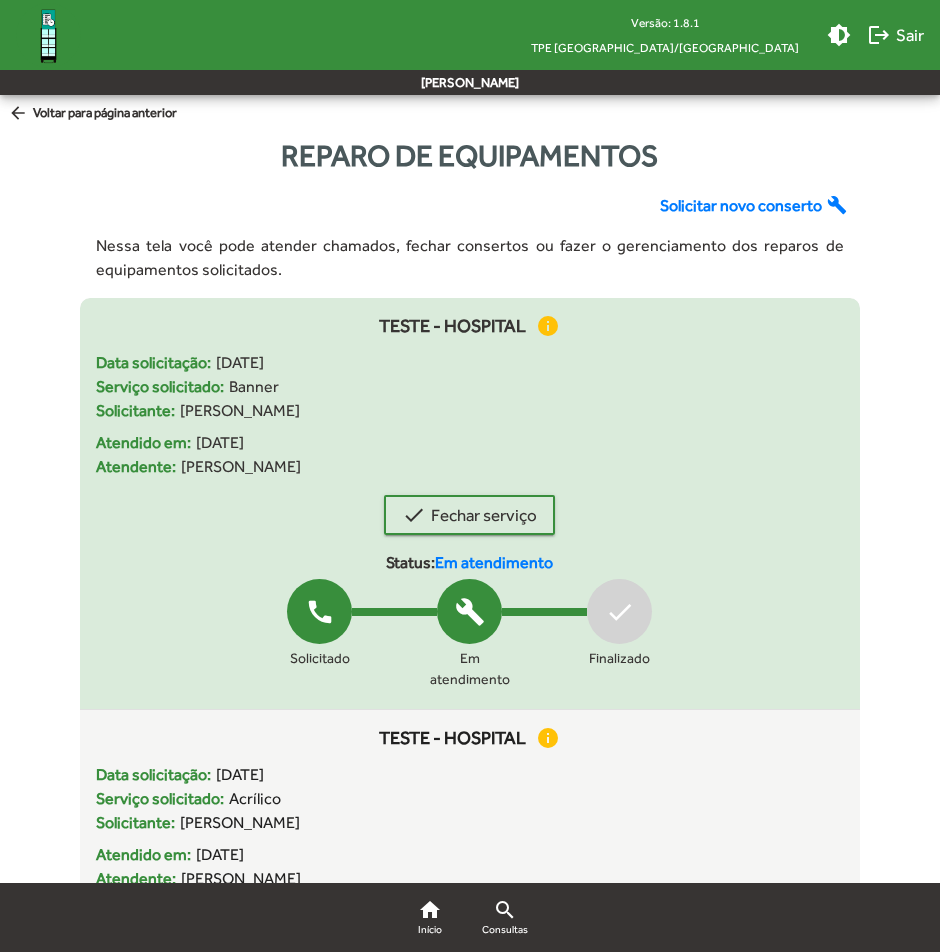 click on "Data solicitação: 07/07/2025" 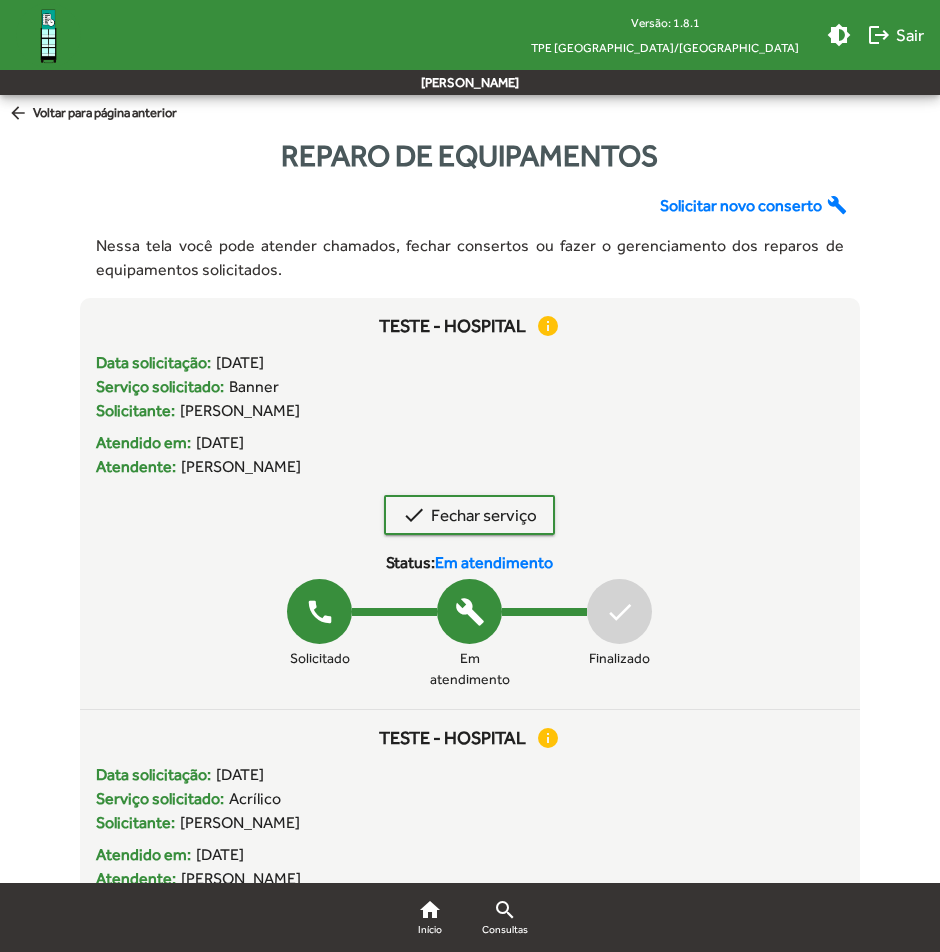 click on "arrow_back  Voltar para página anterior" 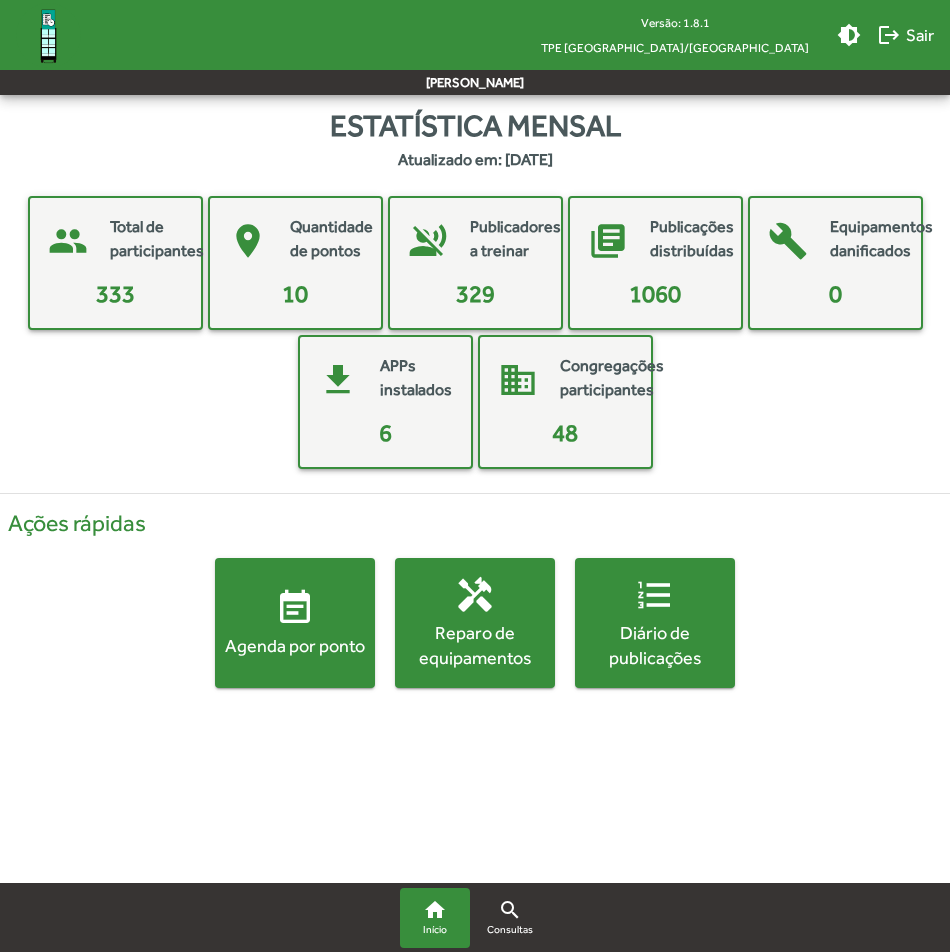 click on "Agenda por ponto" 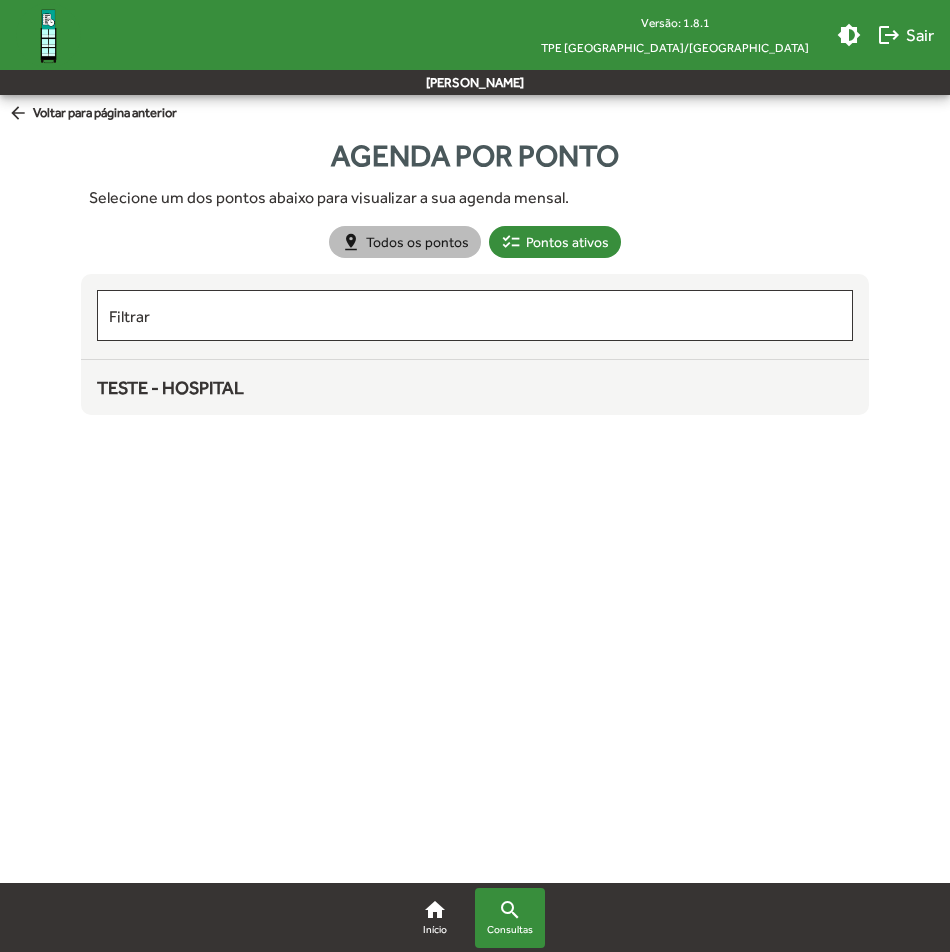 drag, startPoint x: 393, startPoint y: 235, endPoint x: 390, endPoint y: 250, distance: 15.297058 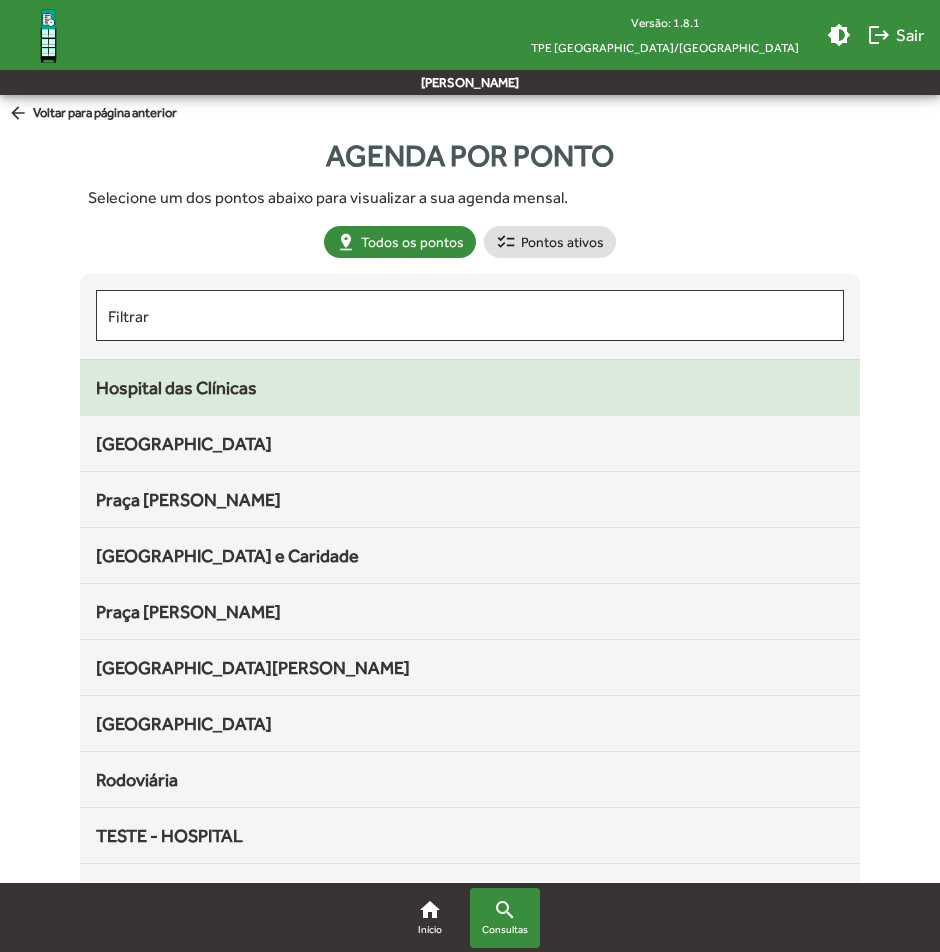 click on "Hospital das Clínicas" 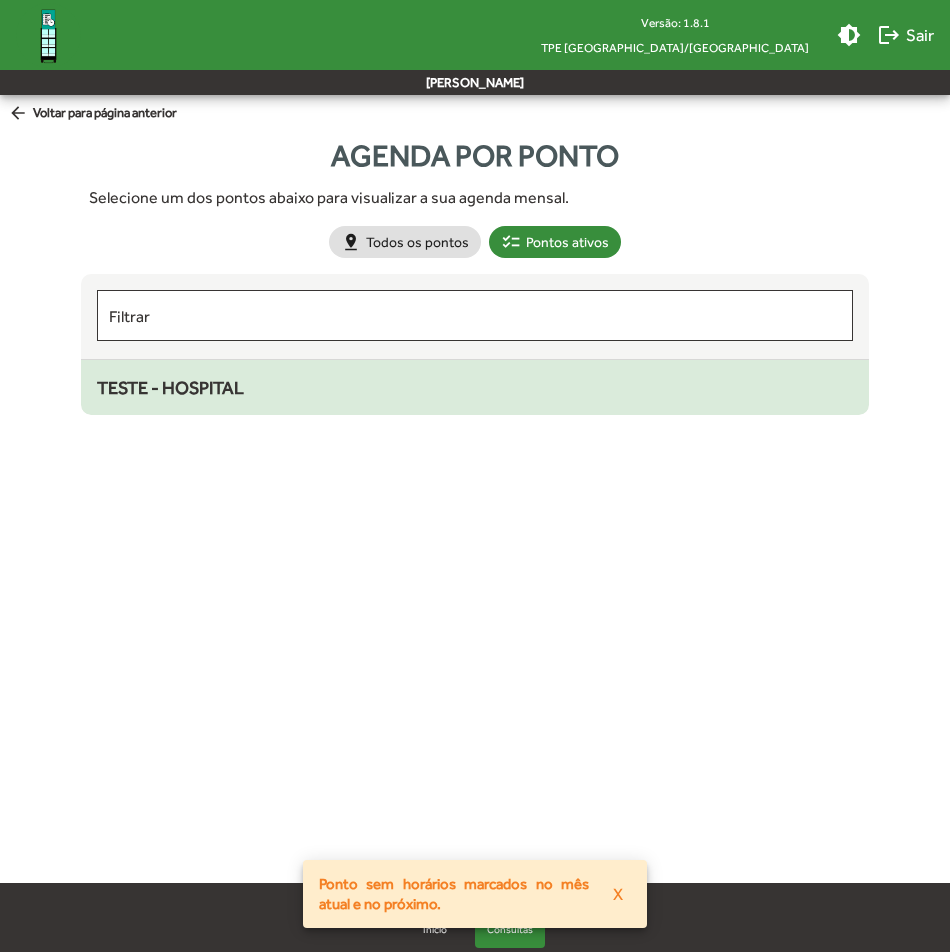 click on "TESTE - HOSPITAL" 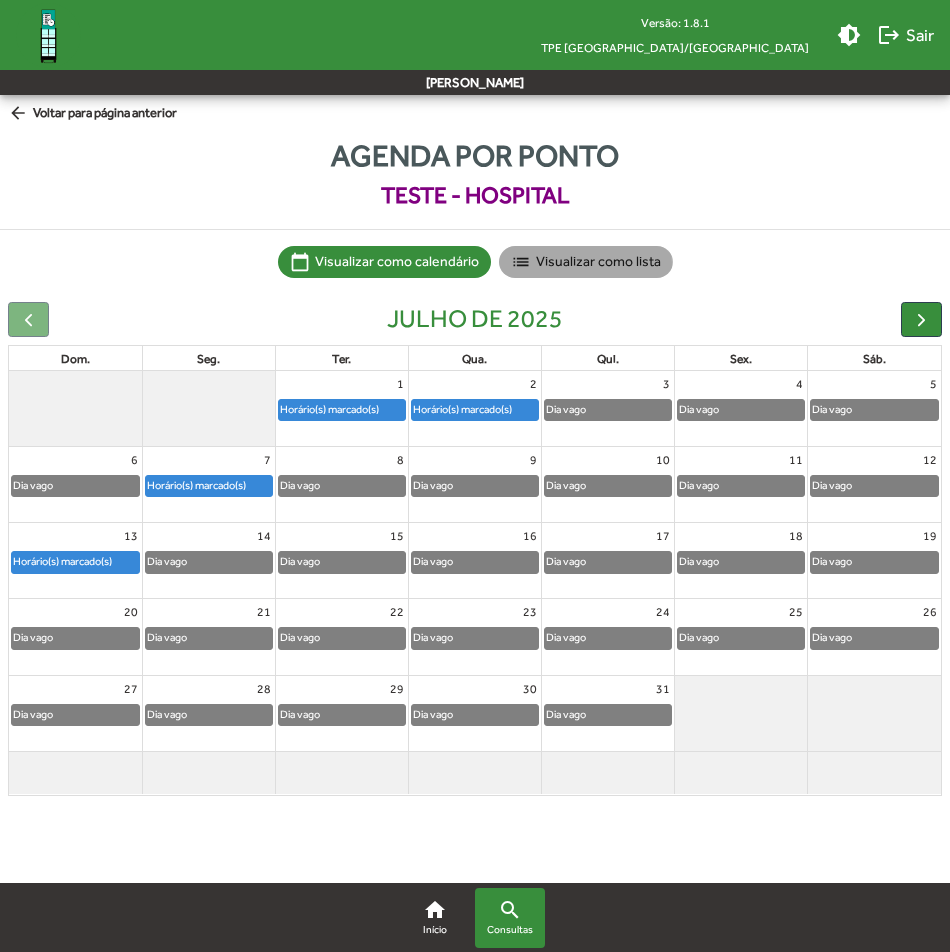 click on "list  Visualizar como lista" at bounding box center (586, 262) 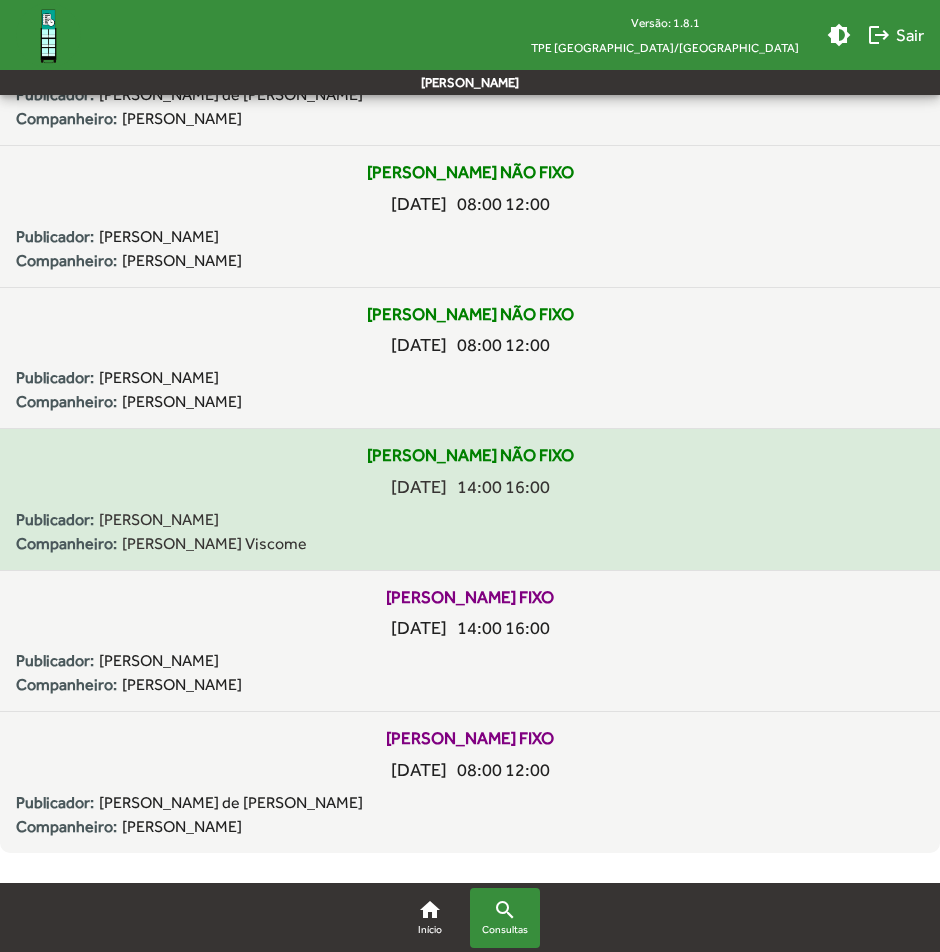 scroll, scrollTop: 445, scrollLeft: 0, axis: vertical 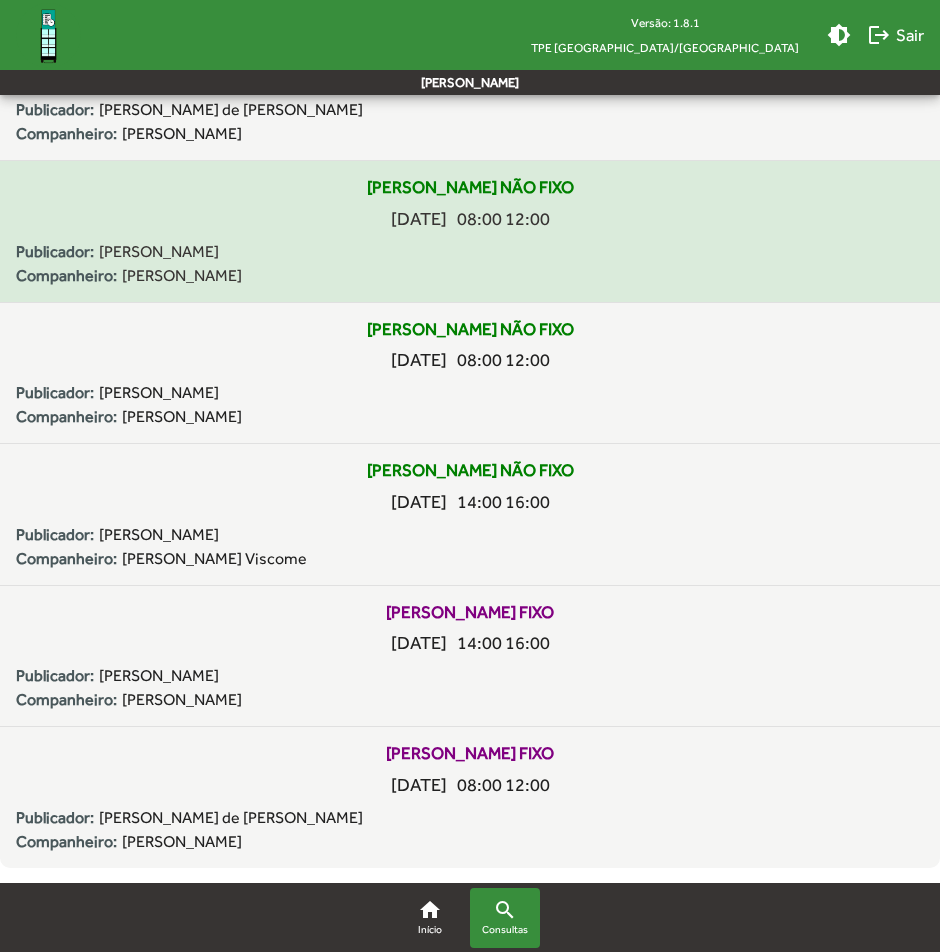 drag, startPoint x: 935, startPoint y: 471, endPoint x: 926, endPoint y: 232, distance: 239.1694 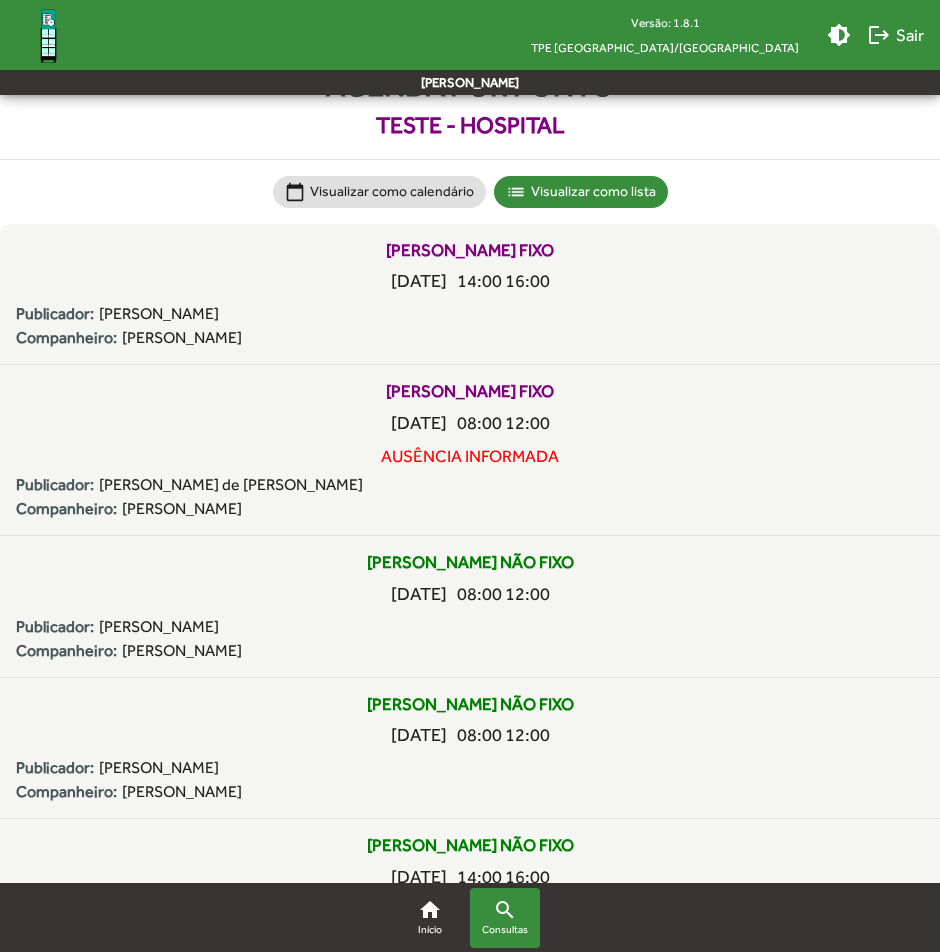 scroll, scrollTop: 22, scrollLeft: 0, axis: vertical 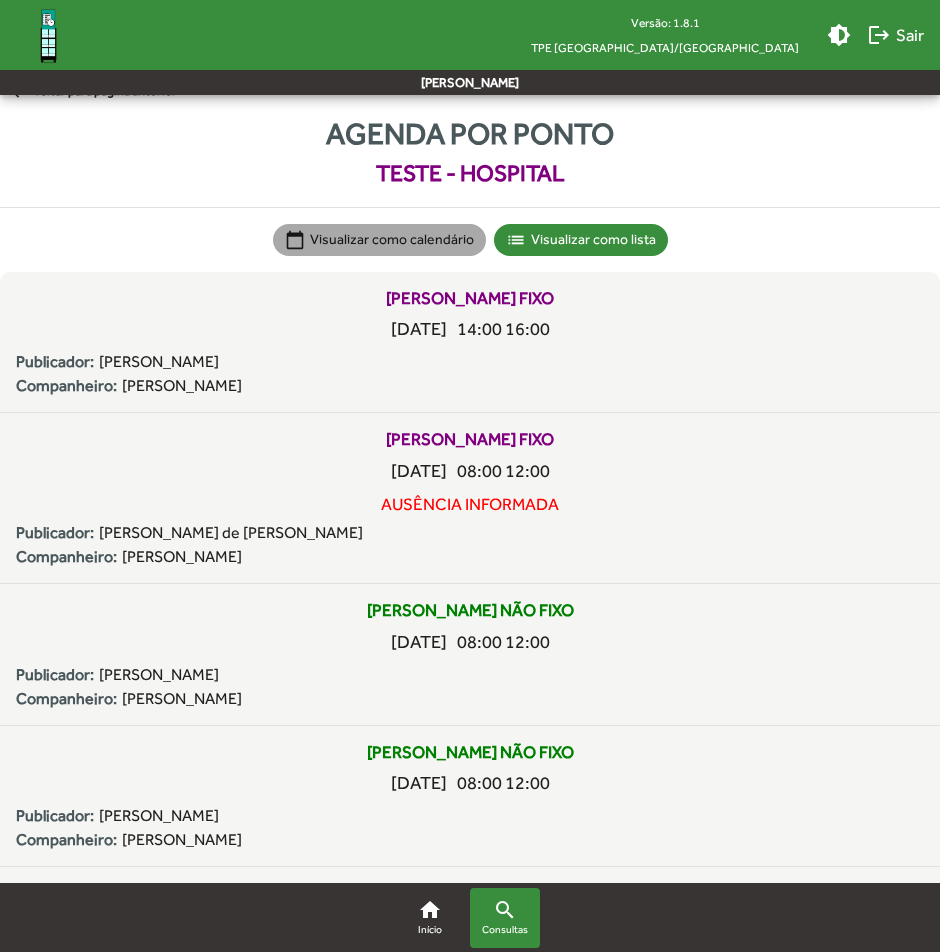 click on "calendar_today  Visualizar como calendário" at bounding box center (379, 240) 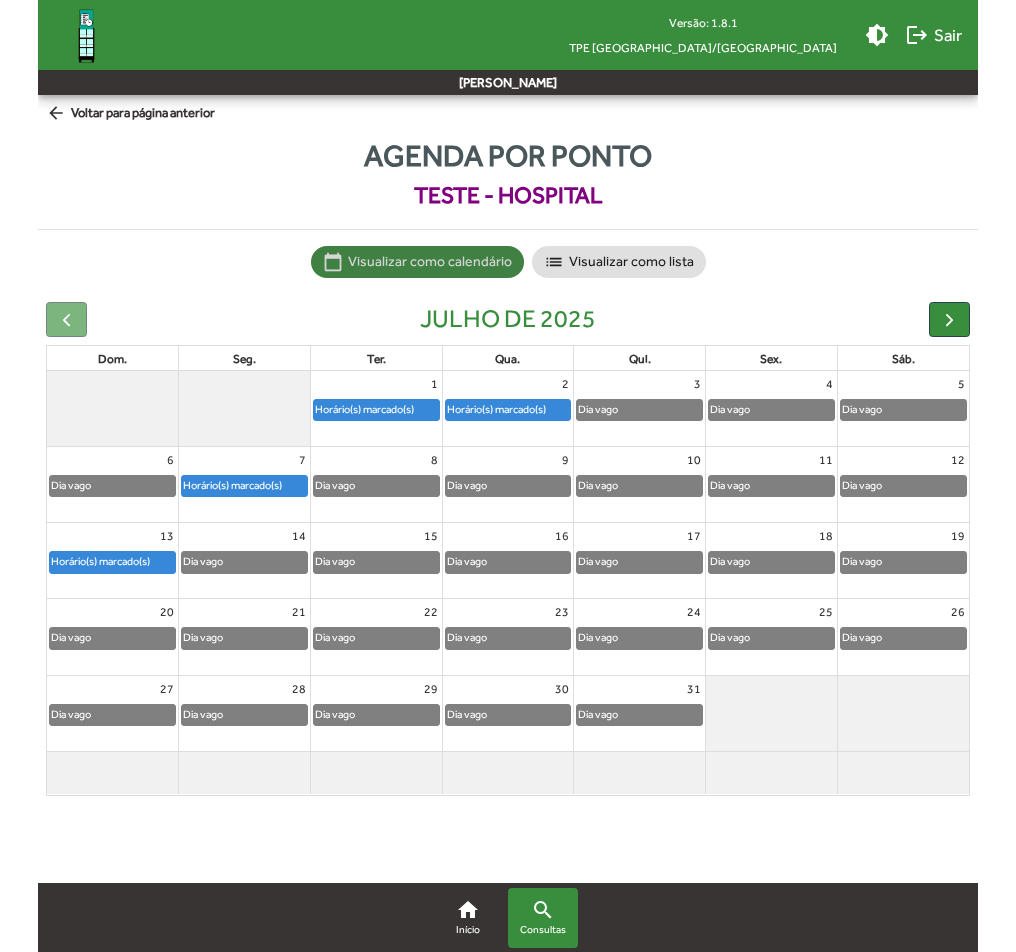 scroll, scrollTop: 0, scrollLeft: 0, axis: both 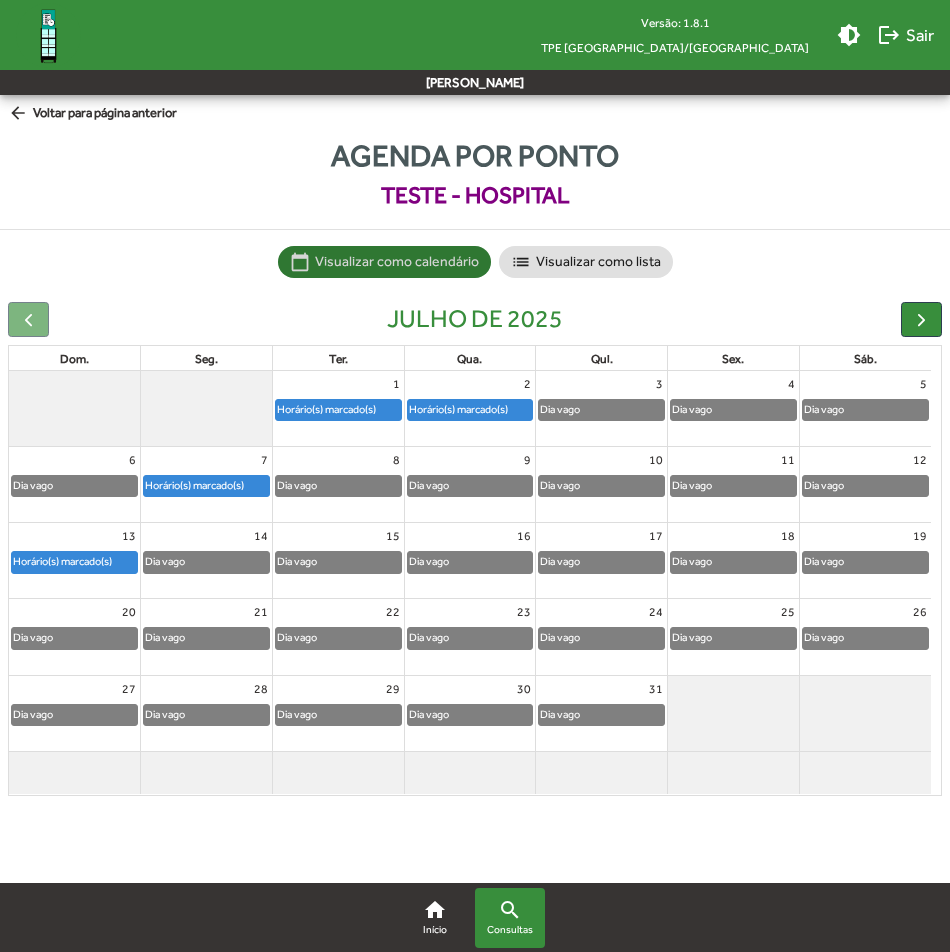 click on "Dia vago" 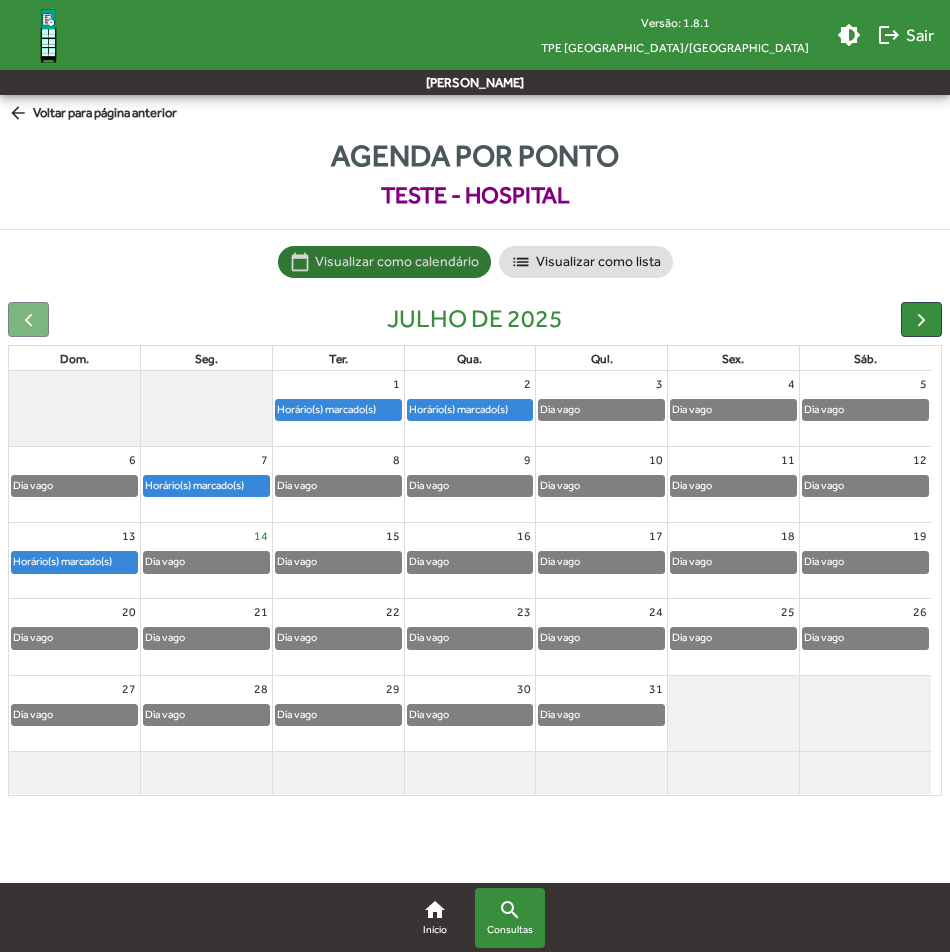 click on "14" at bounding box center (261, 536) 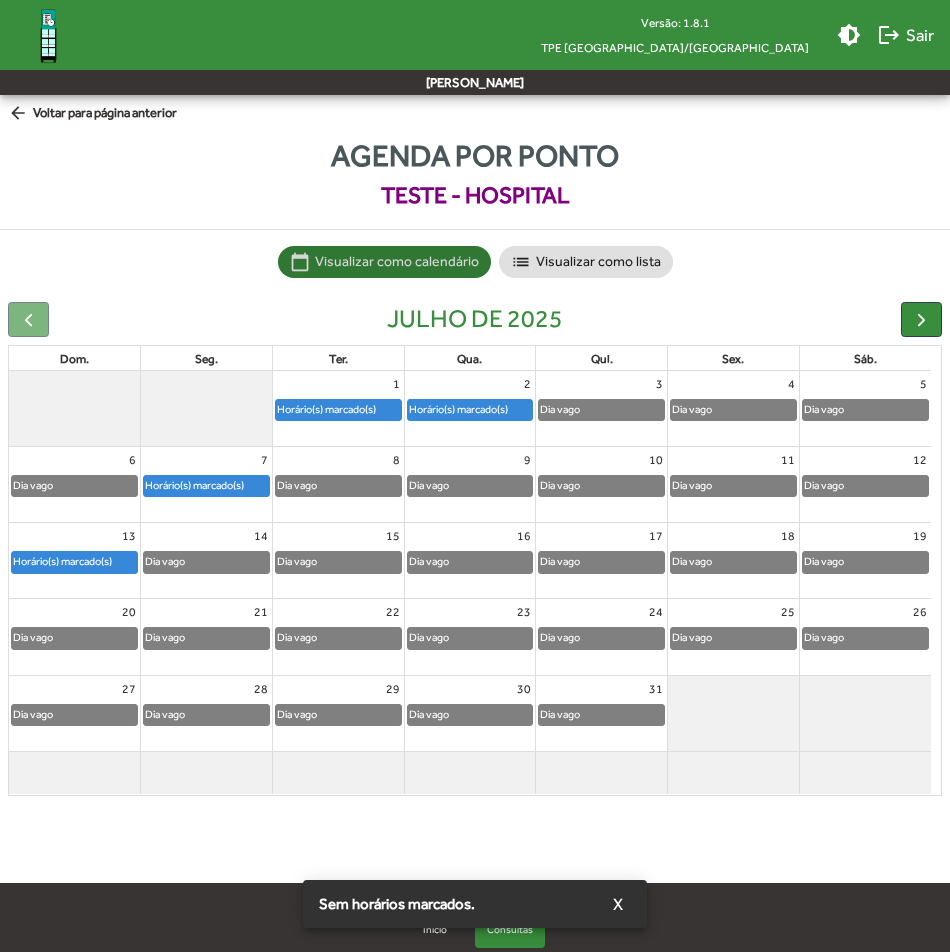 click on "14" 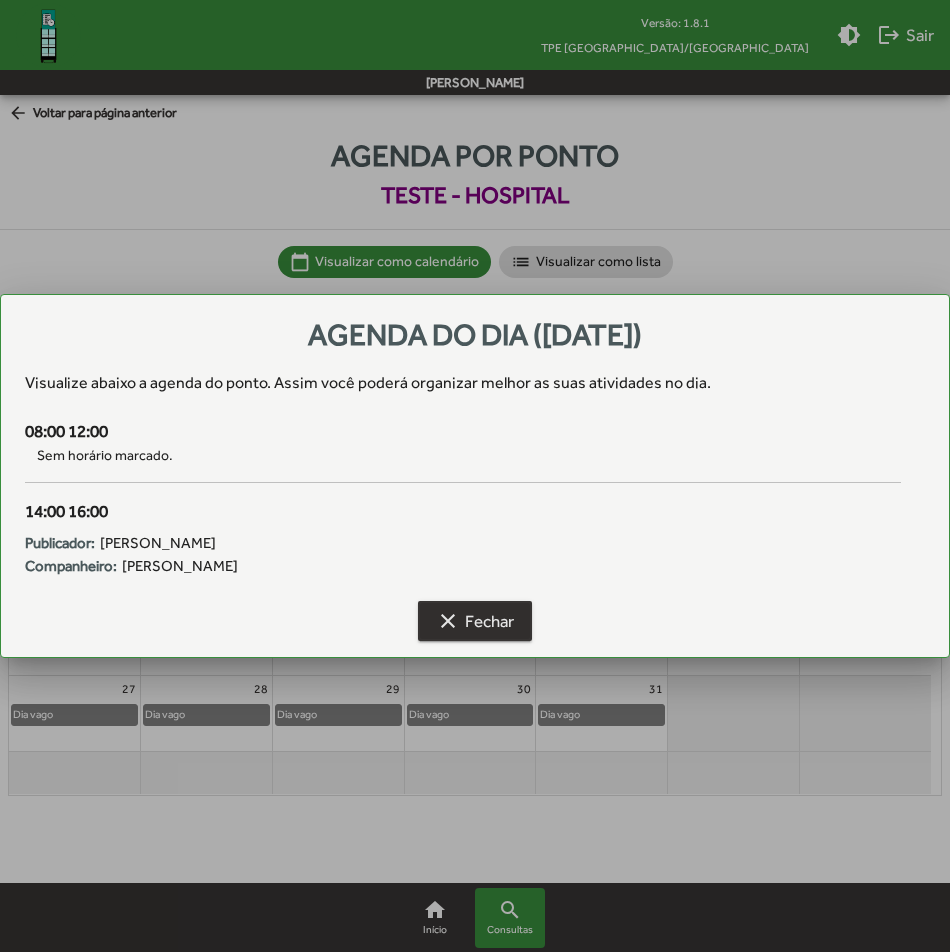 click on "clear  Fechar" at bounding box center (475, 621) 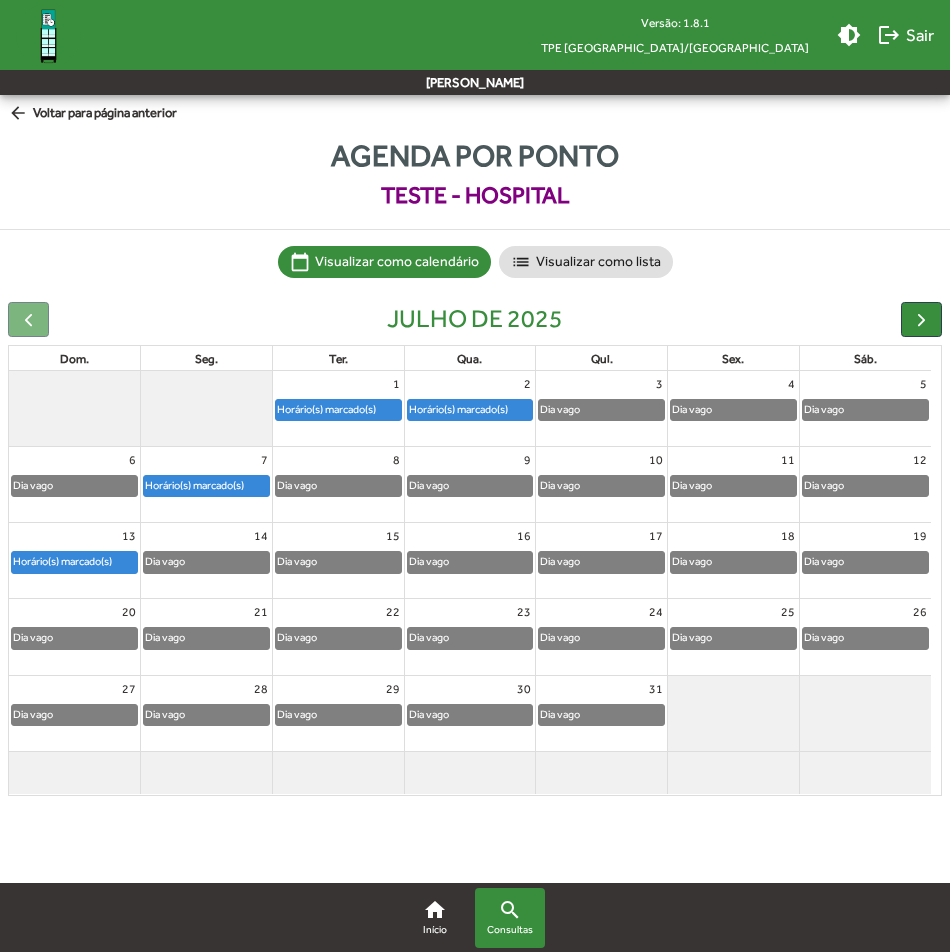 click on "arrow_back  Voltar para página anterior" 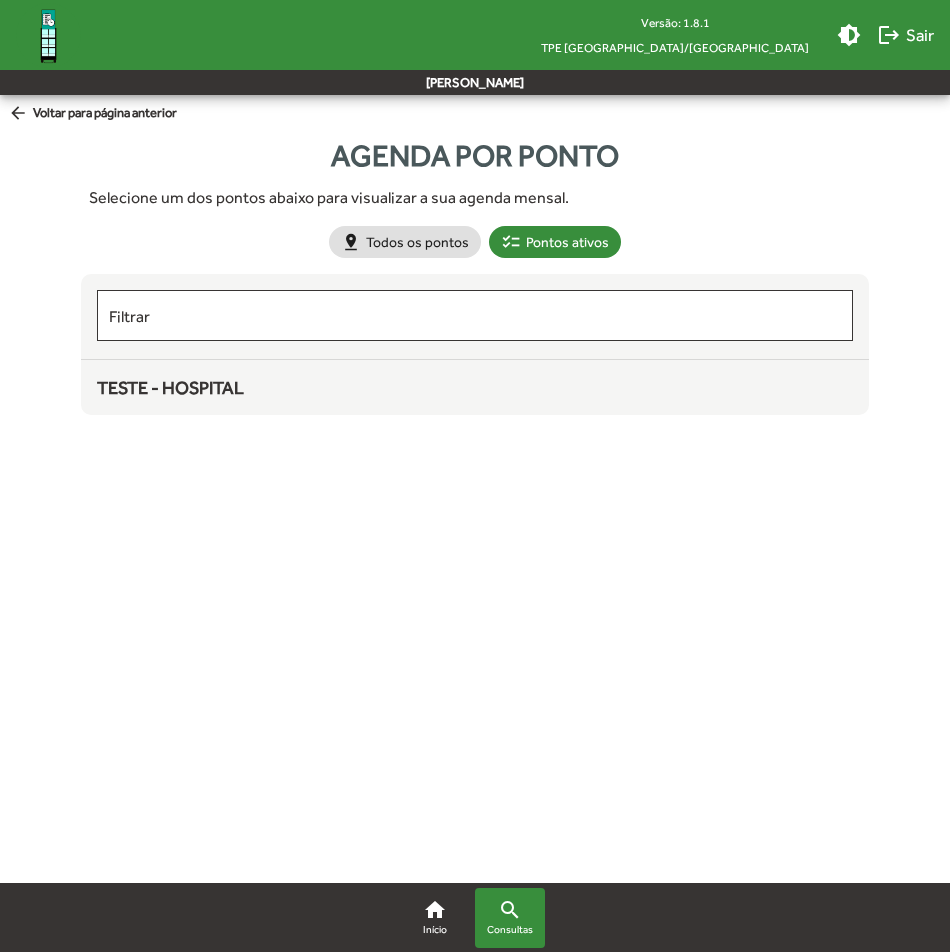 click on "arrow_back  Voltar para página anterior" 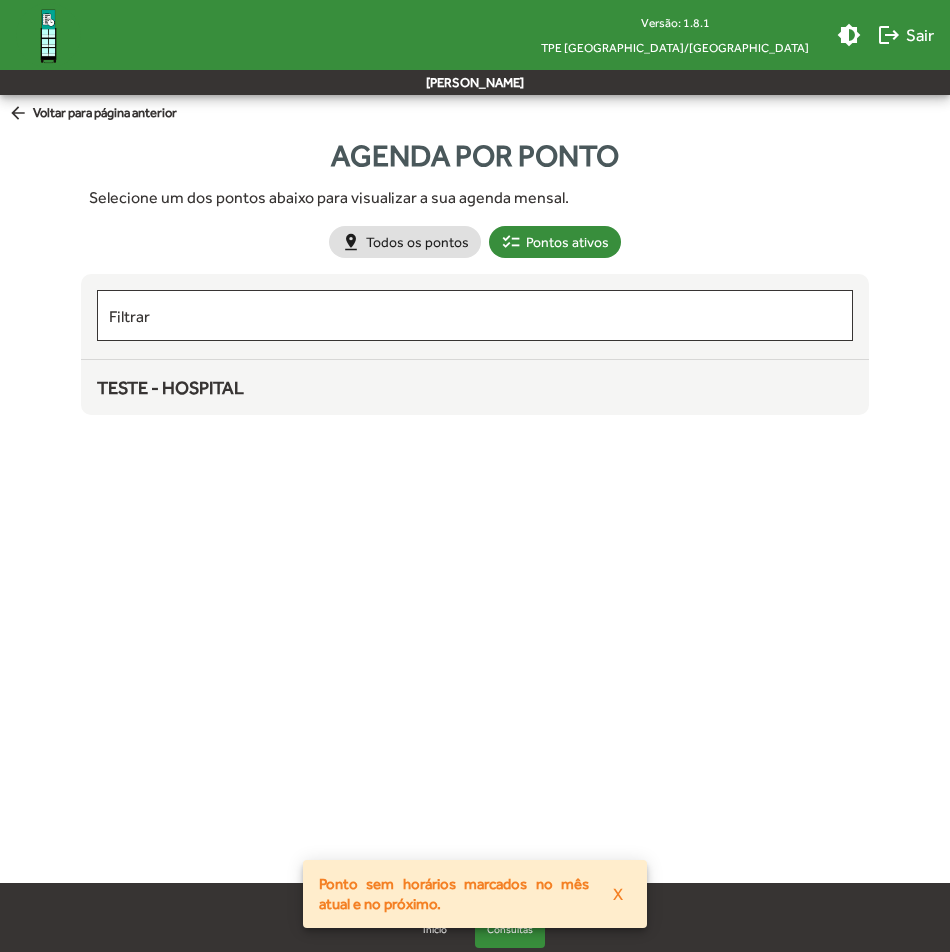 click on "arrow_back  Voltar para página anterior" 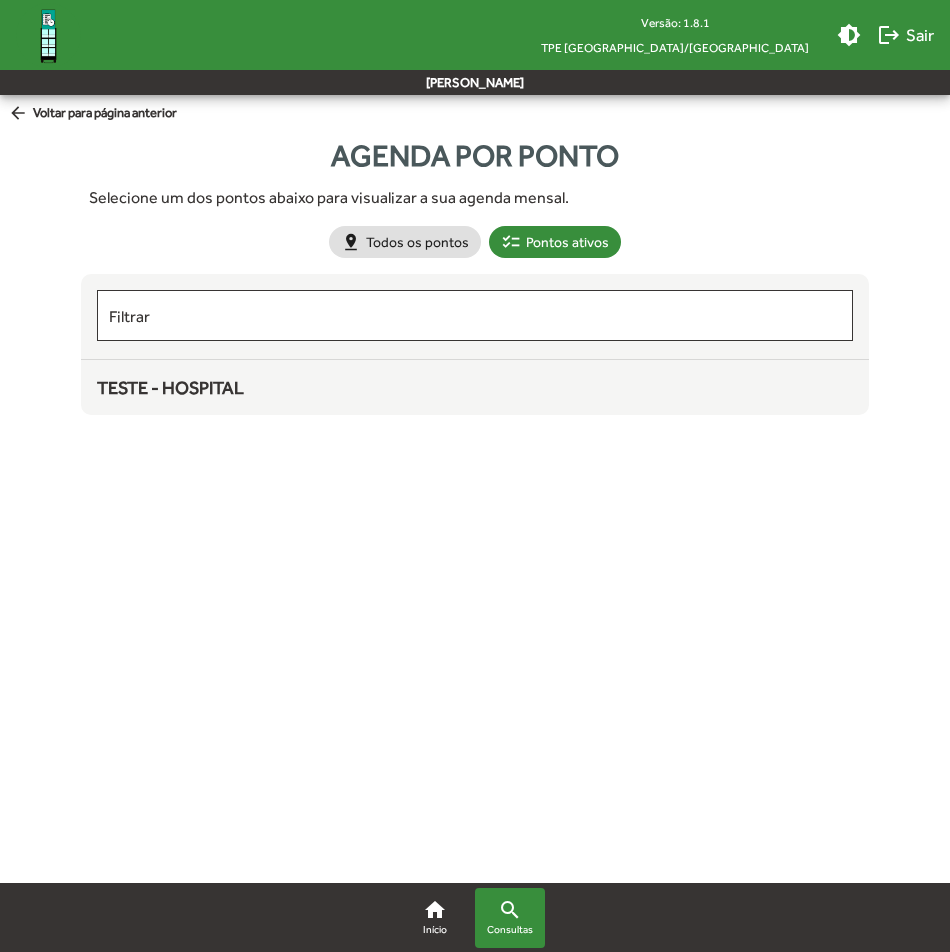 click on "arrow_back" 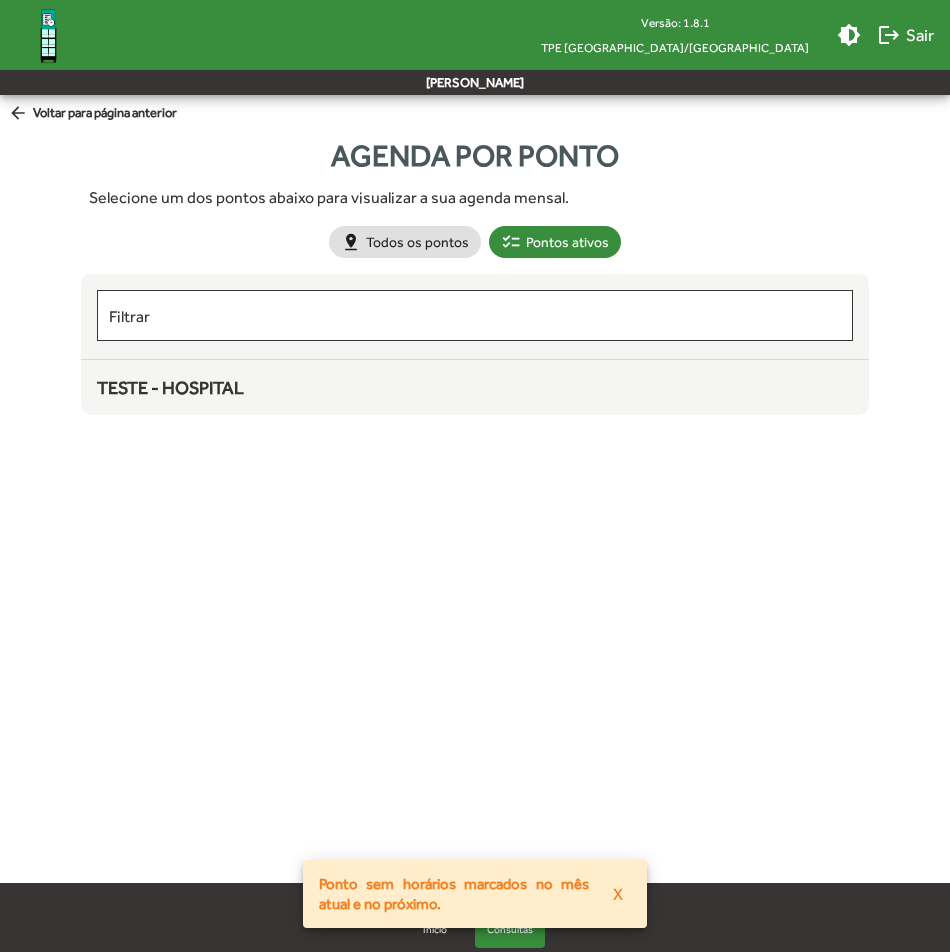 click on "Ponto sem horários marcados no mês atual e no próximo. X" at bounding box center (475, 894) 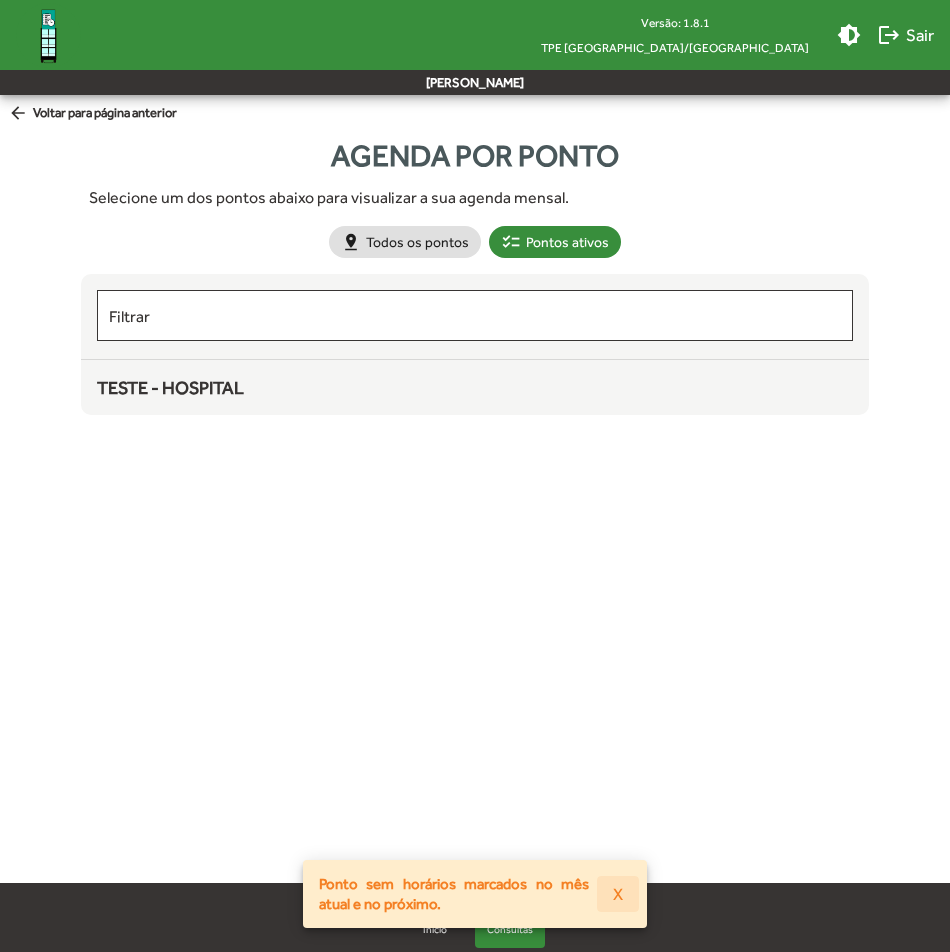 click on "X" at bounding box center [618, 894] 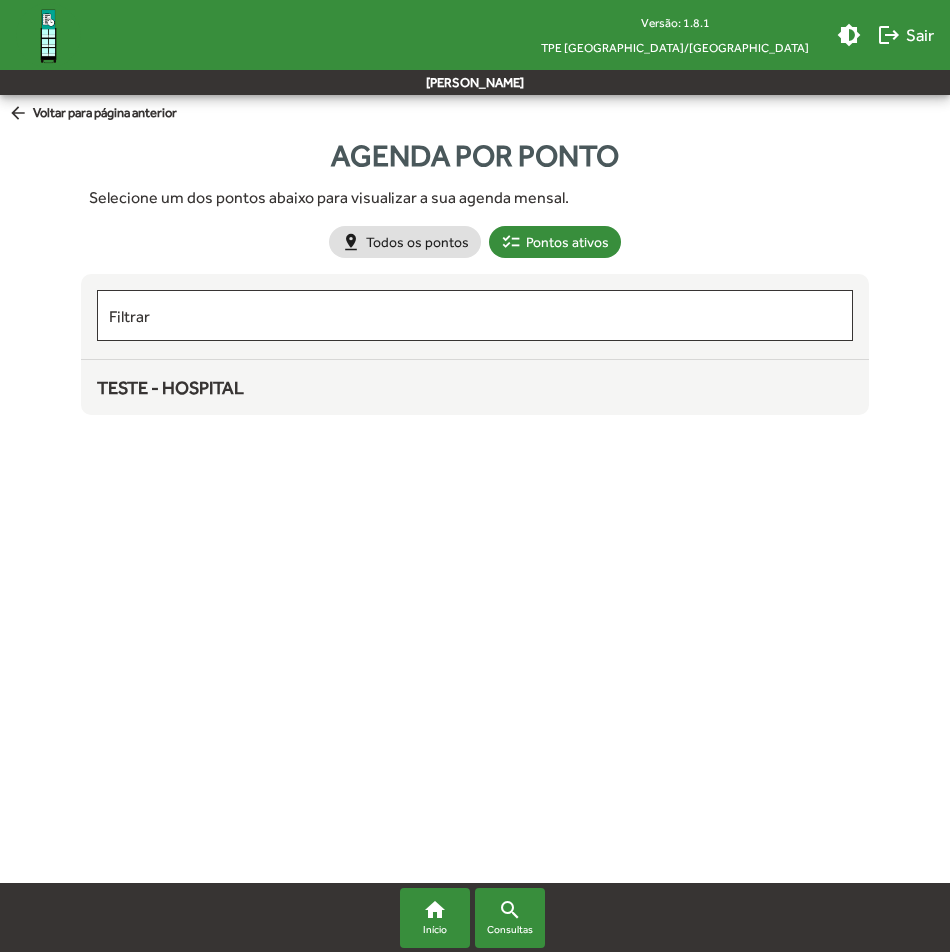 click on "home" 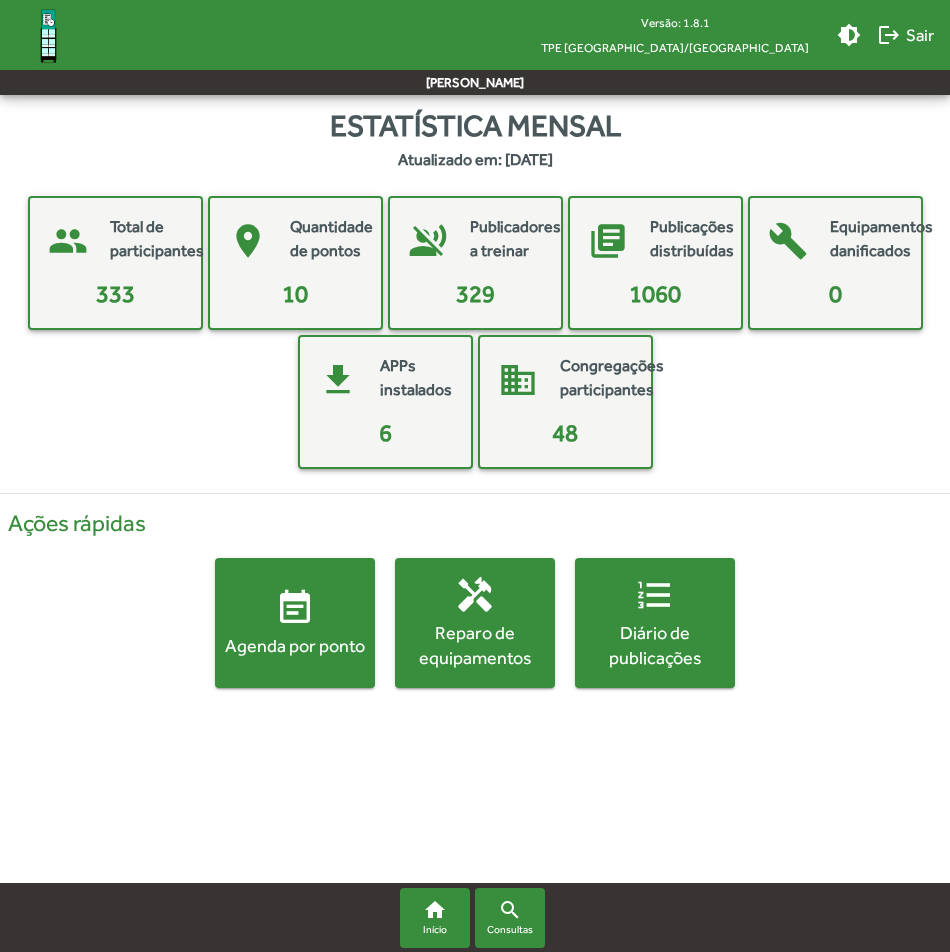 click on "search" 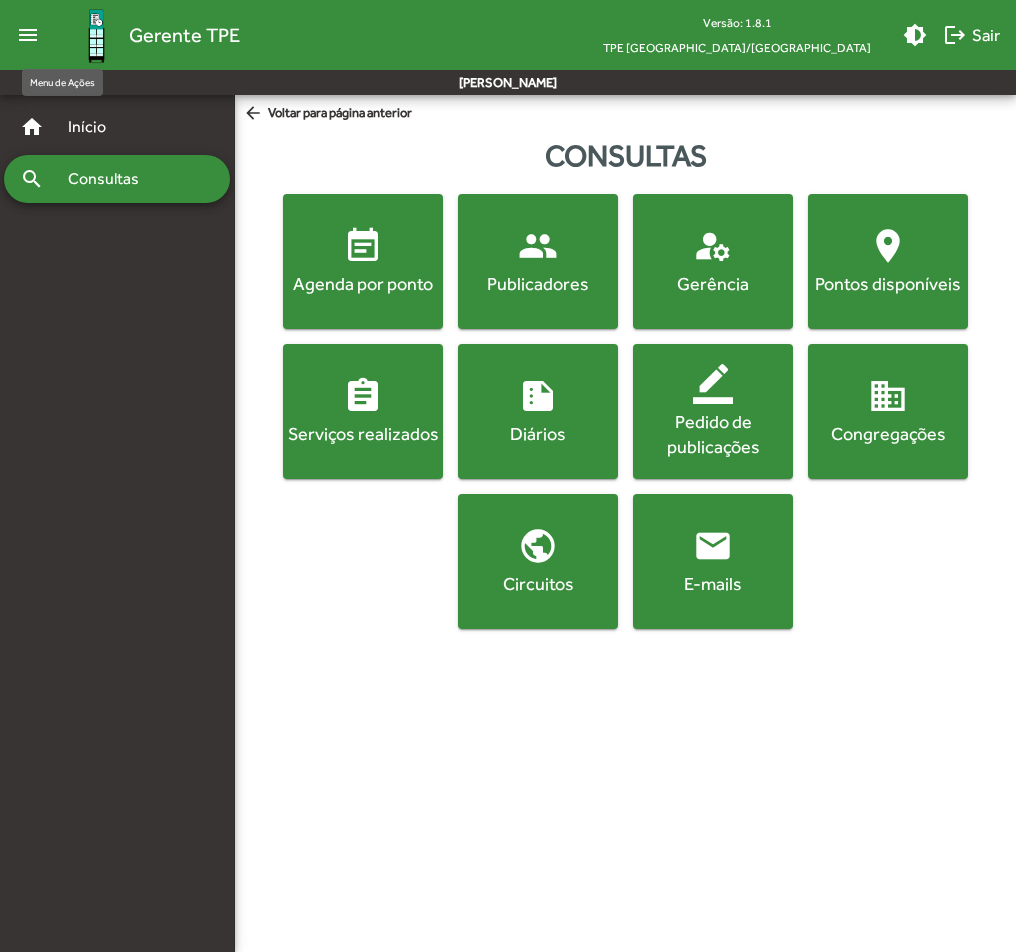 click on "menu" 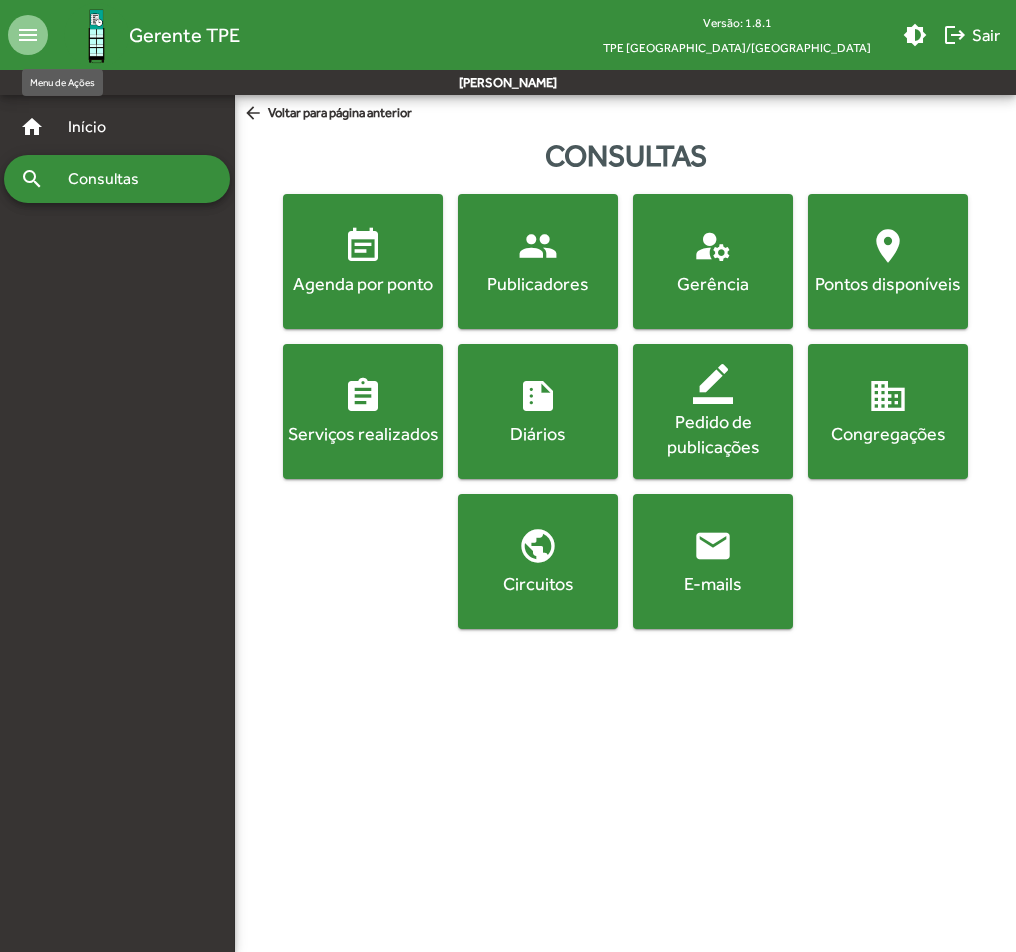 click on "menu" 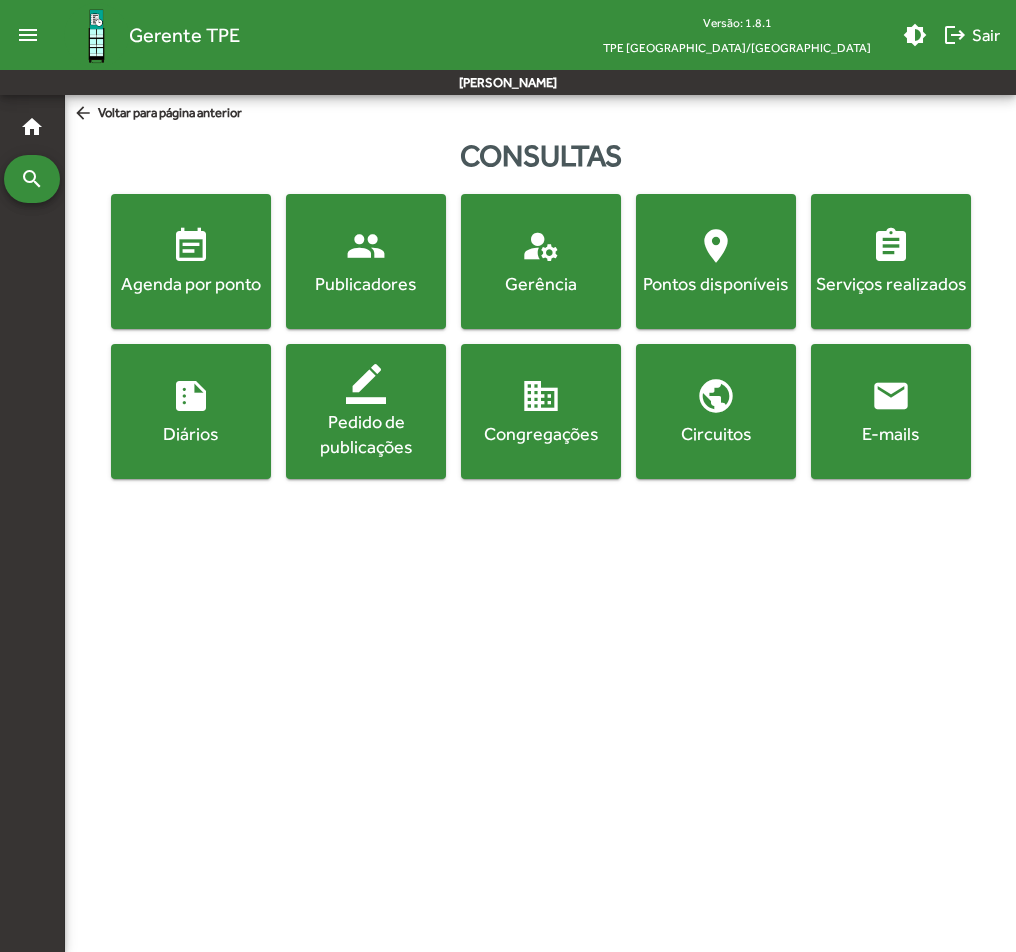 click on "menu" 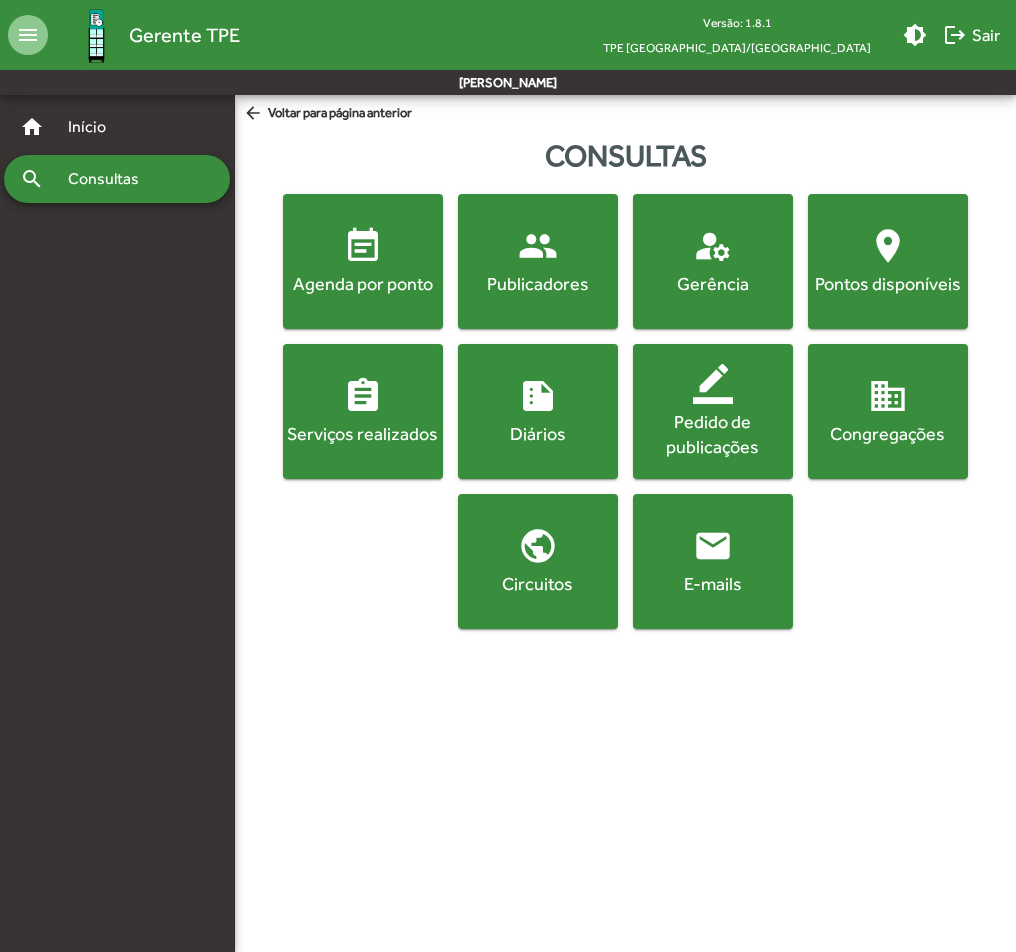 click on "home Início search Consultas" at bounding box center [117, 506] 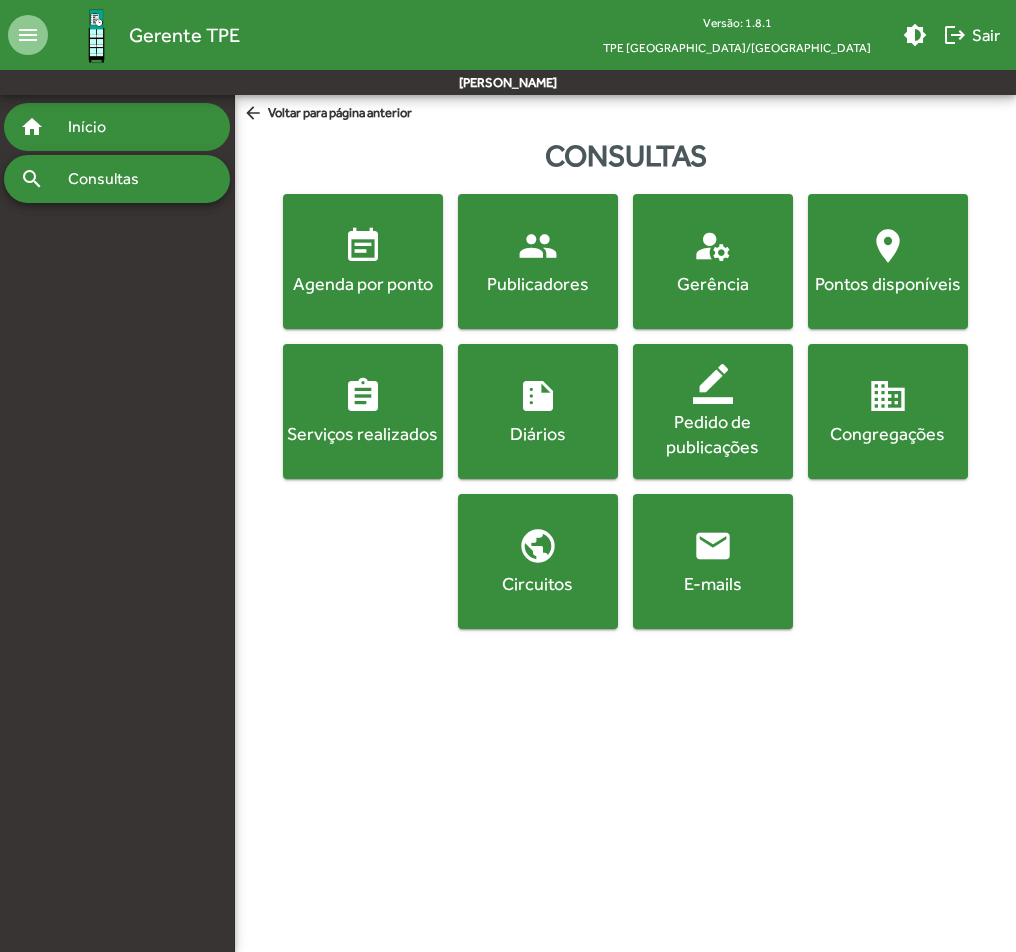 click on "home Início" at bounding box center (117, 127) 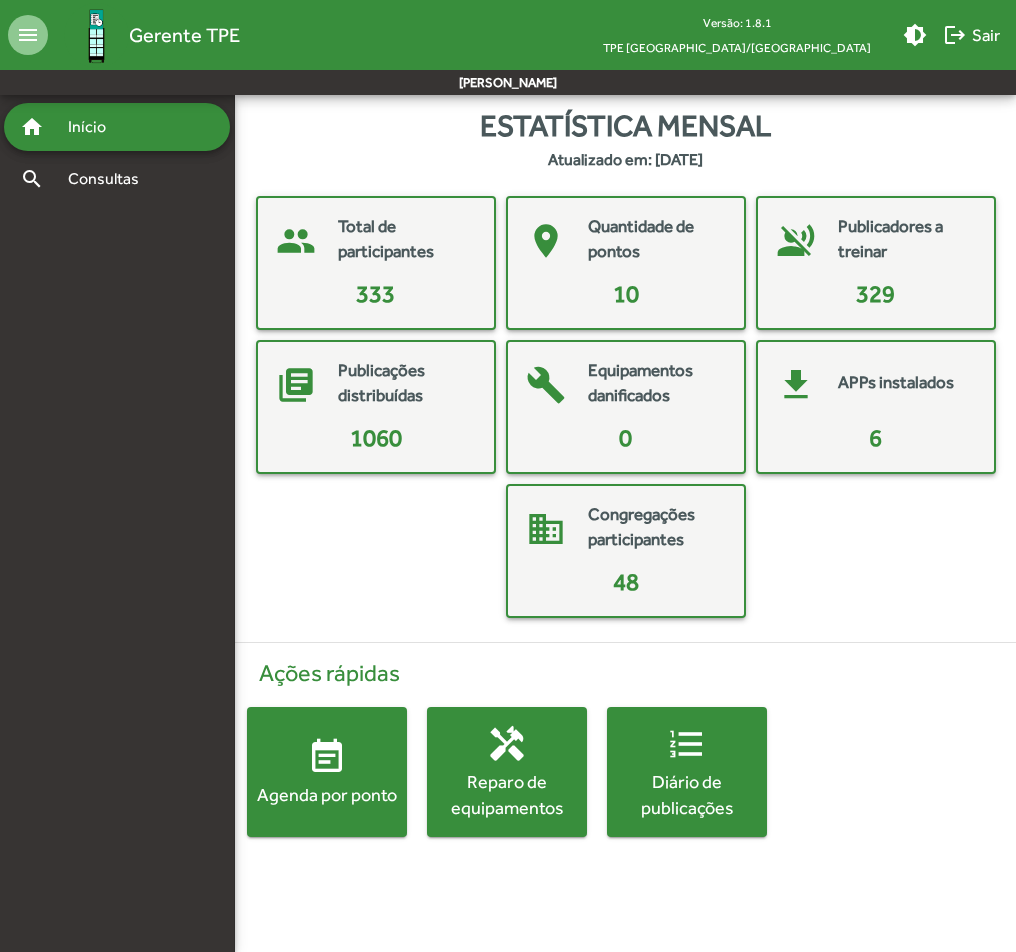click on "home Início search Consultas" at bounding box center (117, 506) 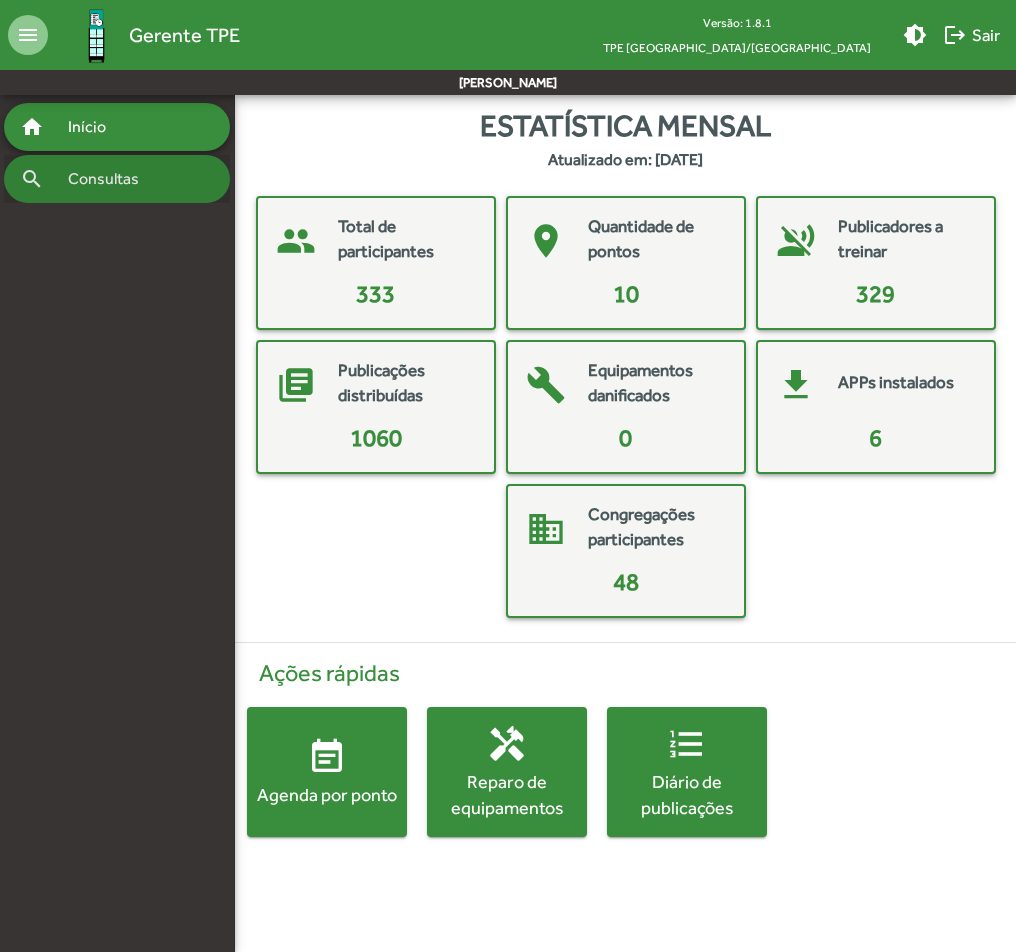click on "Consultas" at bounding box center [110, 179] 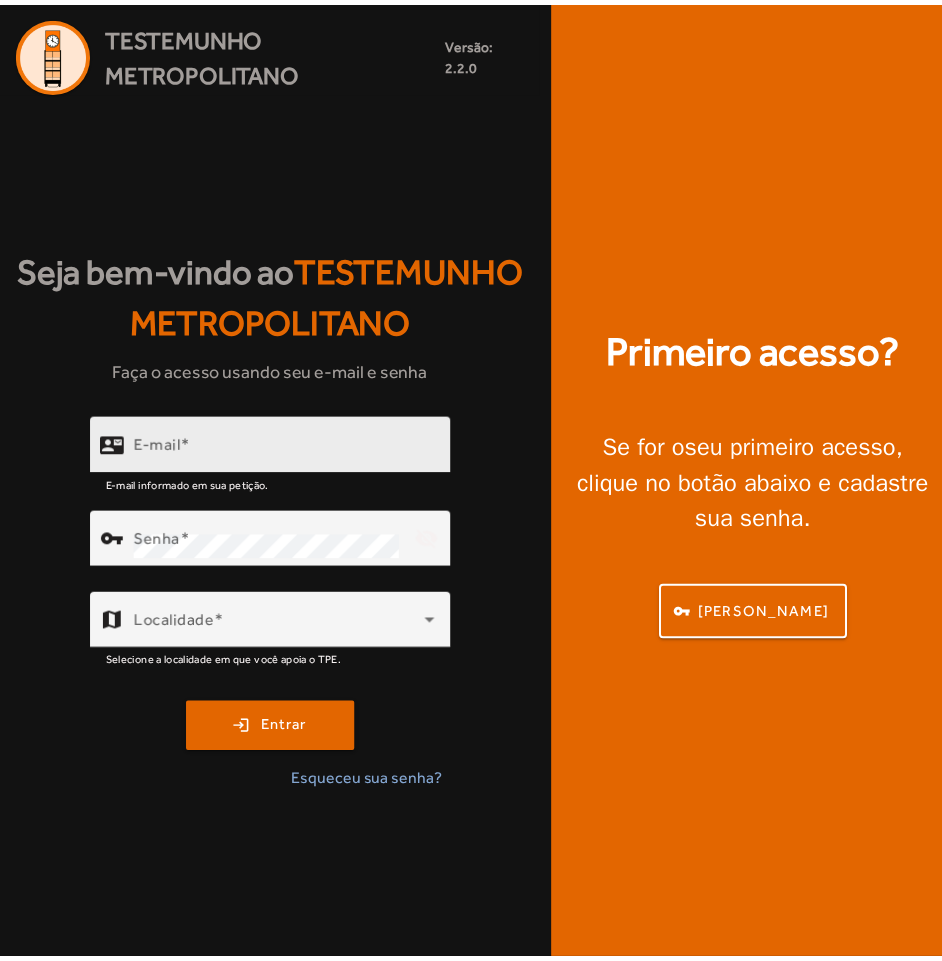scroll, scrollTop: 0, scrollLeft: 0, axis: both 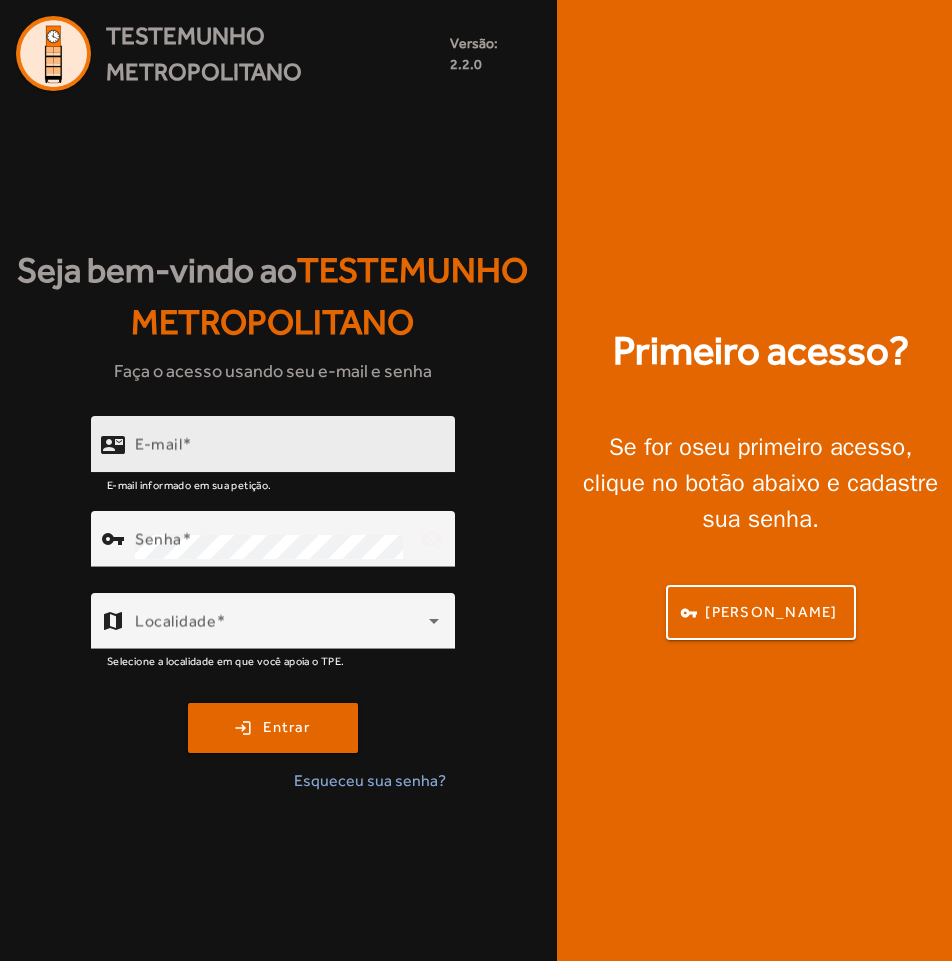 click on "E-mail" 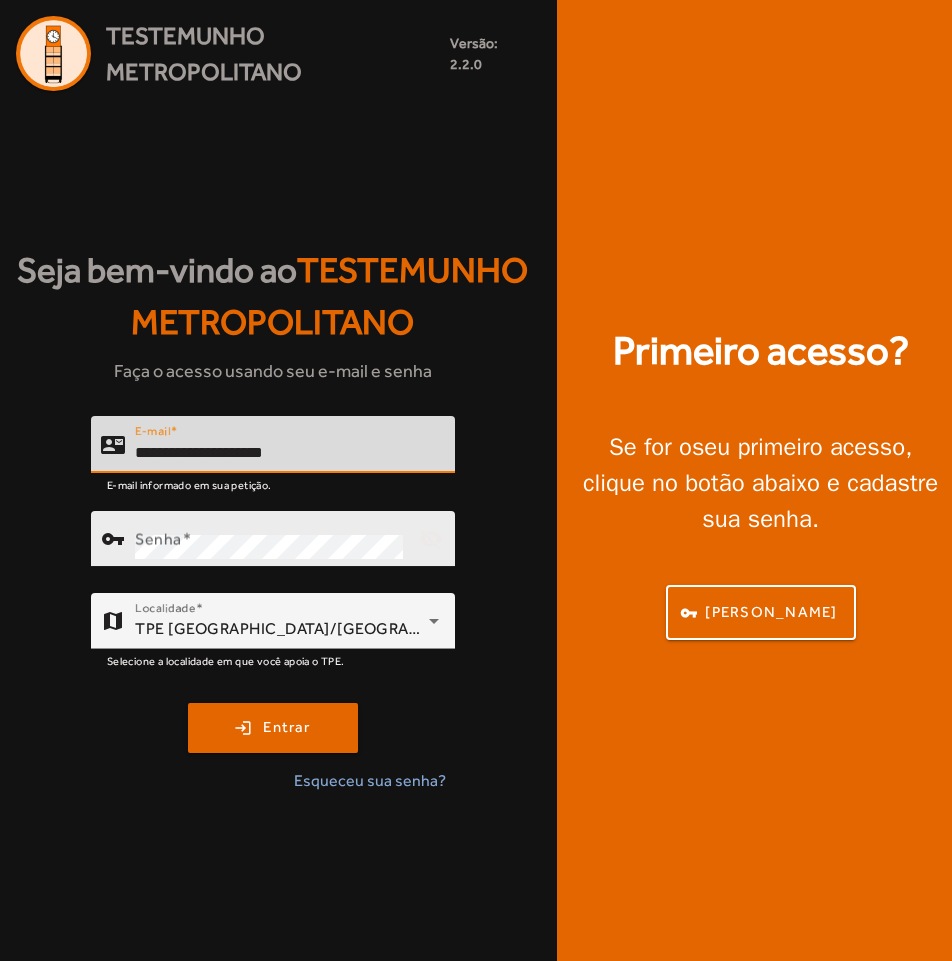 type on "**********" 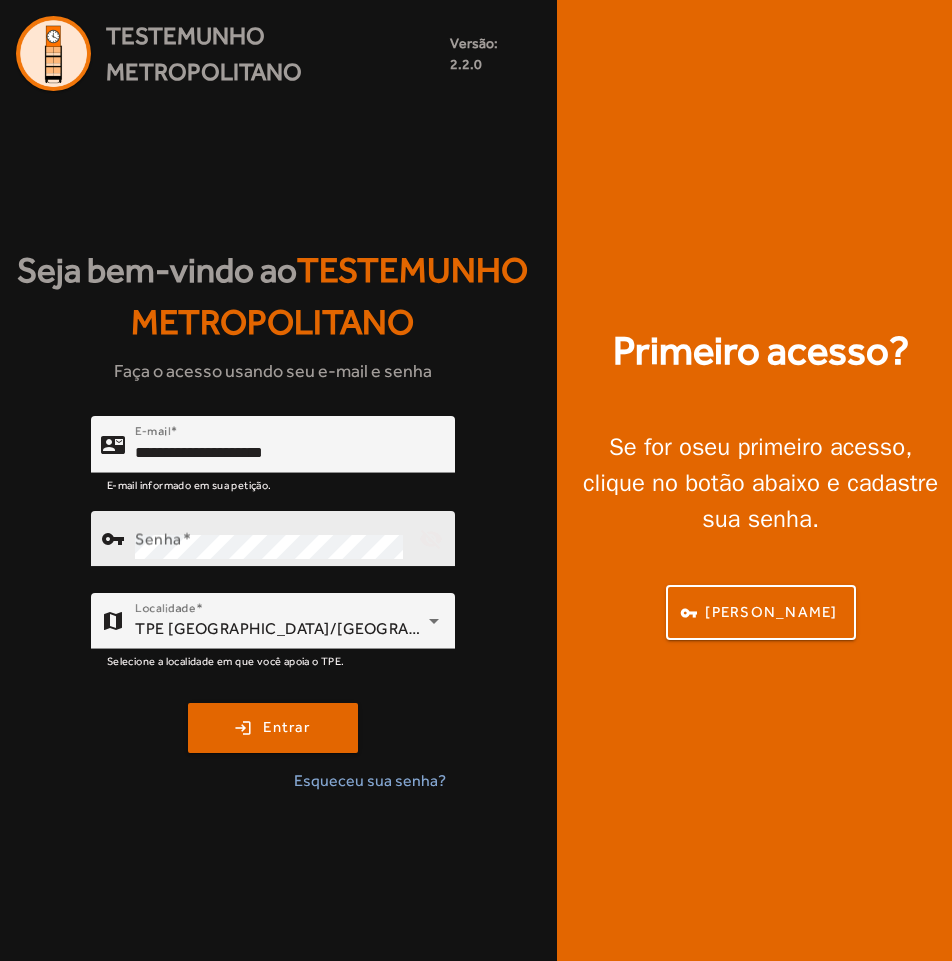 click on "Senha" 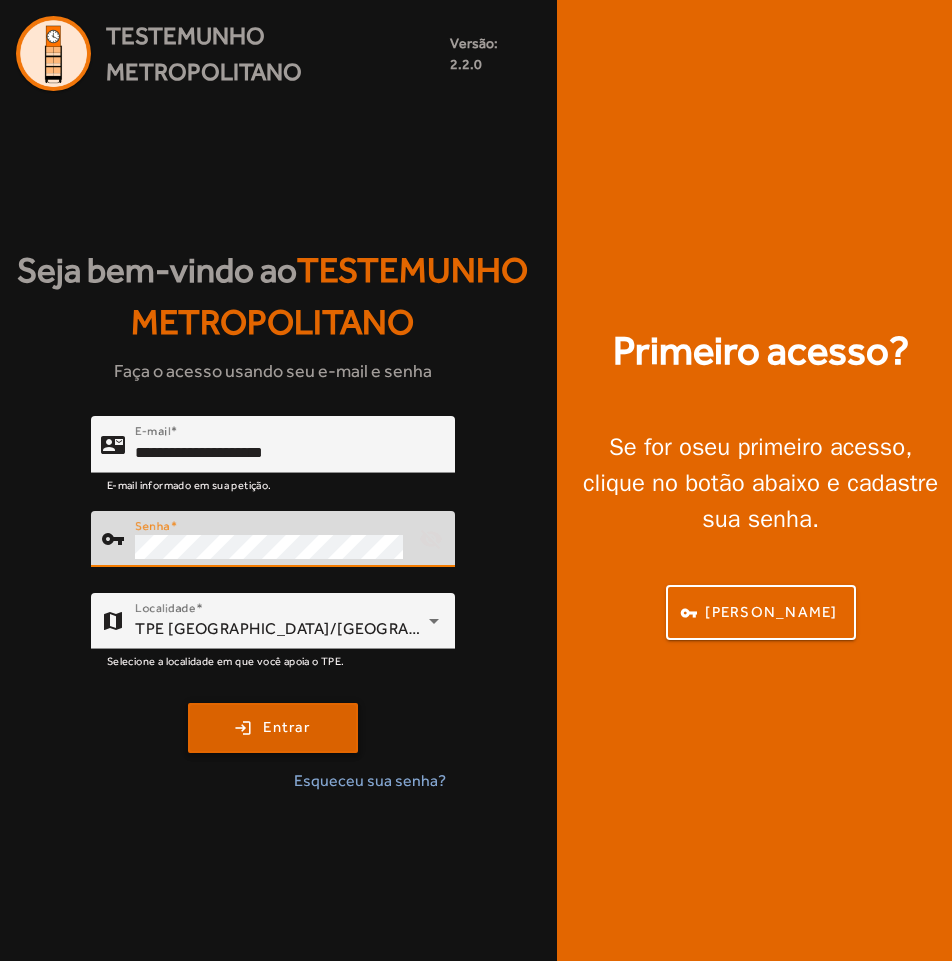 click 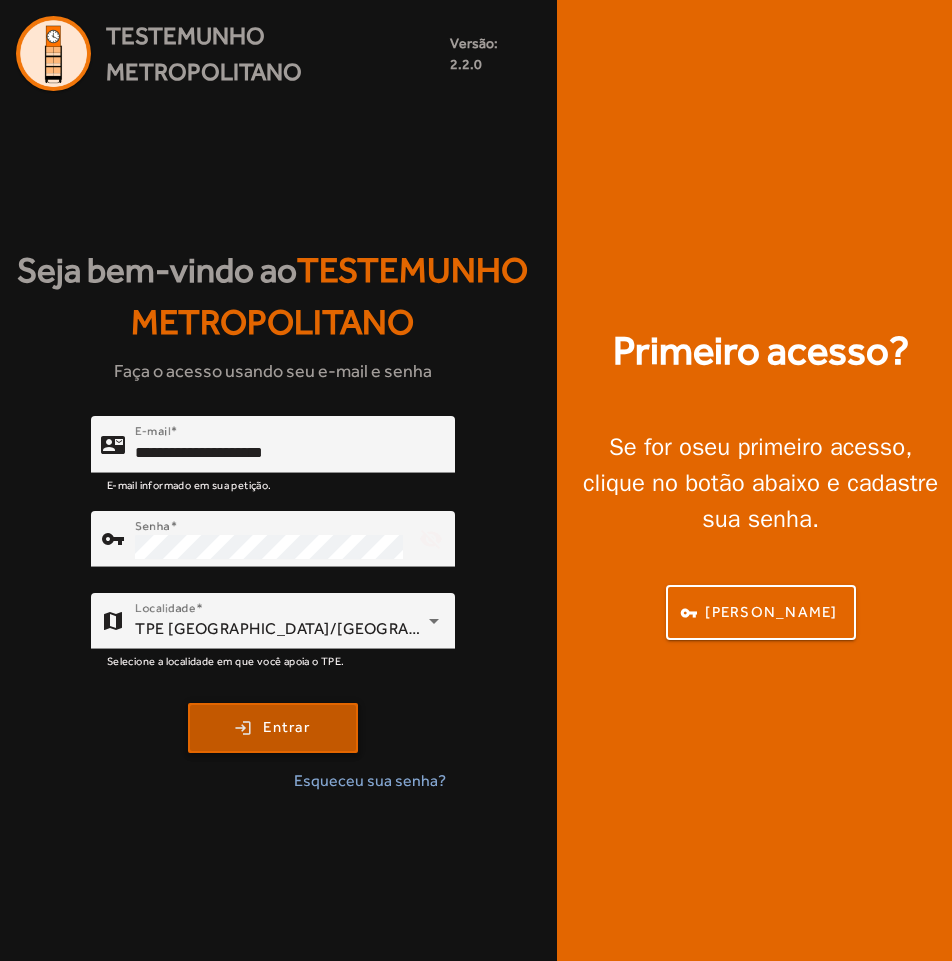 click on "Entrar" 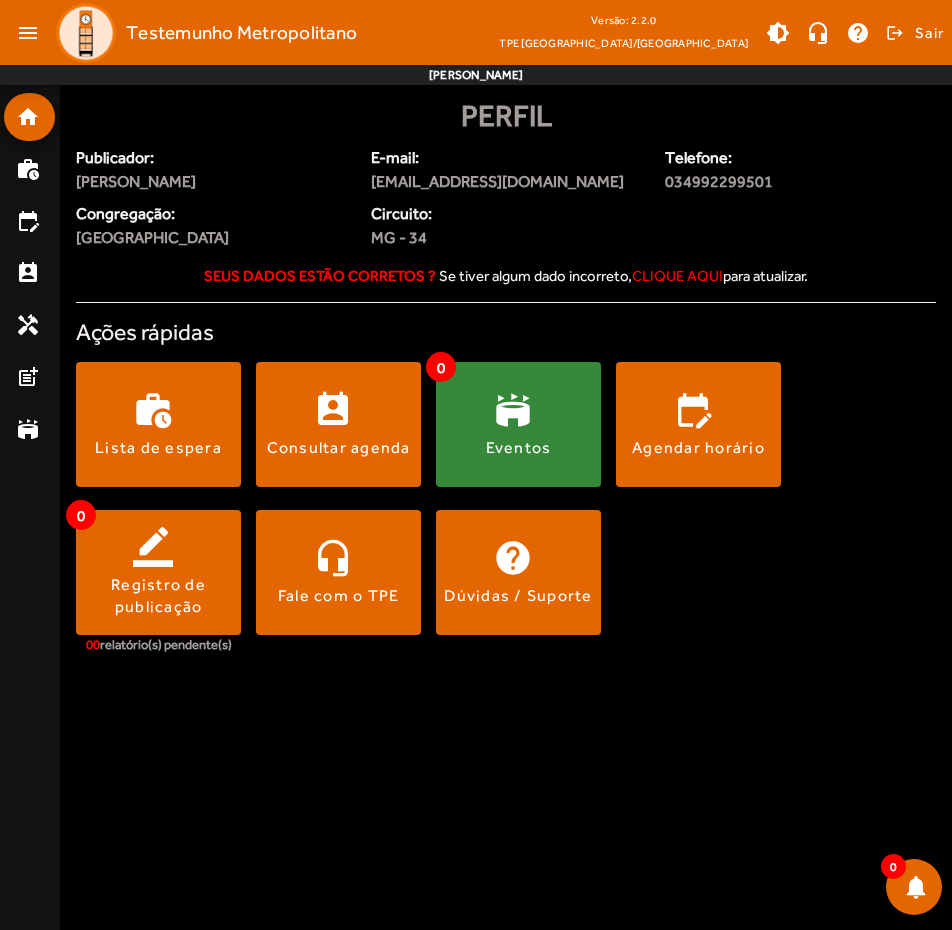 click 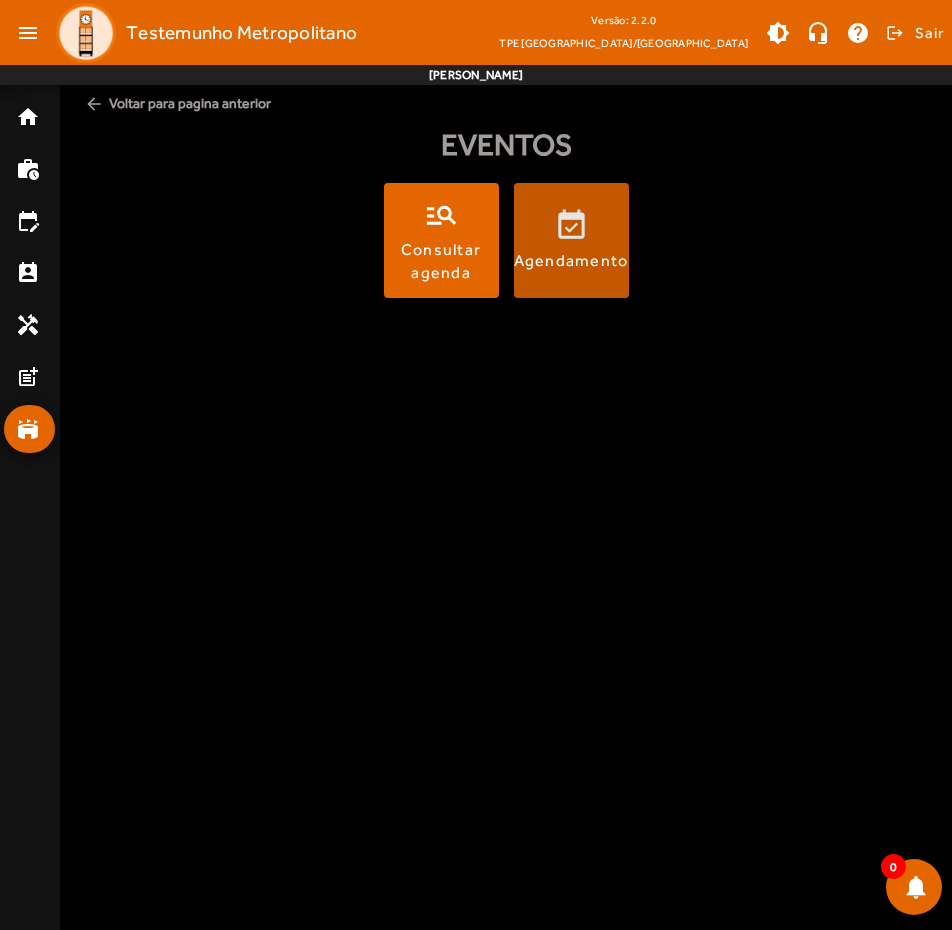 click 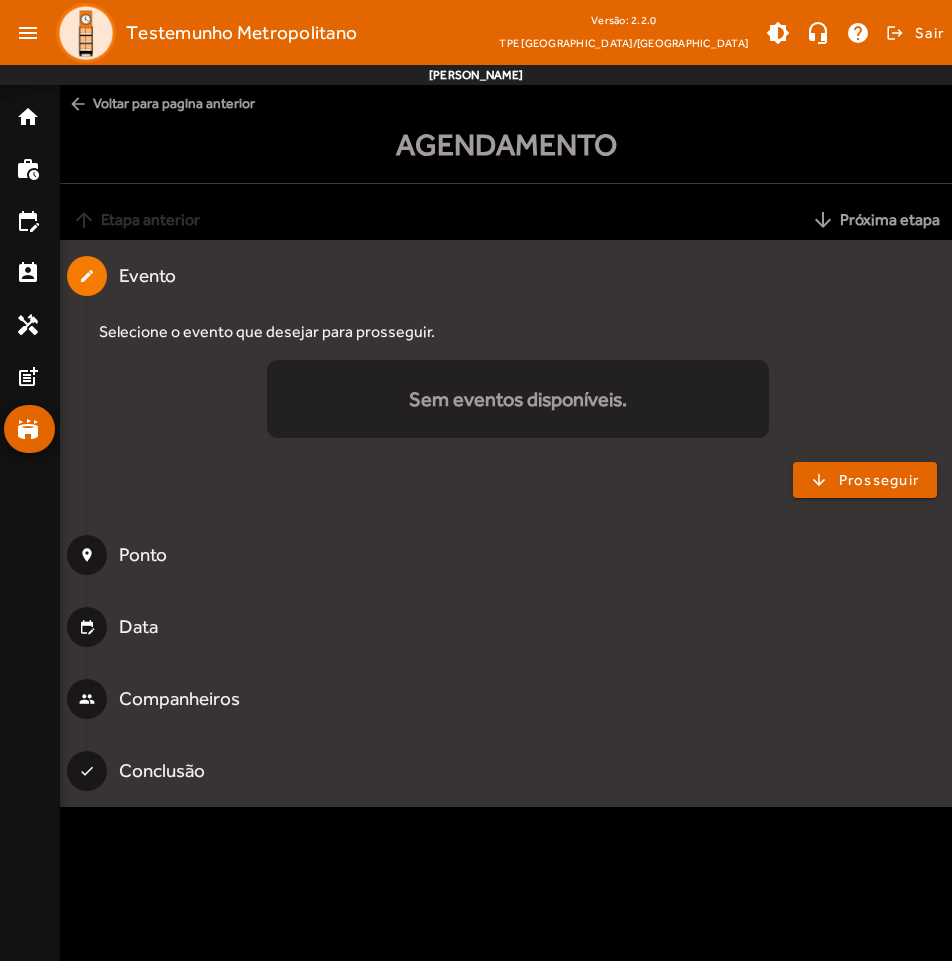 click on "arrow_back  Voltar para pagina anterior" 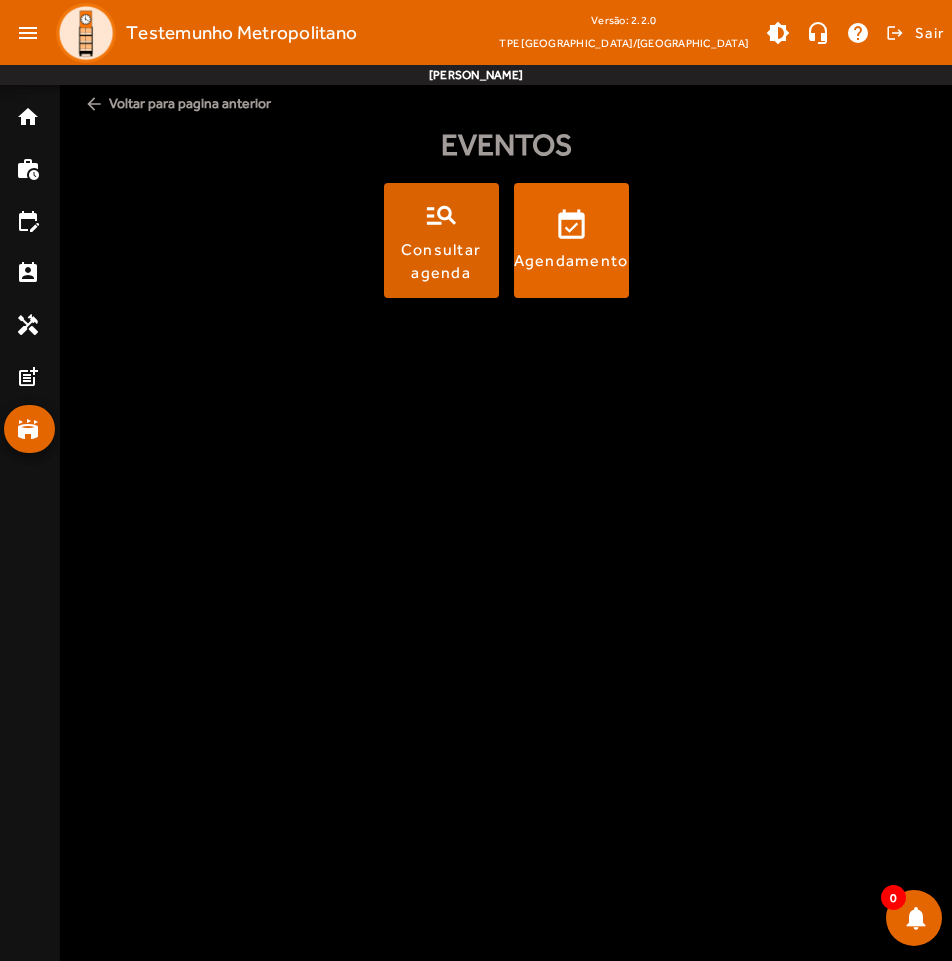 click 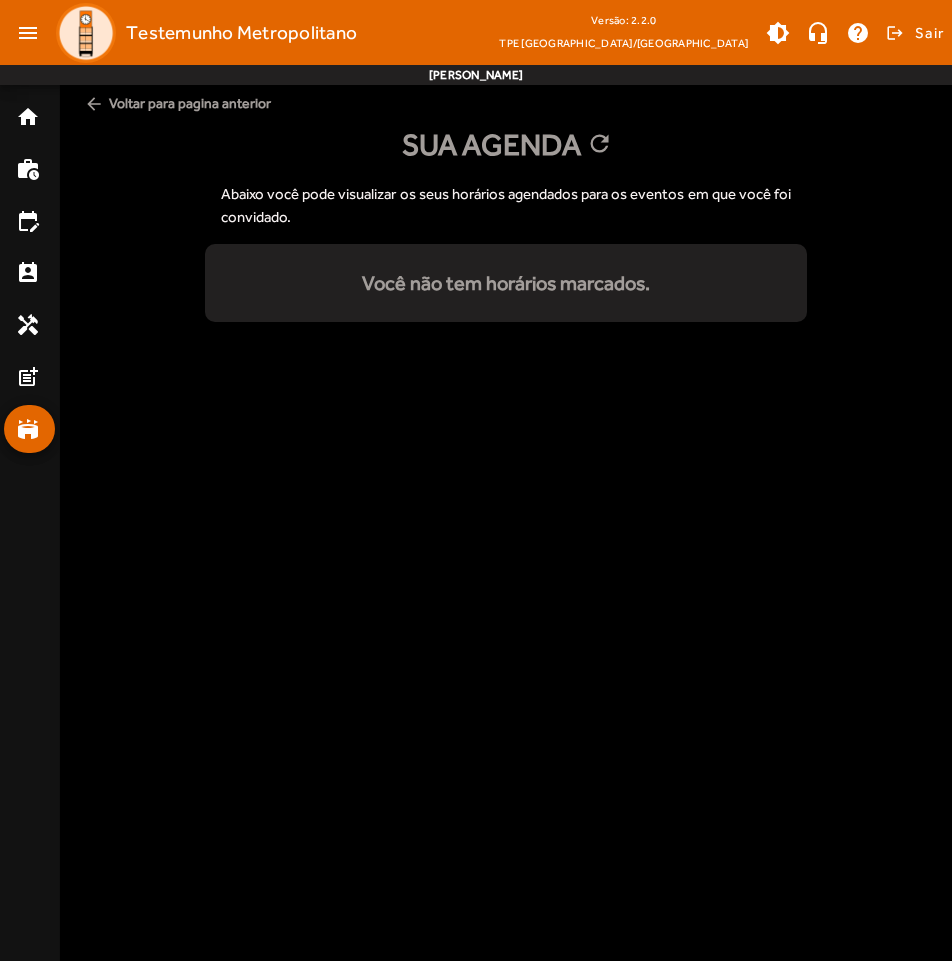 click on "arrow_back" 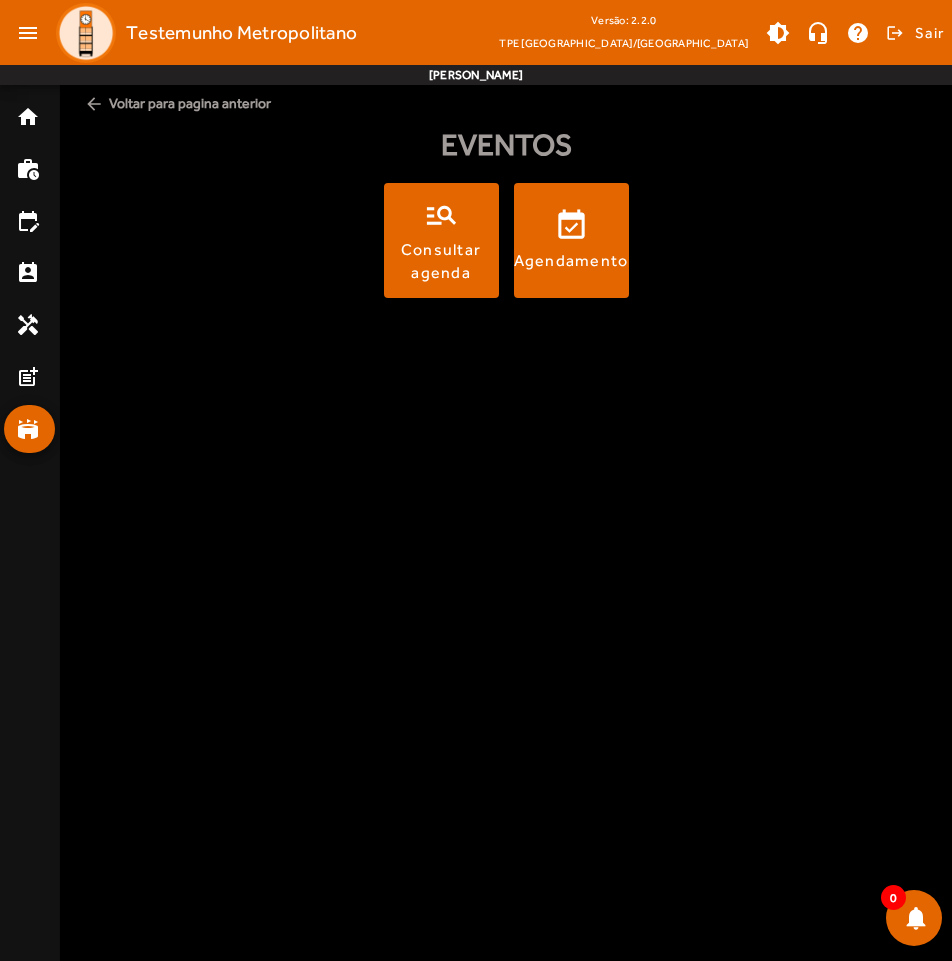 click on "arrow_back  Voltar para pagina anterior" 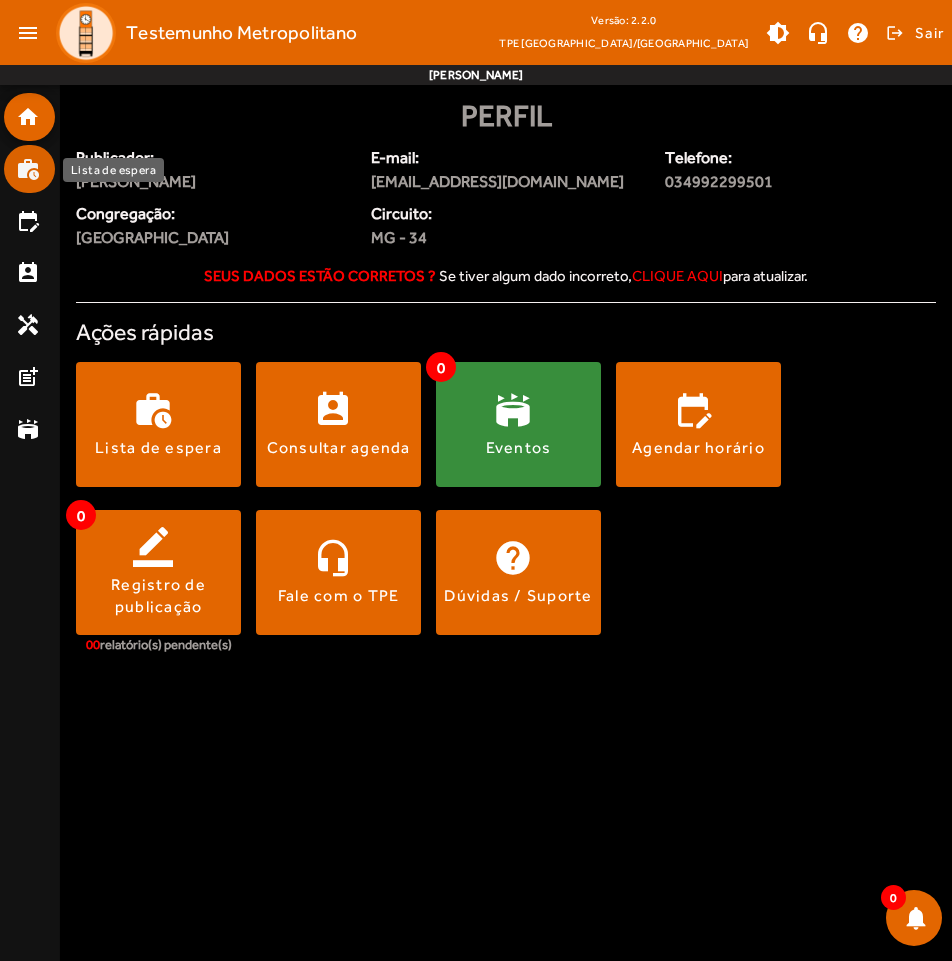 click on "work_history" 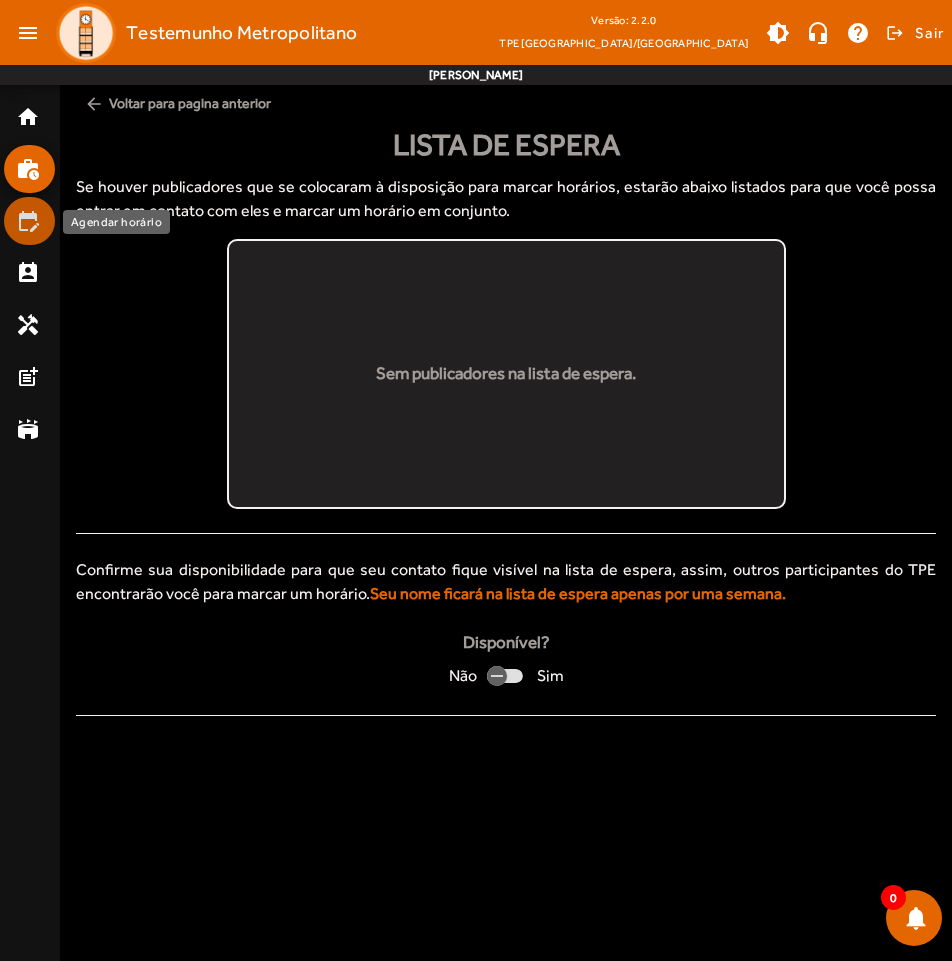 click on "edit_calendar" 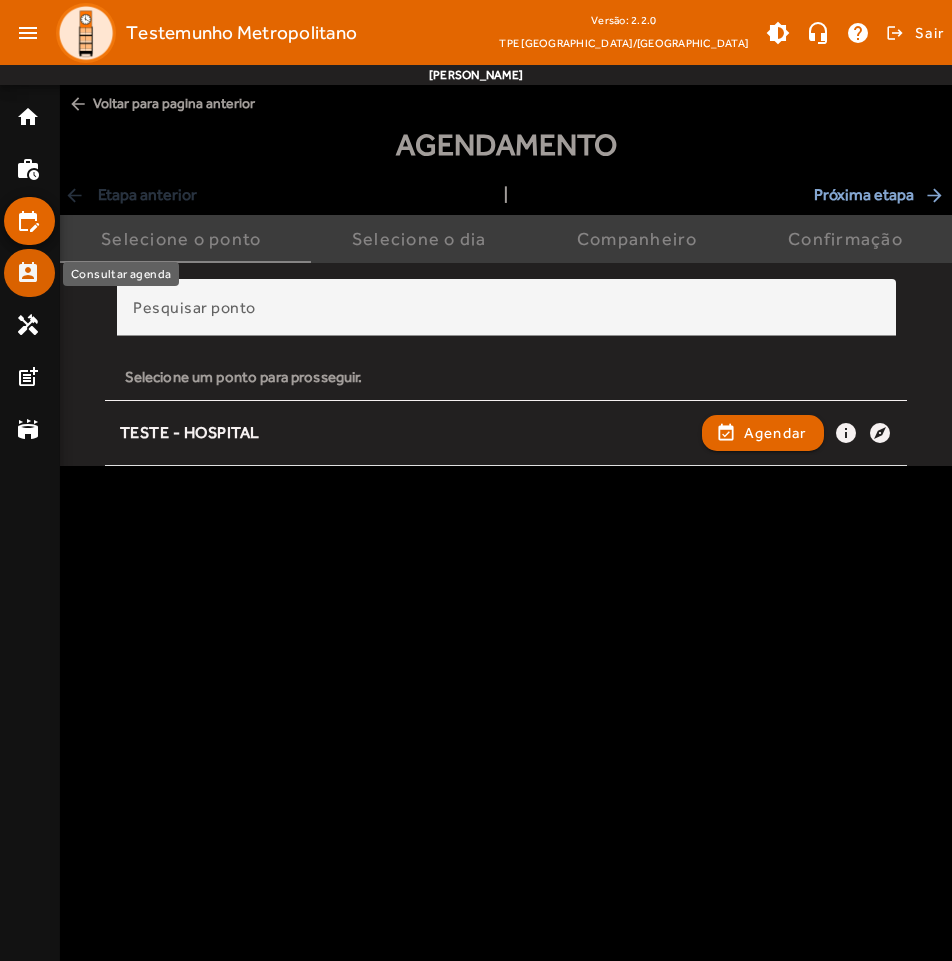 click on "perm_contact_calendar" 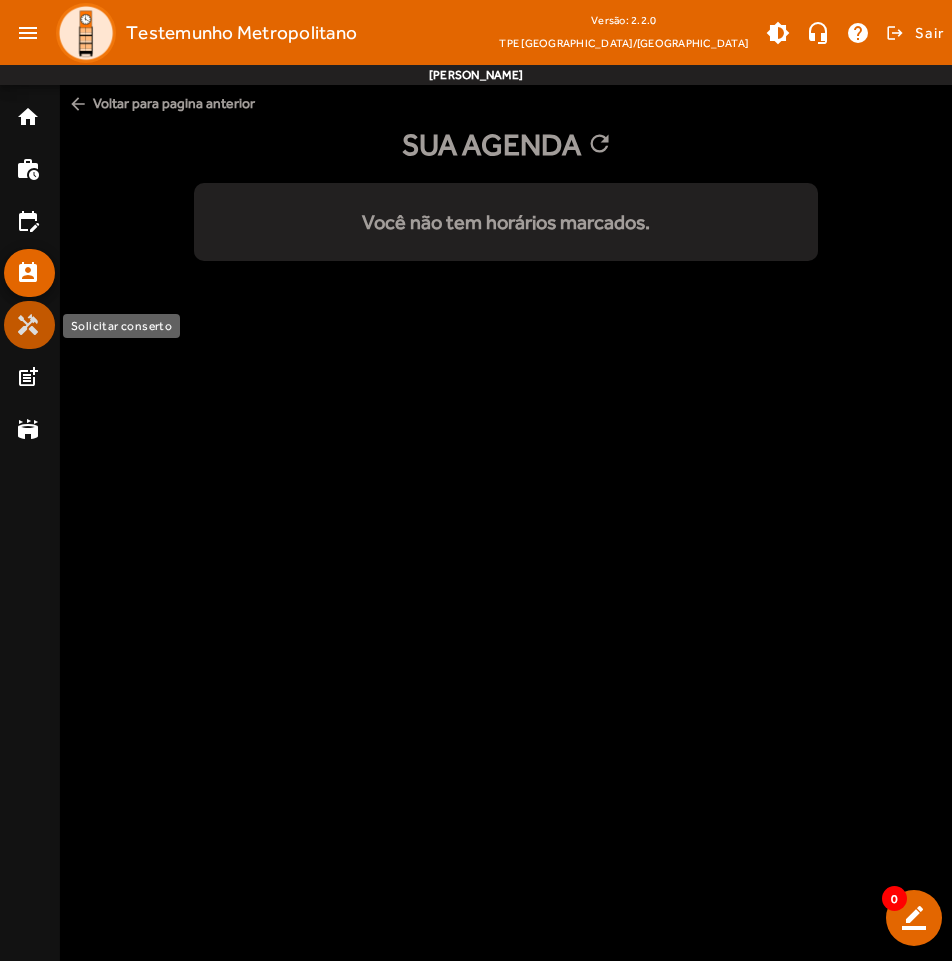 click on "handyman" 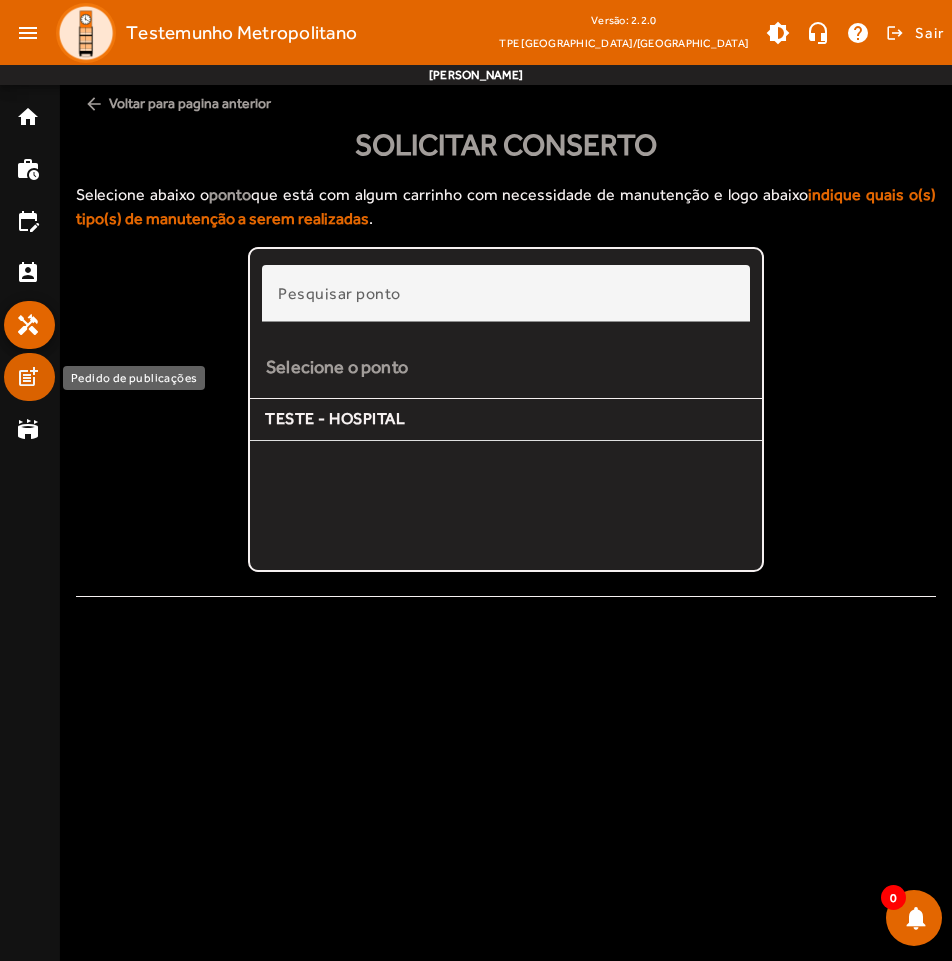 click on "post_add" 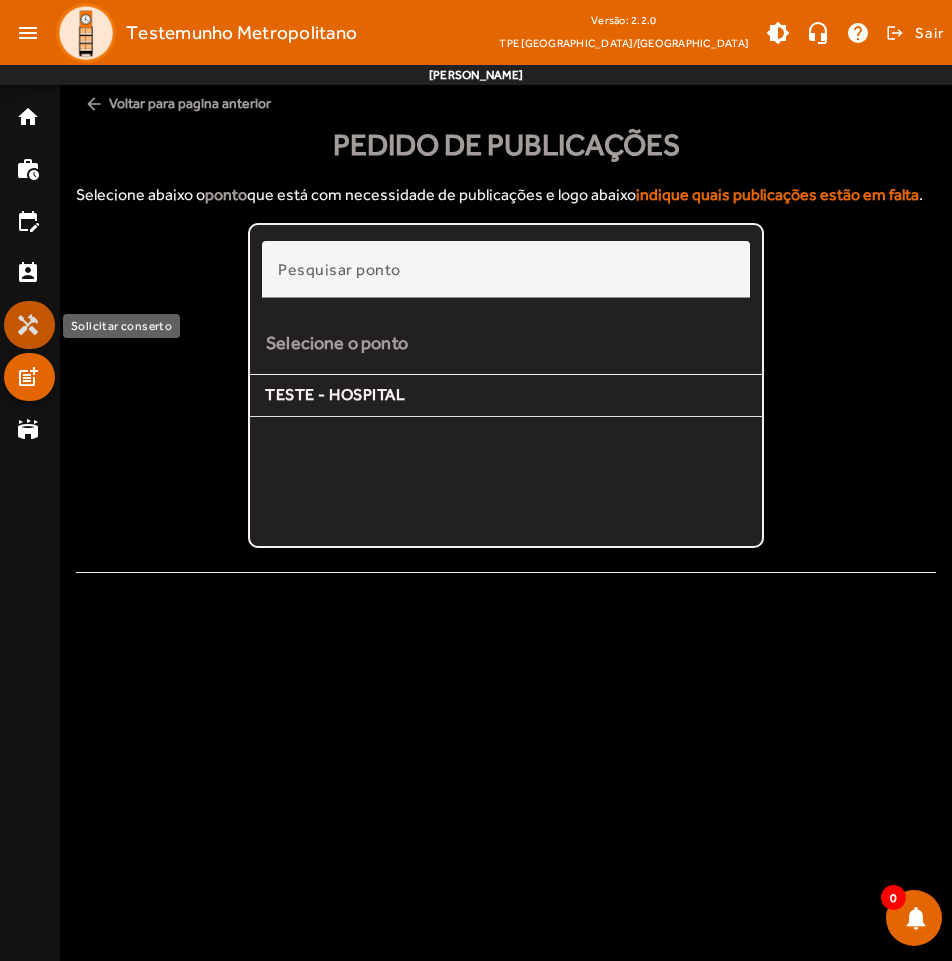 click on "handyman" 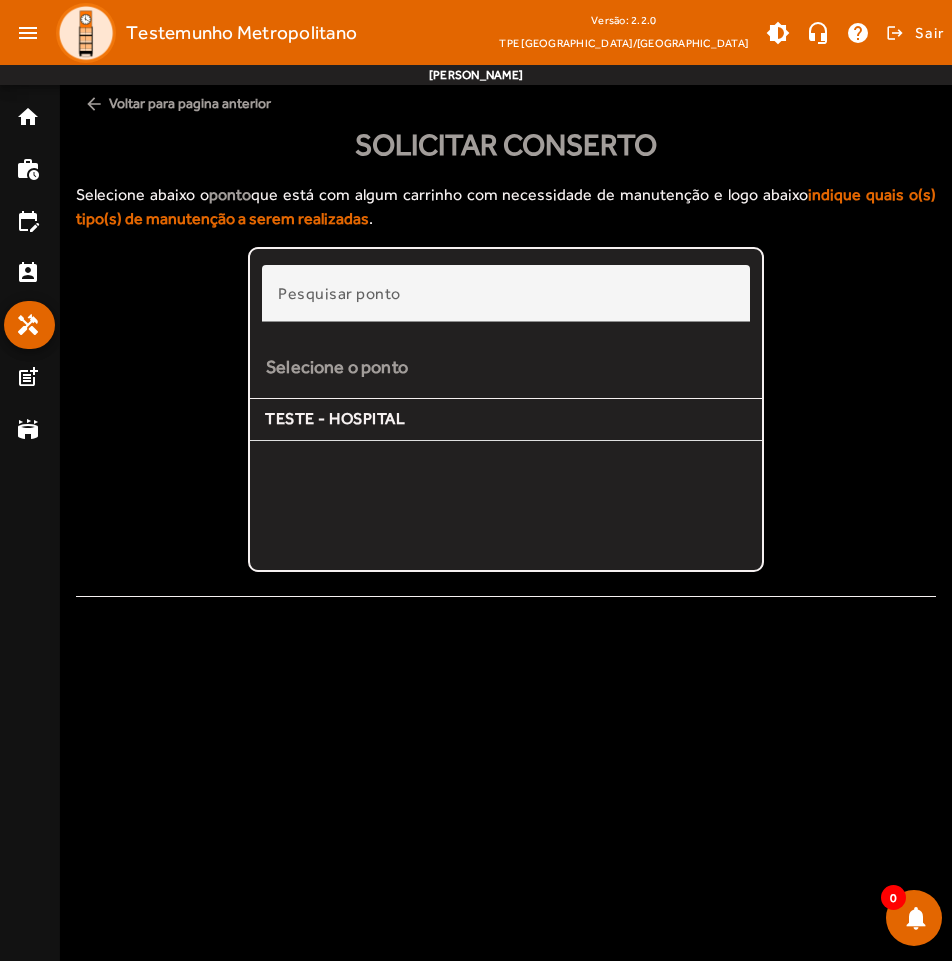 drag, startPoint x: 386, startPoint y: 425, endPoint x: 559, endPoint y: 463, distance: 177.12425 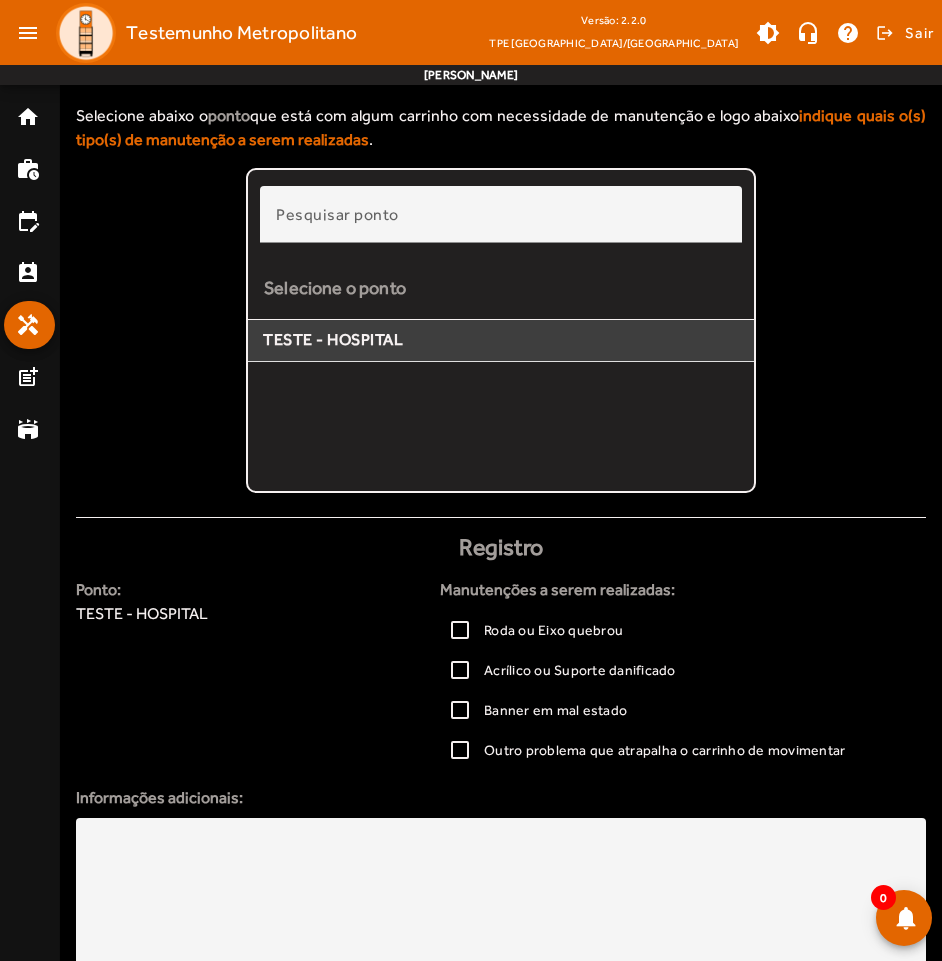 scroll, scrollTop: 194, scrollLeft: 0, axis: vertical 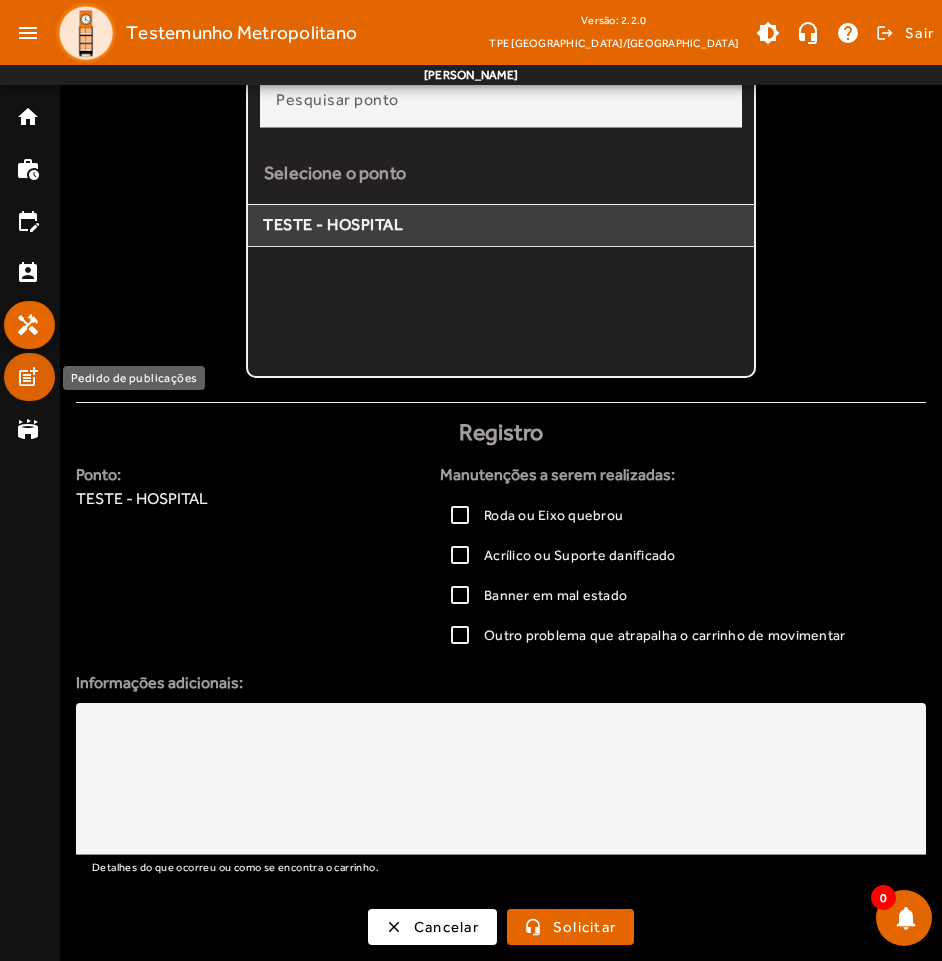 click on "post_add" 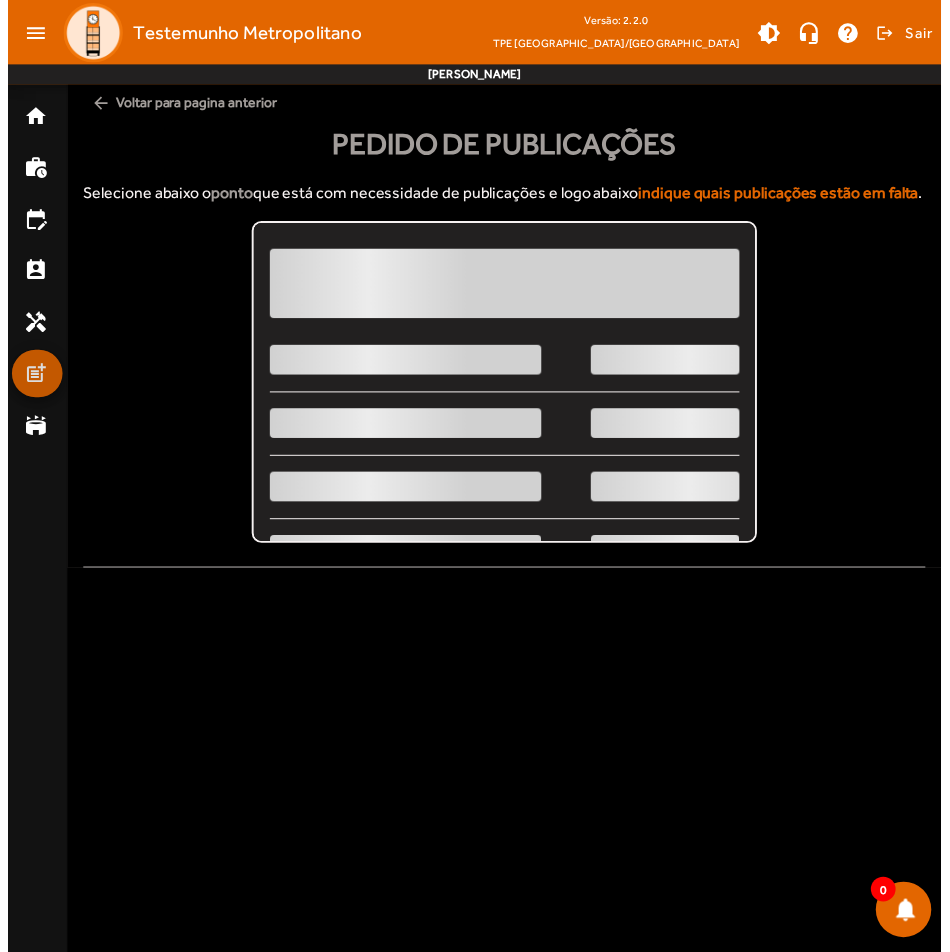 scroll, scrollTop: 0, scrollLeft: 0, axis: both 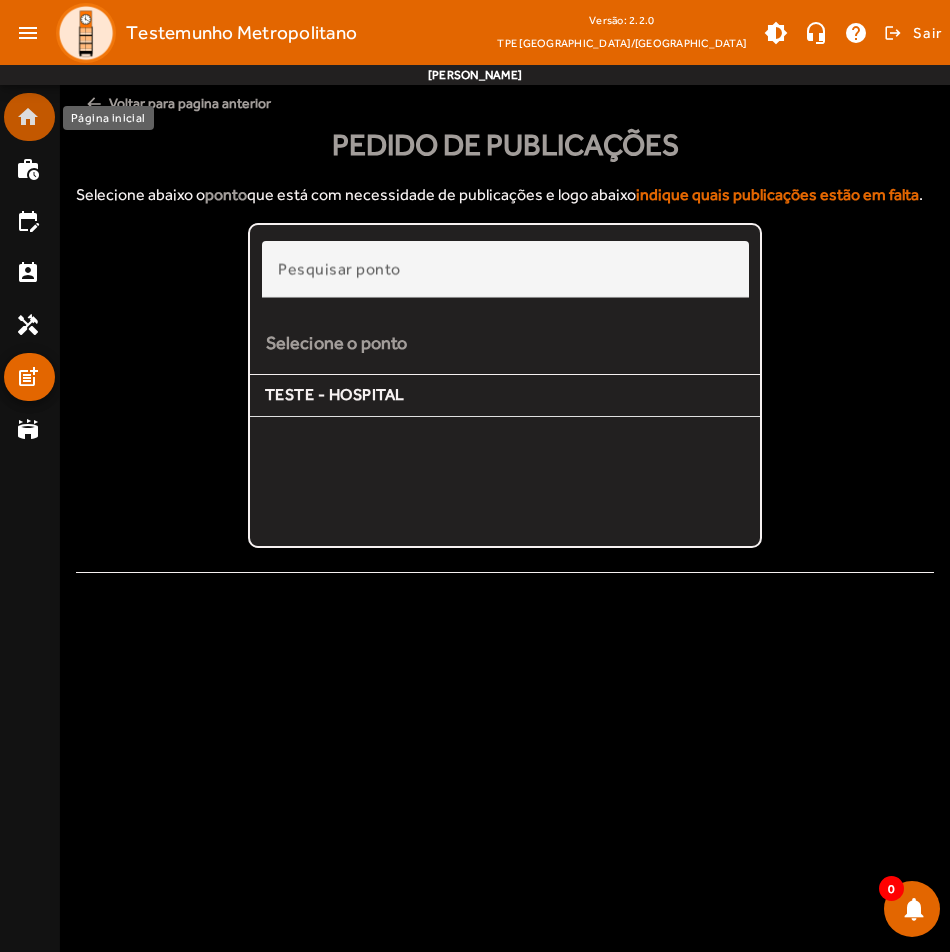 click on "home" 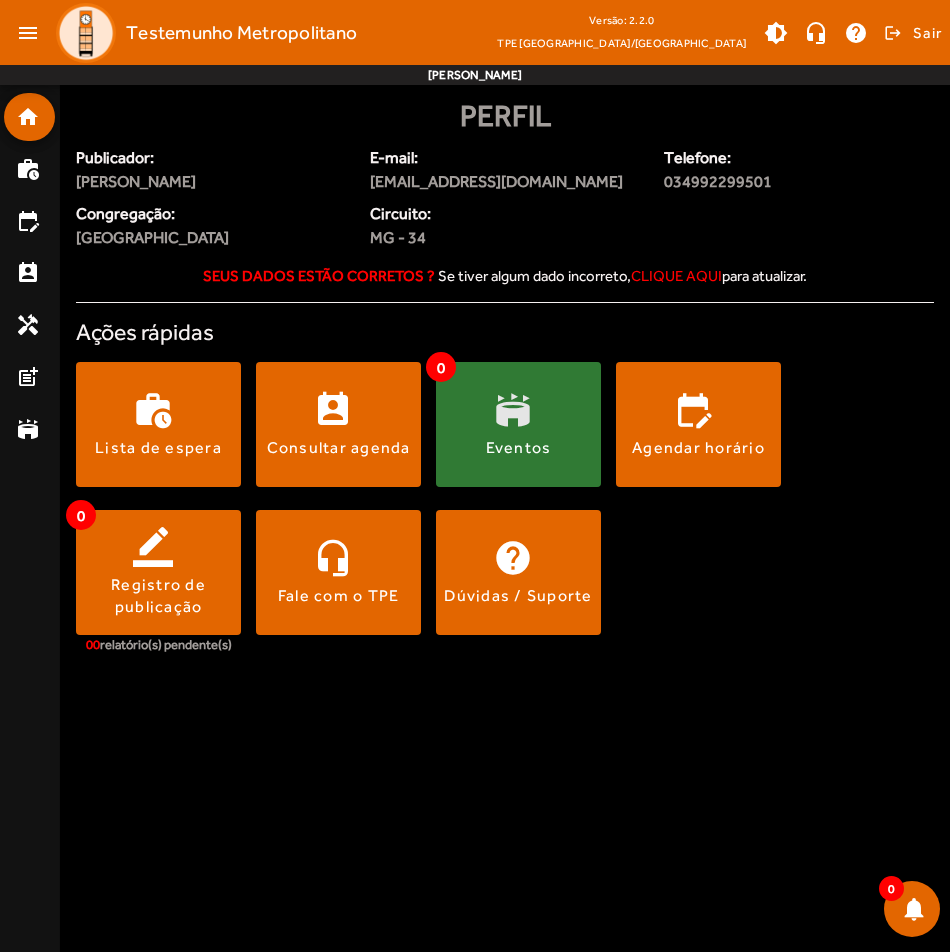 click 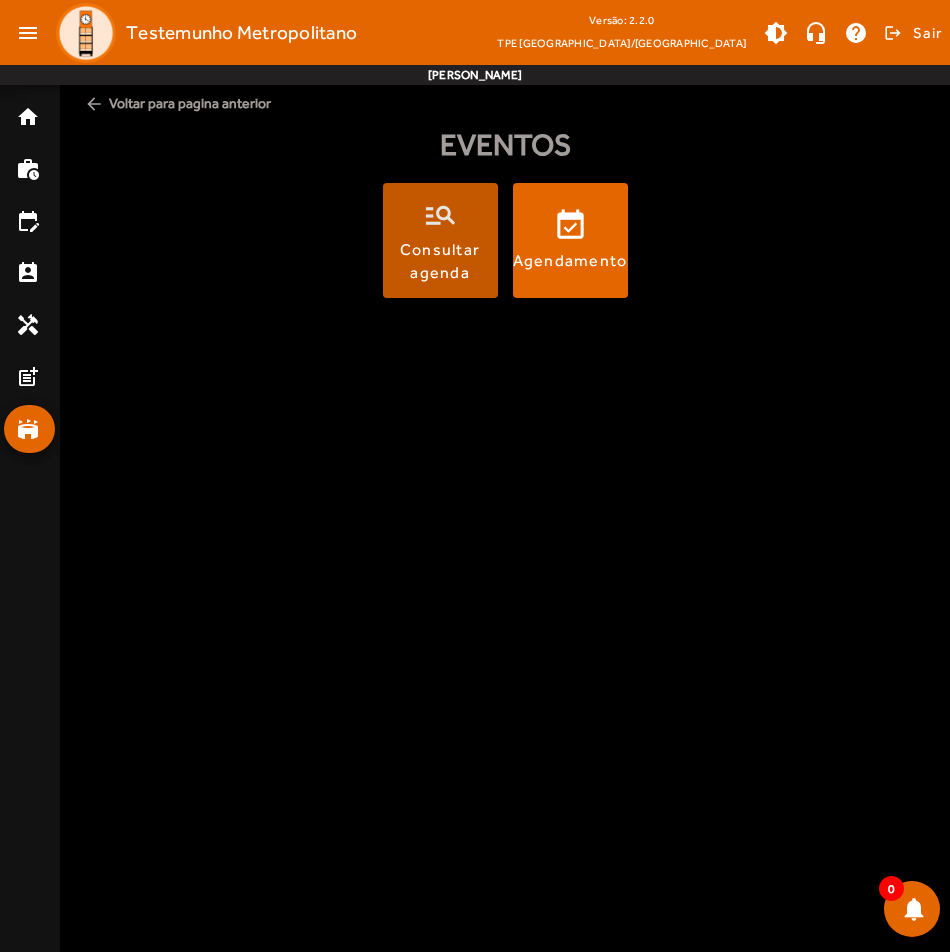 click on "Consultar agenda" 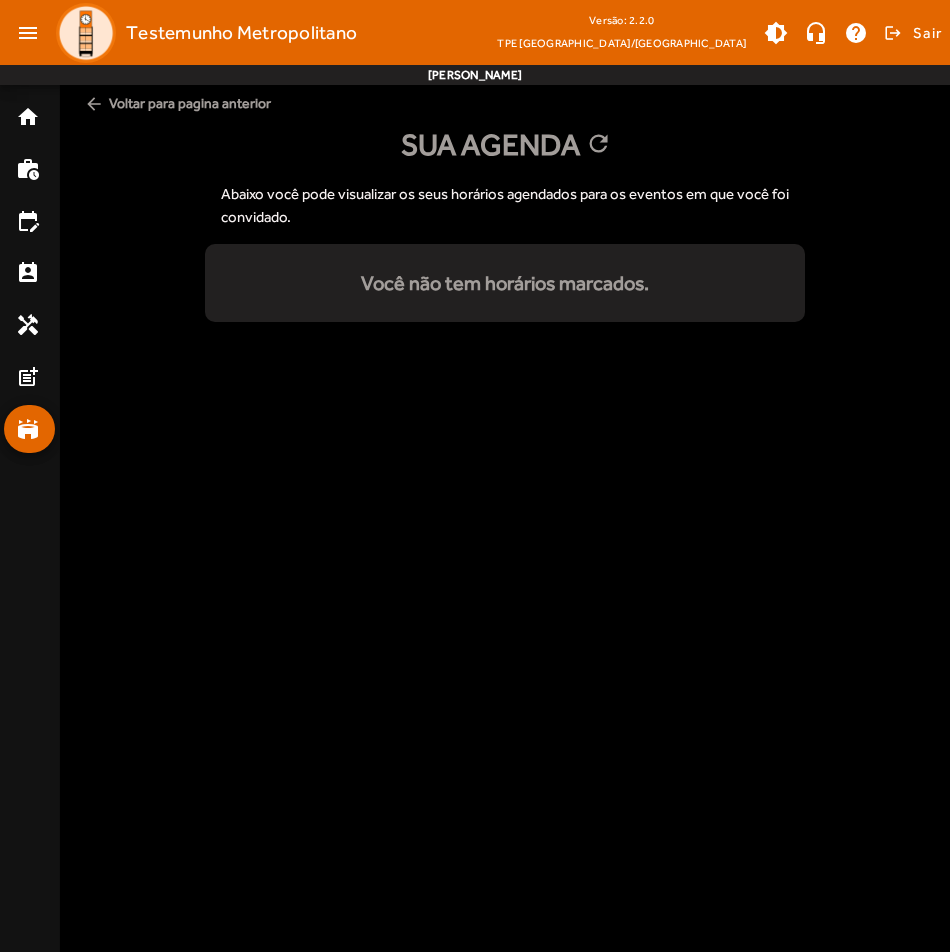 click on "arrow_back  Voltar para pagina anterior" 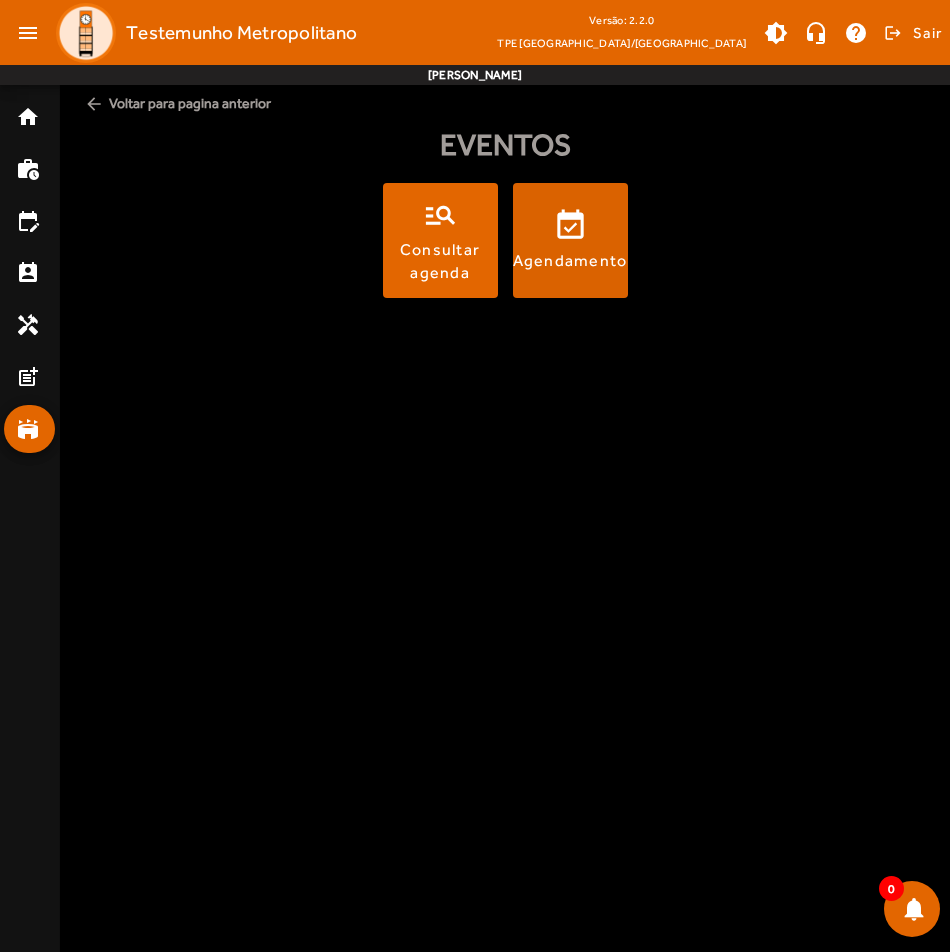 click on "event_available  Agendamento" 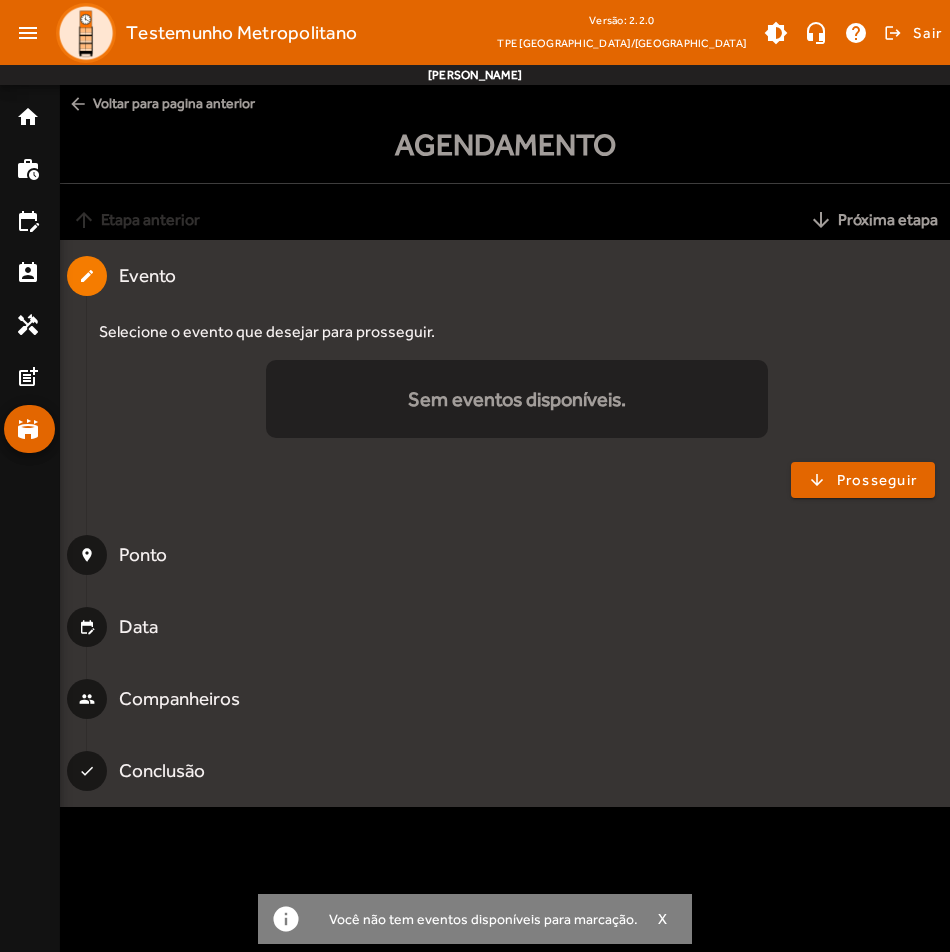 click on "arrow_back" 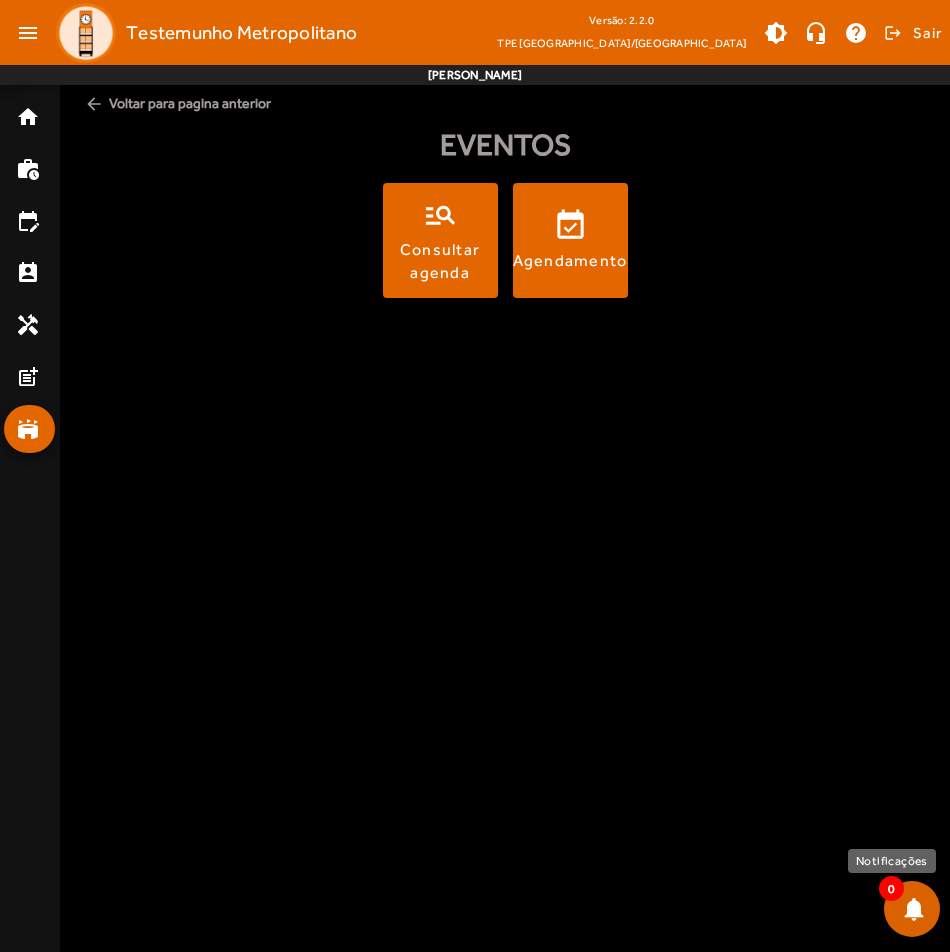 click at bounding box center (912, 909) 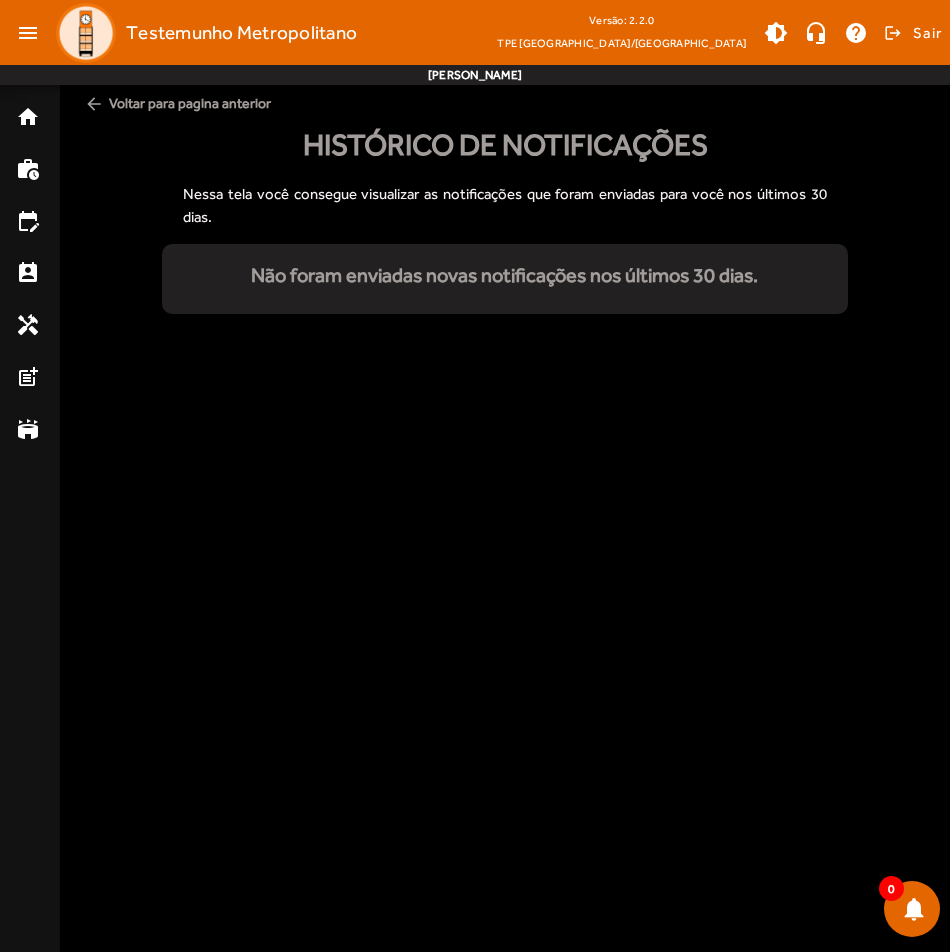 click on "arrow_back" 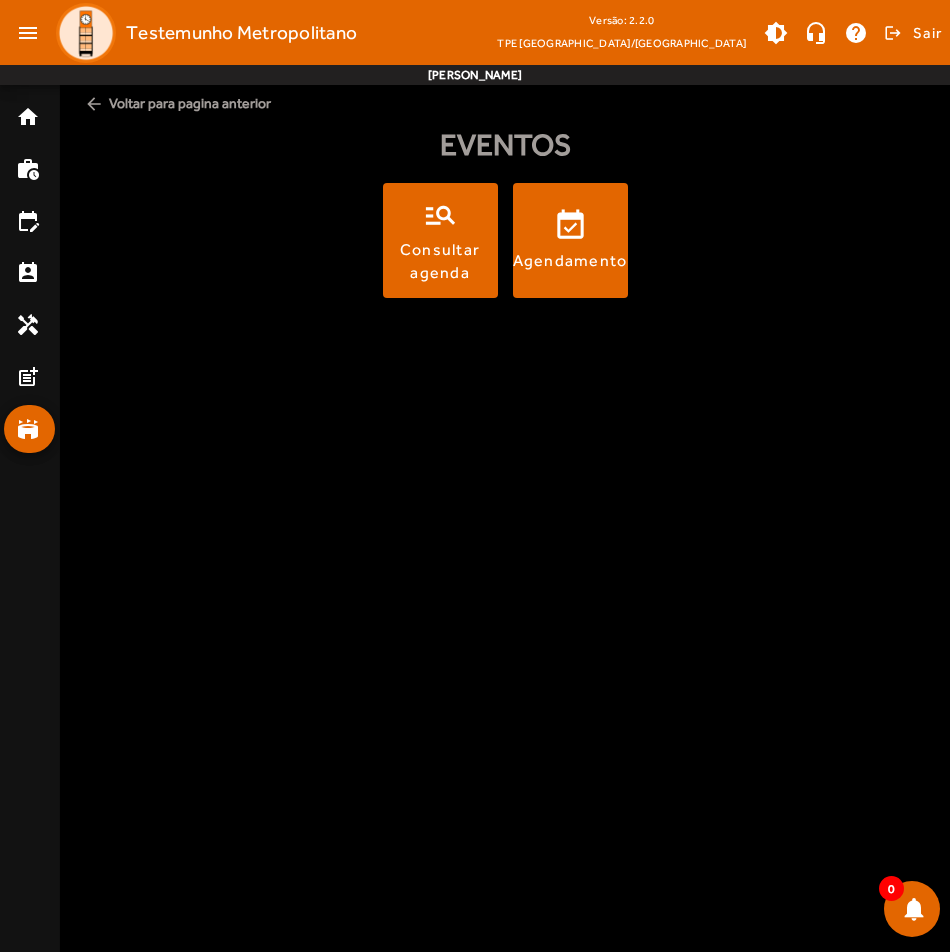 click on "arrow_back  Voltar para pagina anterior" 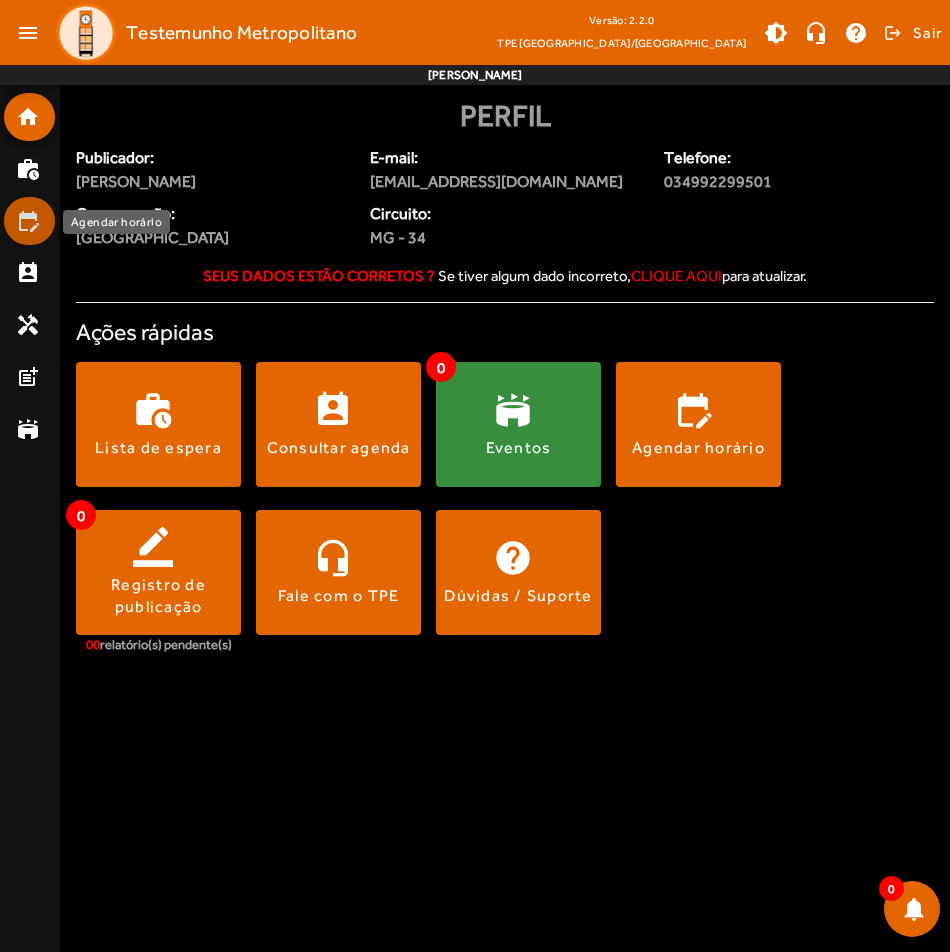 click on "edit_calendar" 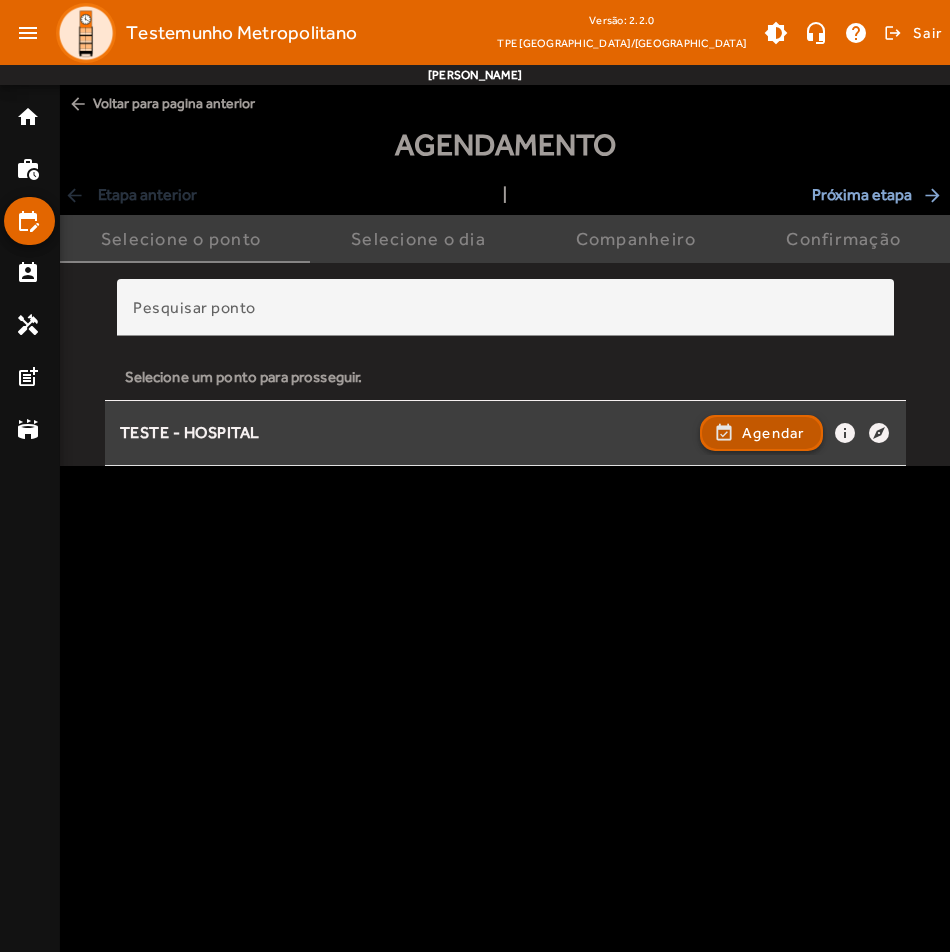 click on "Agendar" 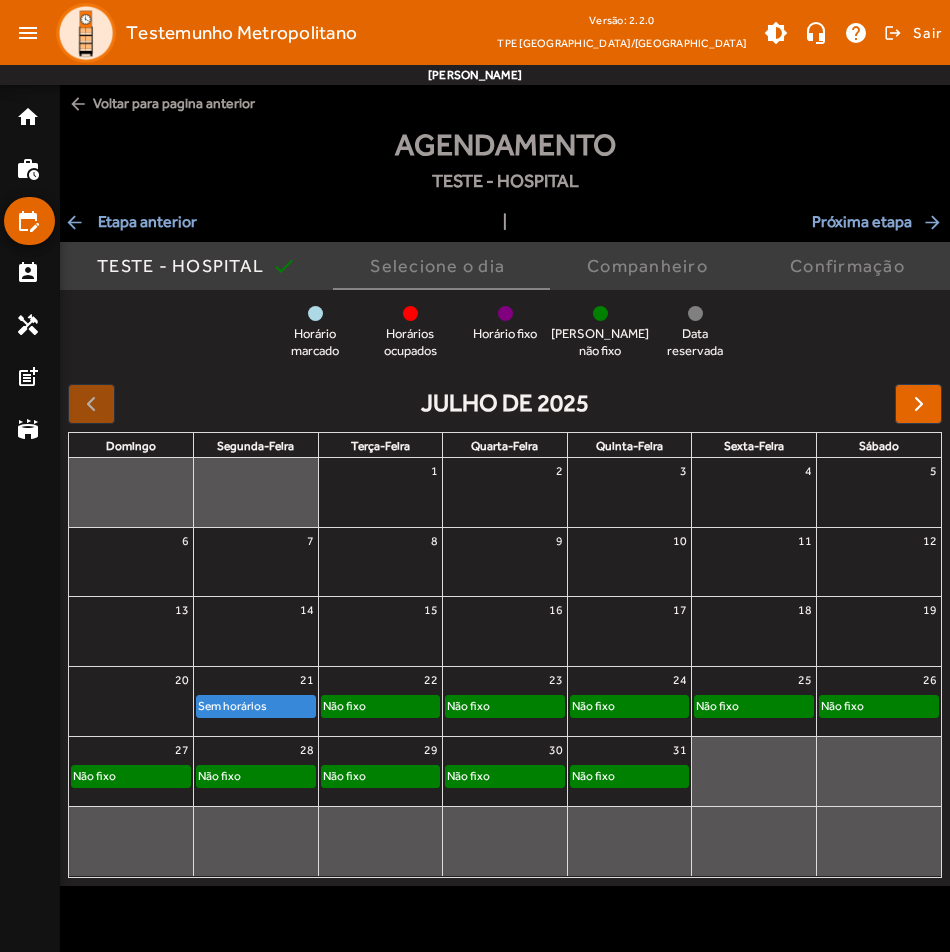 click on "Sem horários" 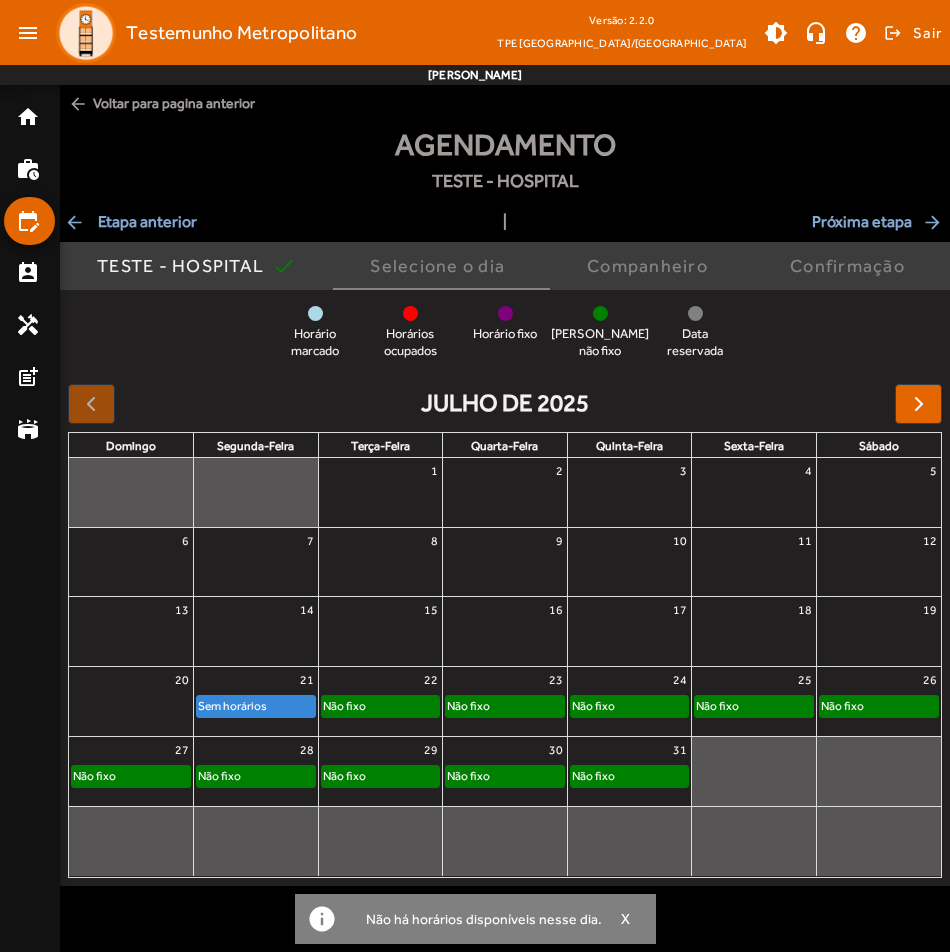 click on "Não fixo" 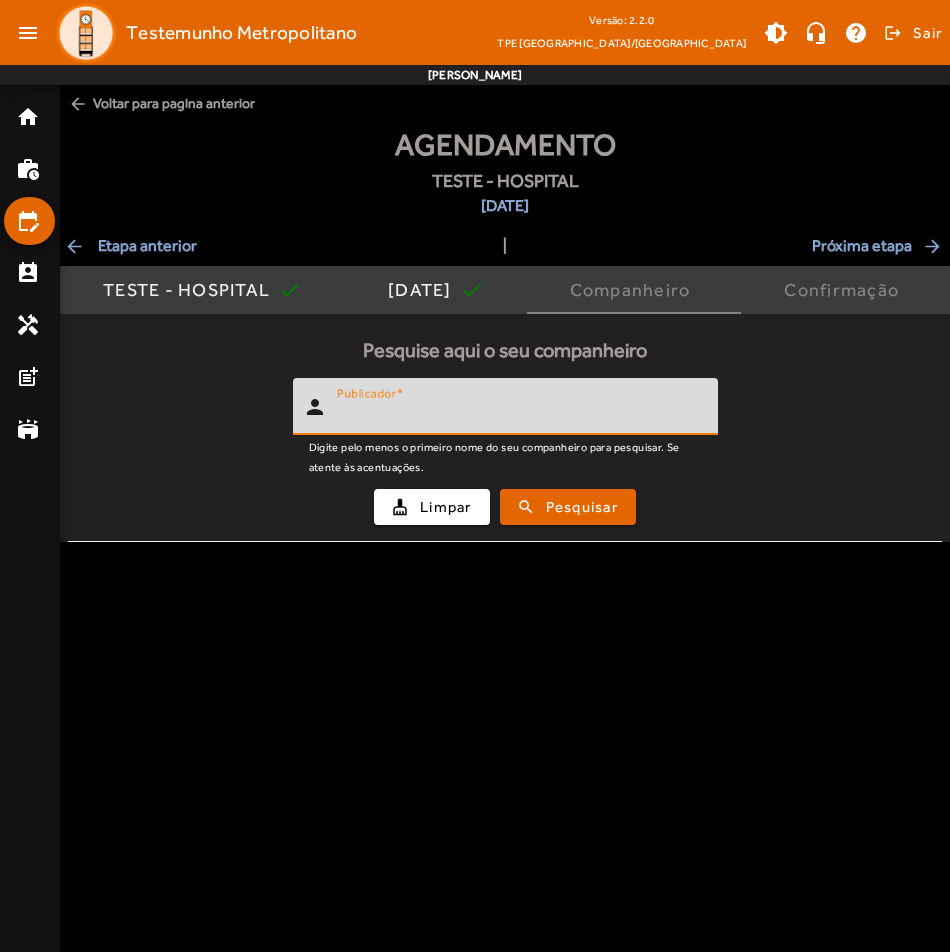 click on "Publicador" at bounding box center [519, 415] 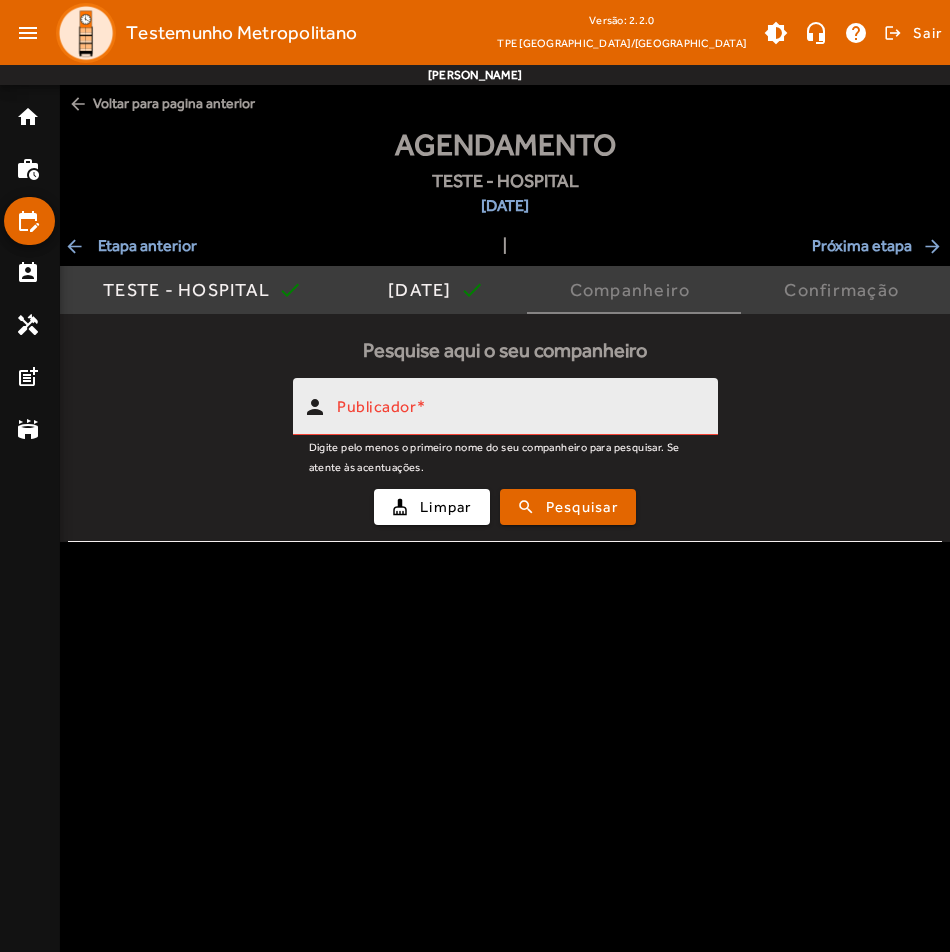 click on "Publicador" at bounding box center (519, 415) 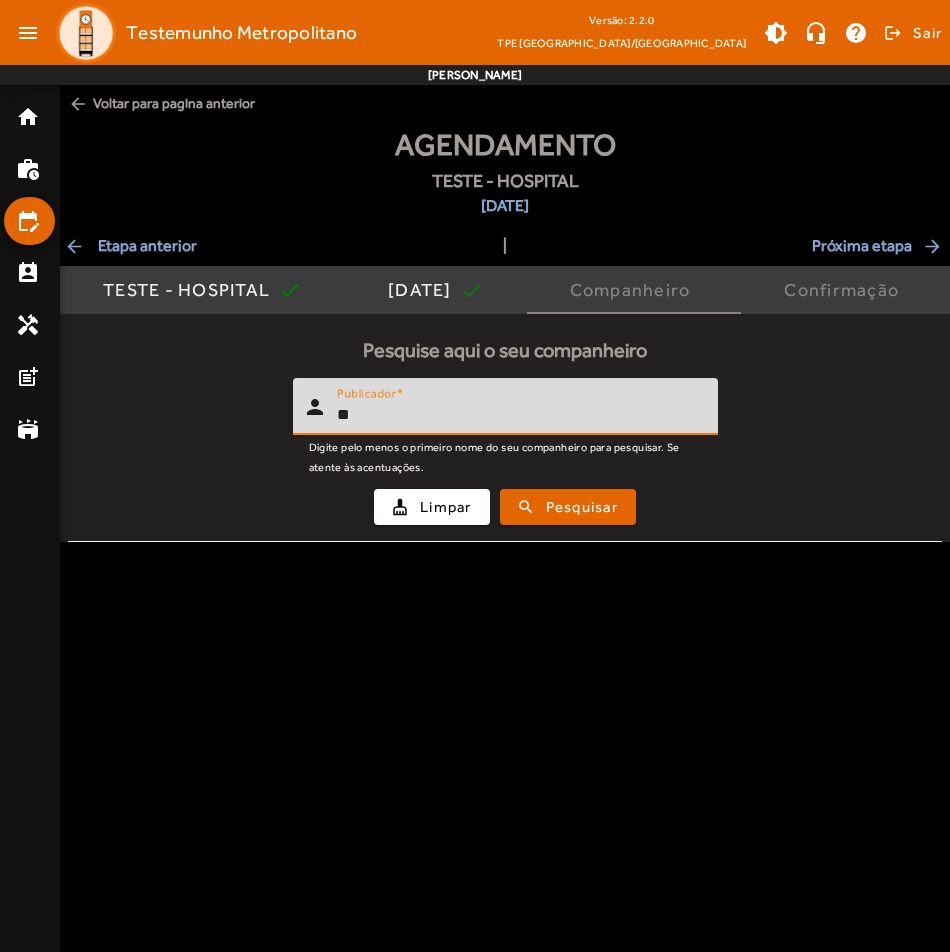 type on "*" 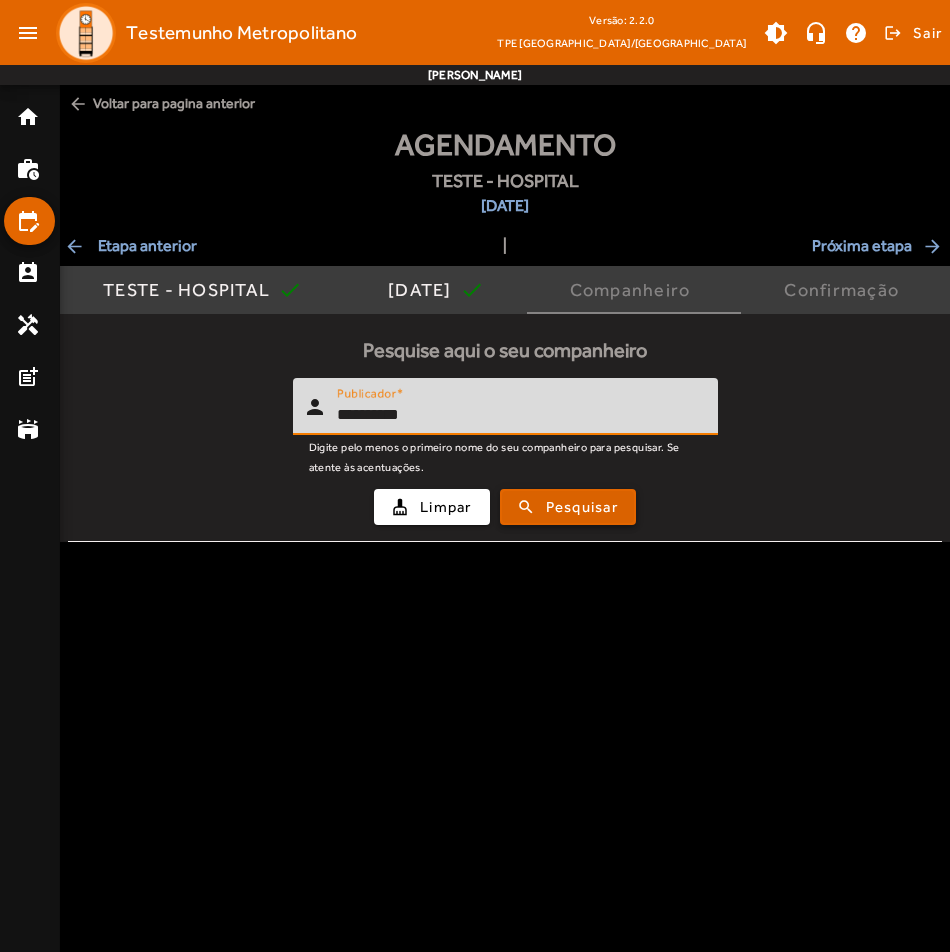 click at bounding box center (568, 507) 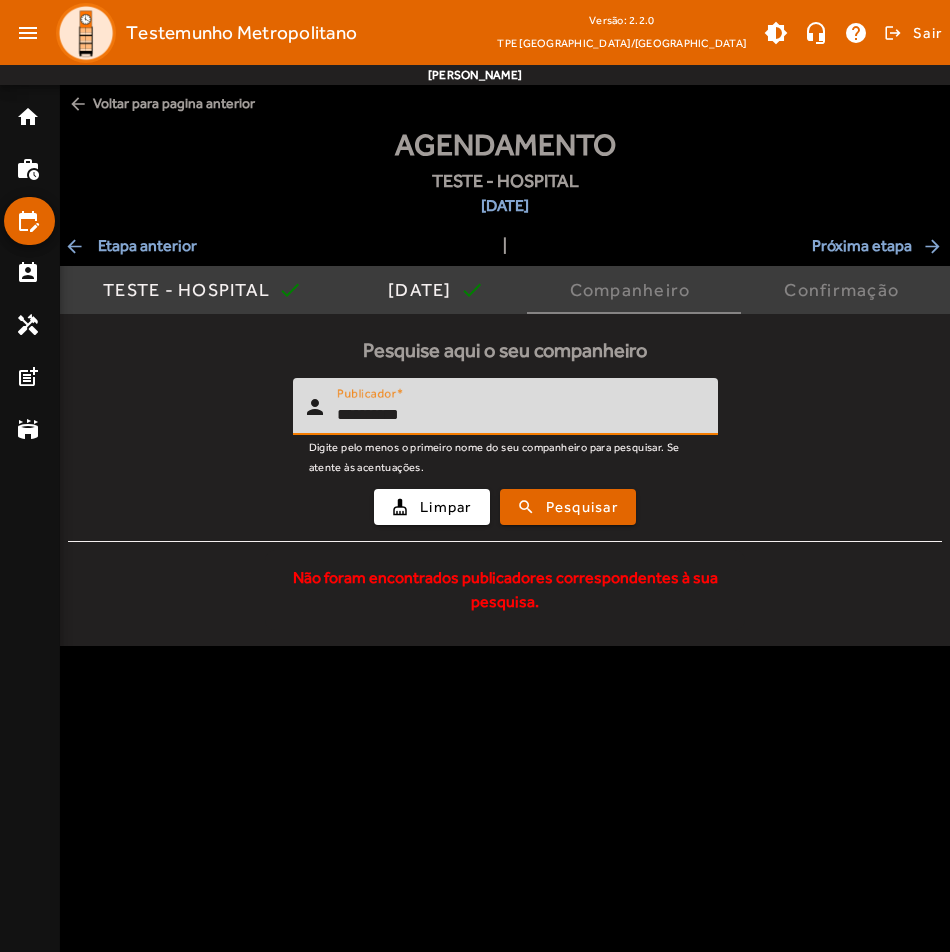 drag, startPoint x: 460, startPoint y: 421, endPoint x: 141, endPoint y: 457, distance: 321.02493 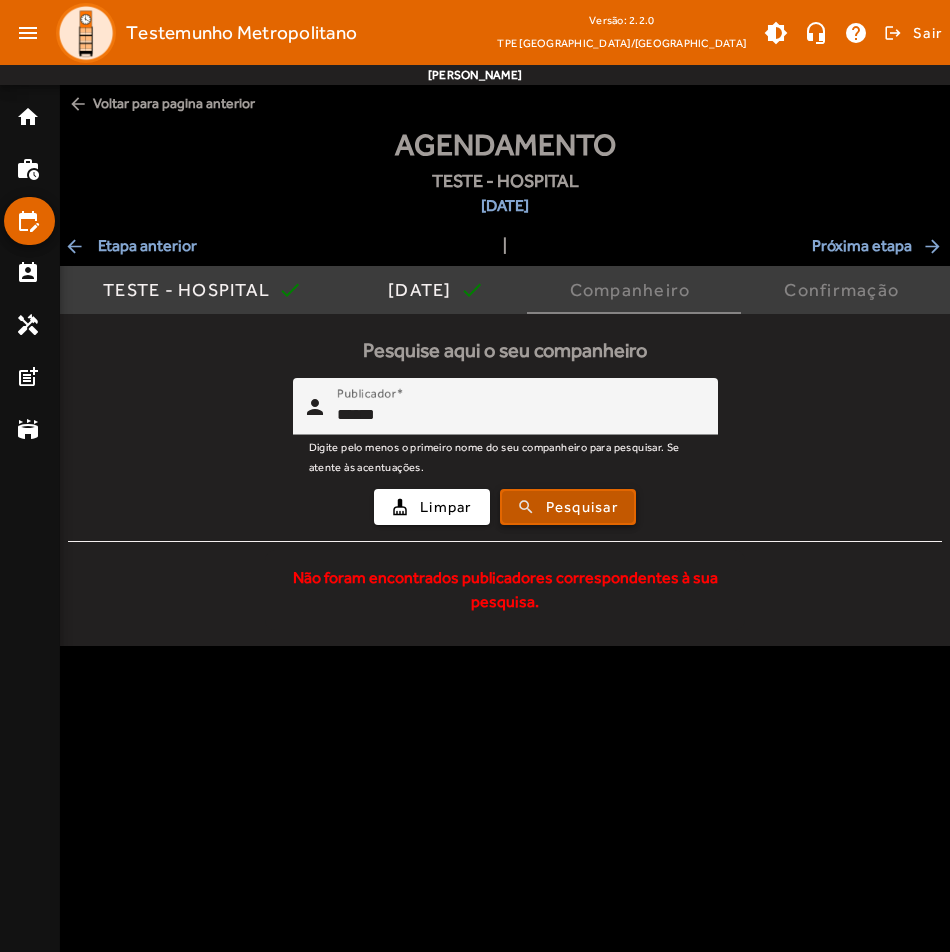 drag, startPoint x: 590, startPoint y: 513, endPoint x: 607, endPoint y: 518, distance: 17.720045 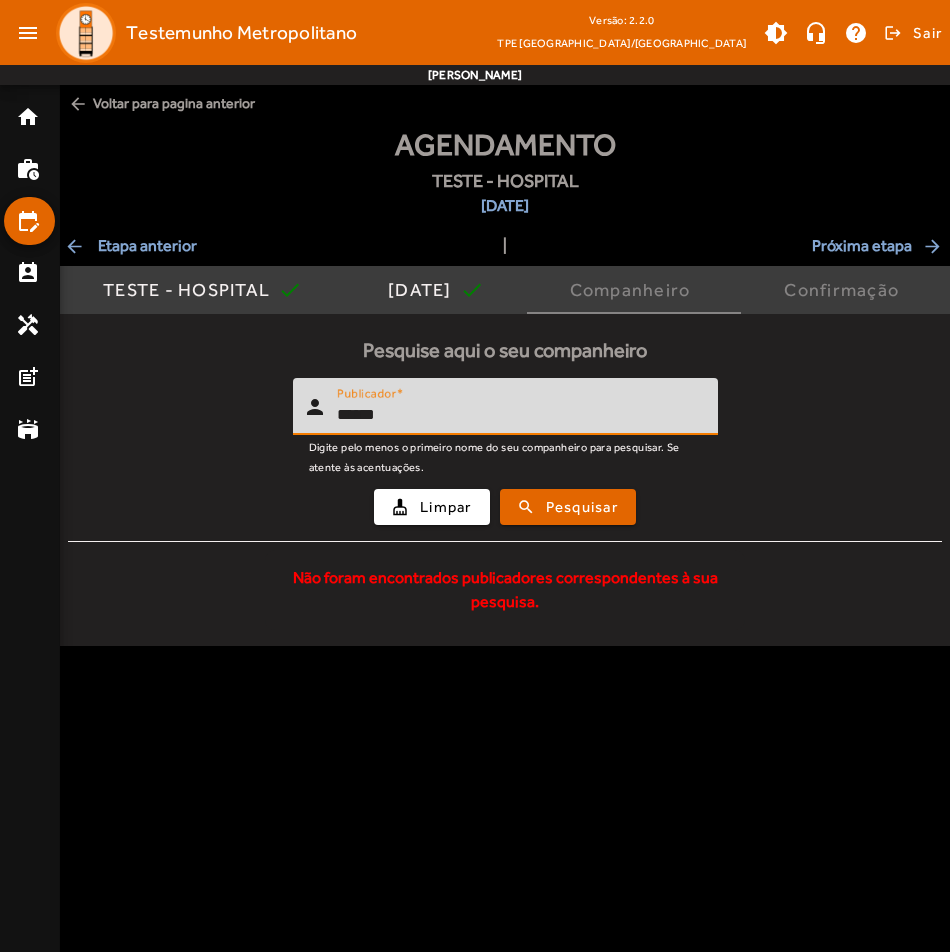 drag, startPoint x: 399, startPoint y: 421, endPoint x: 302, endPoint y: 421, distance: 97 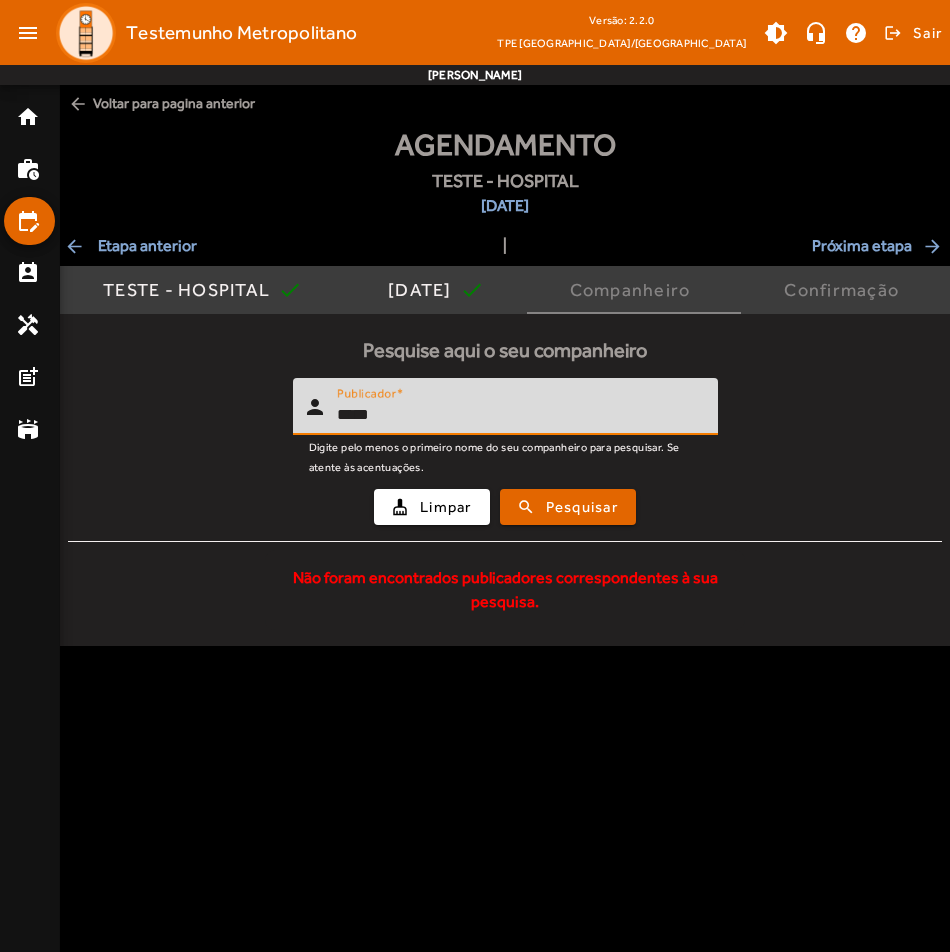 type on "*****" 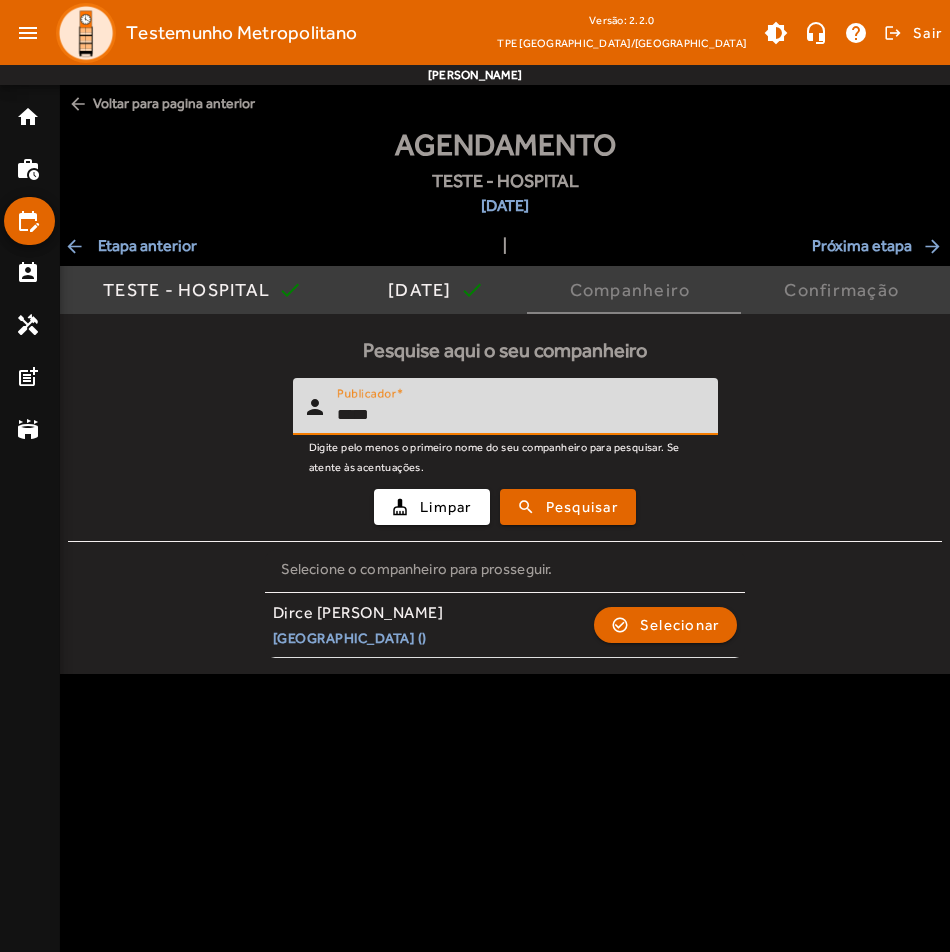 click on "arrow_back  Etapa anterior" 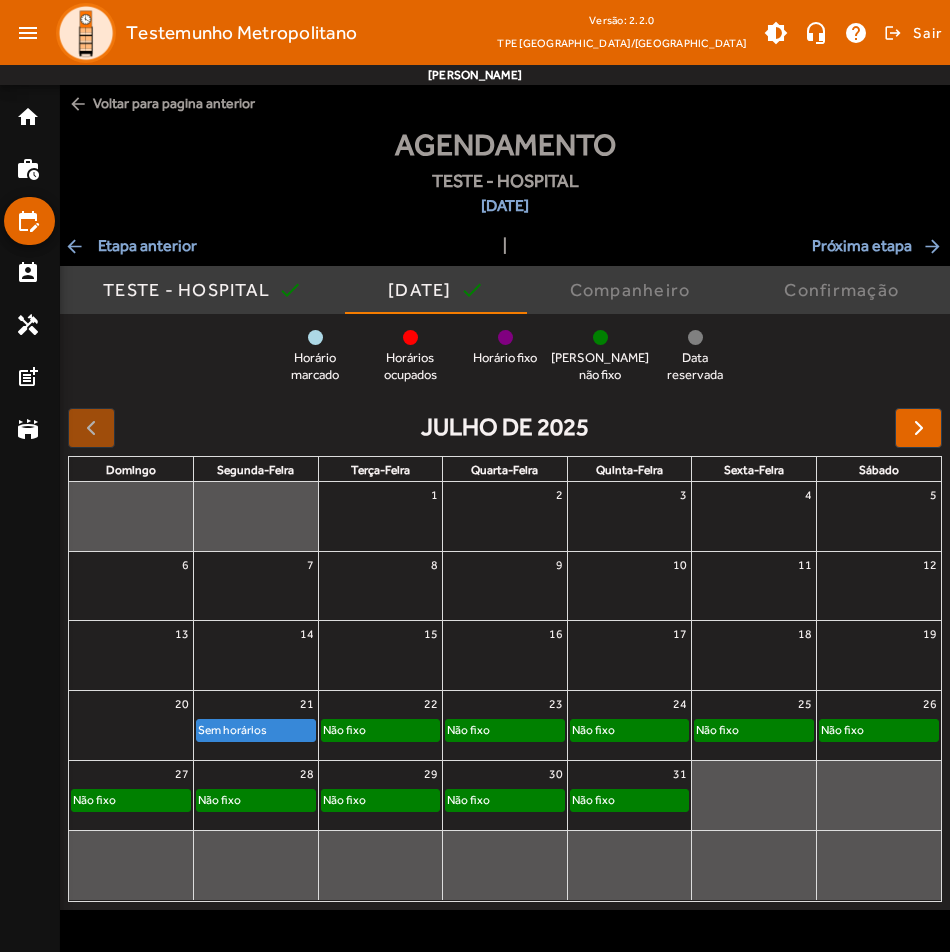 click on "Não fixo" 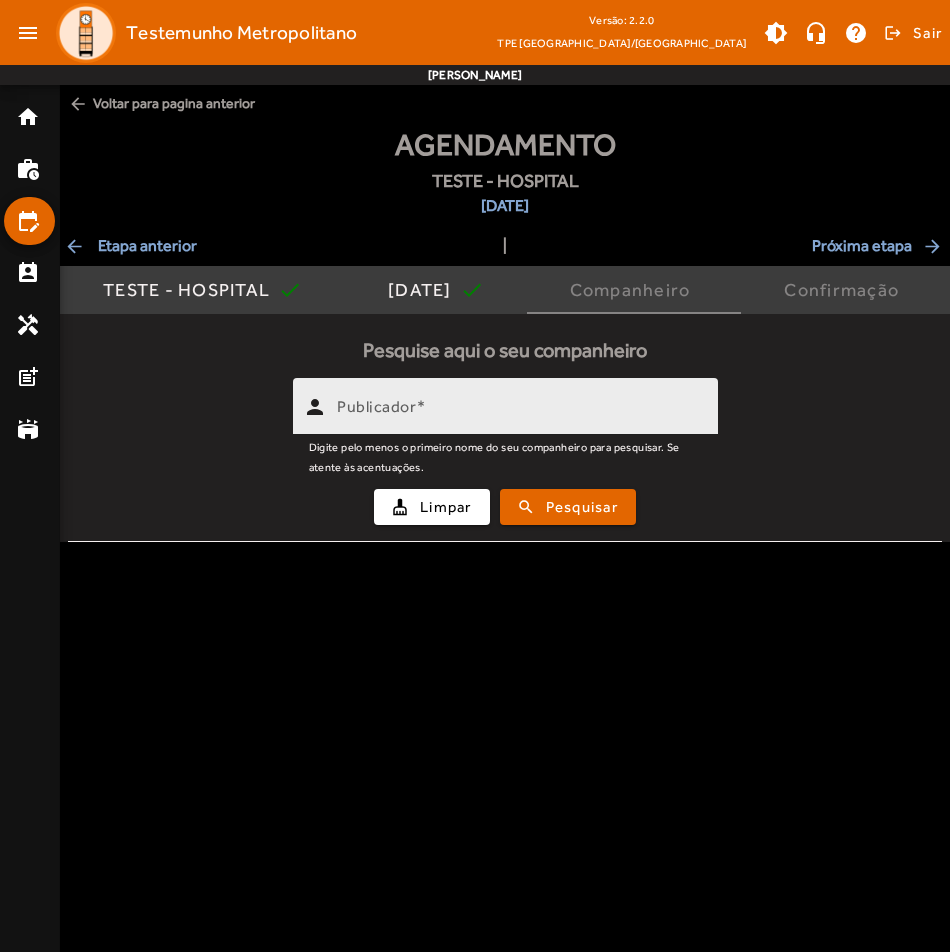 click on "Publicador" at bounding box center [519, 415] 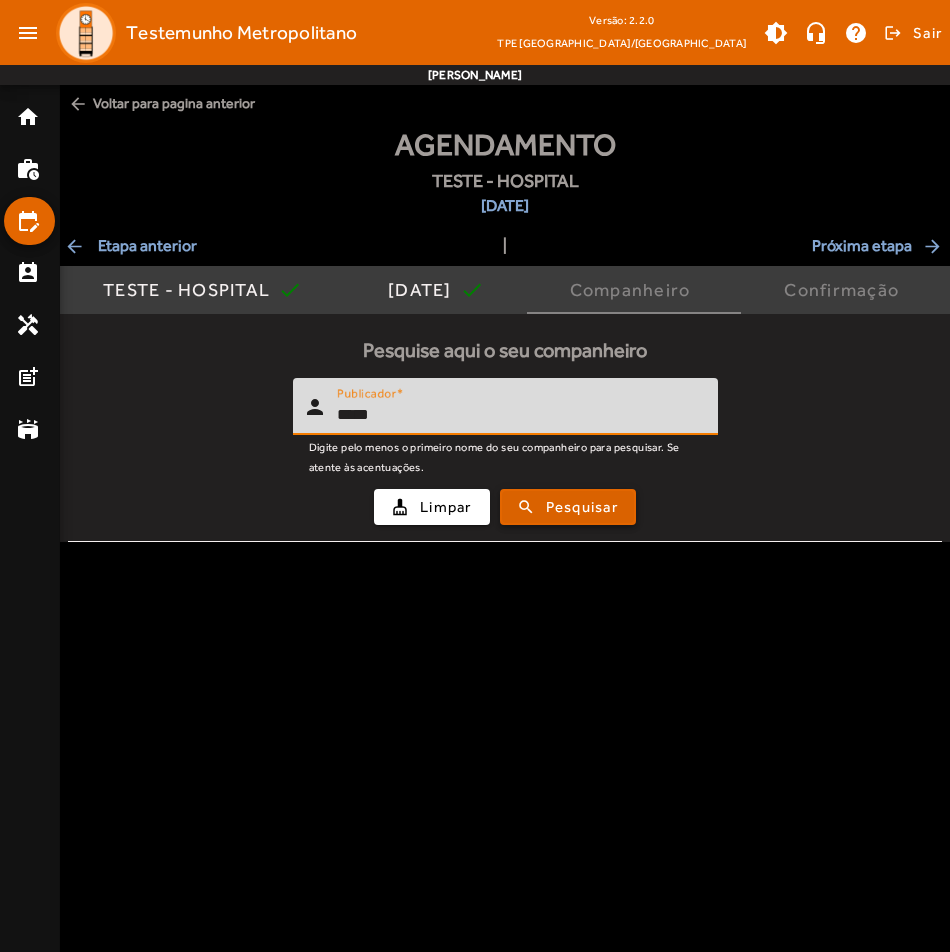 type on "*****" 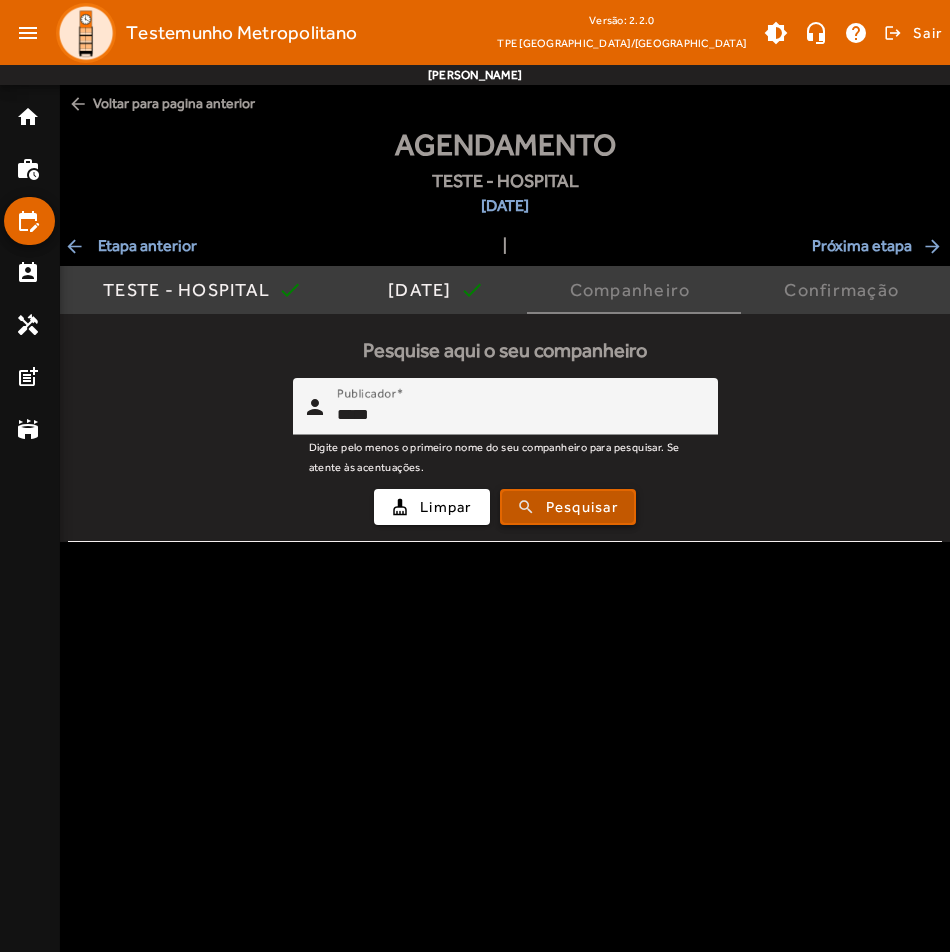 click at bounding box center [568, 507] 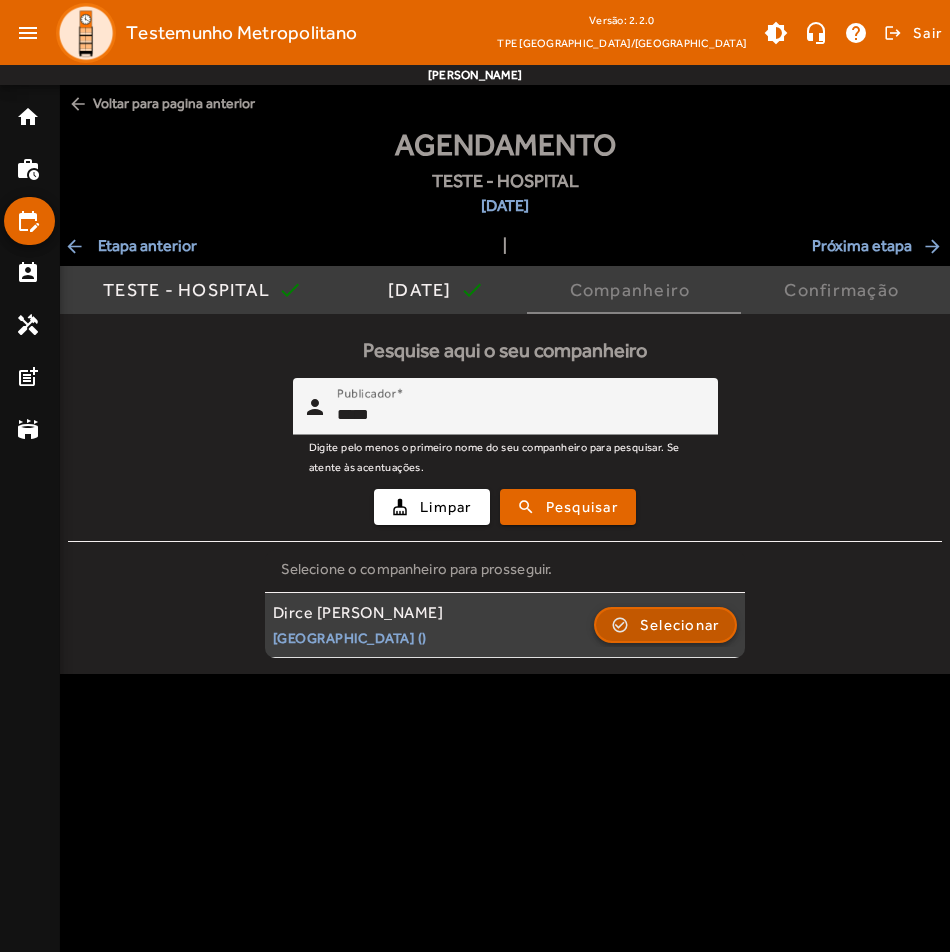 click on "Selecionar" 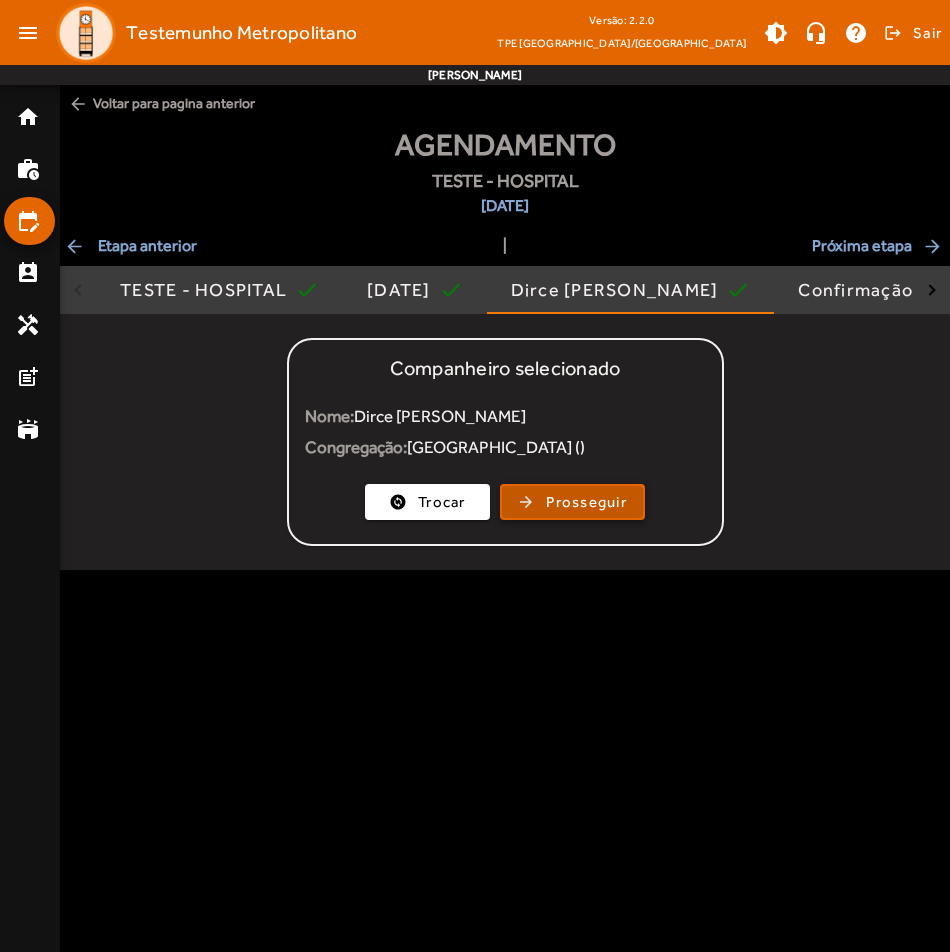 click on "Prosseguir" 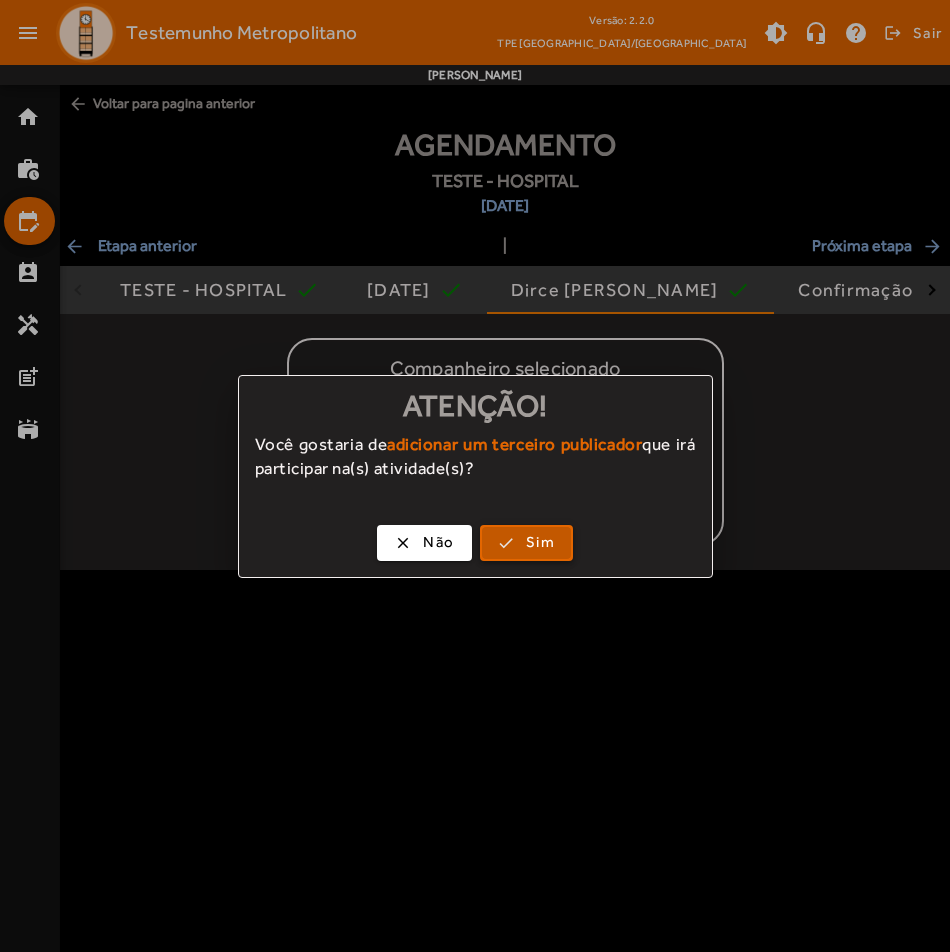 click at bounding box center (526, 543) 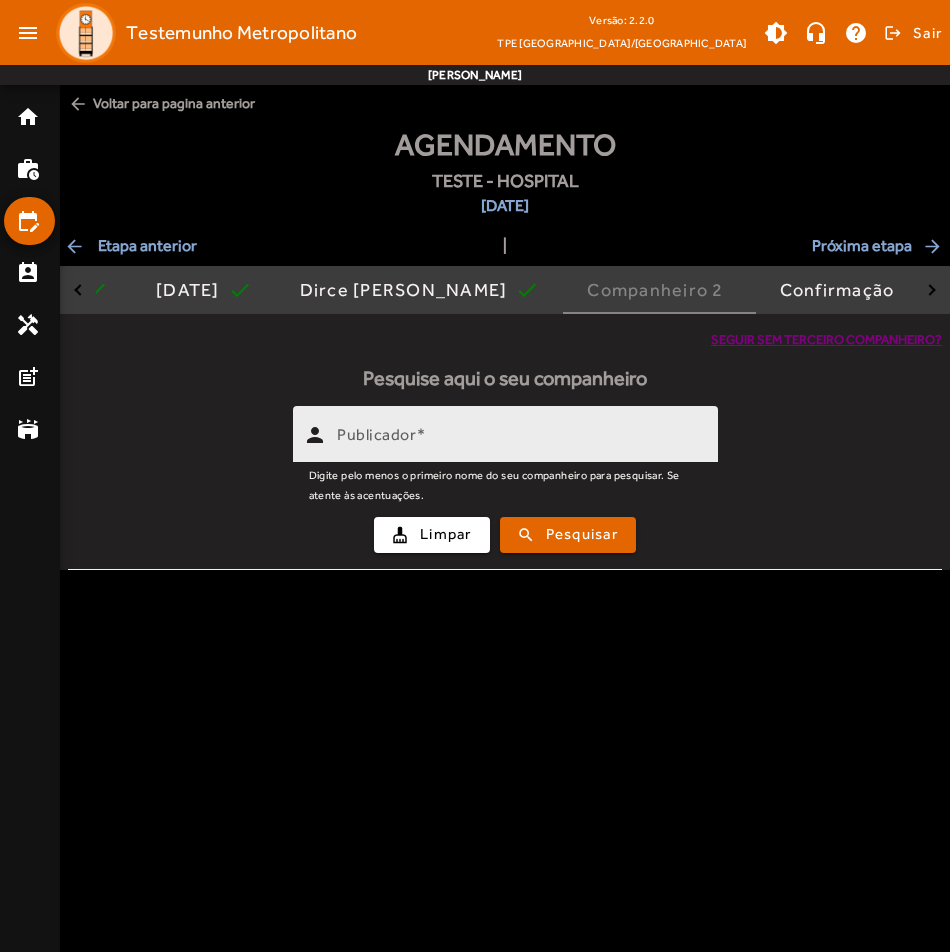 click on "Publicador" at bounding box center (519, 443) 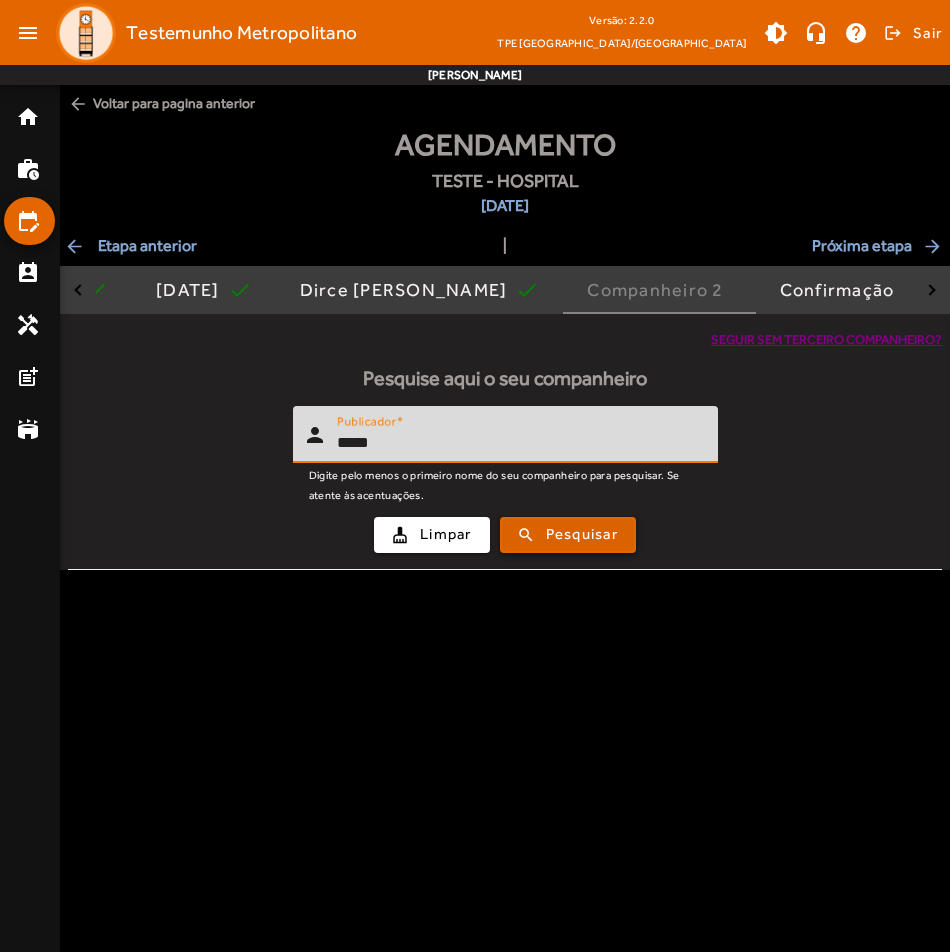 type on "*****" 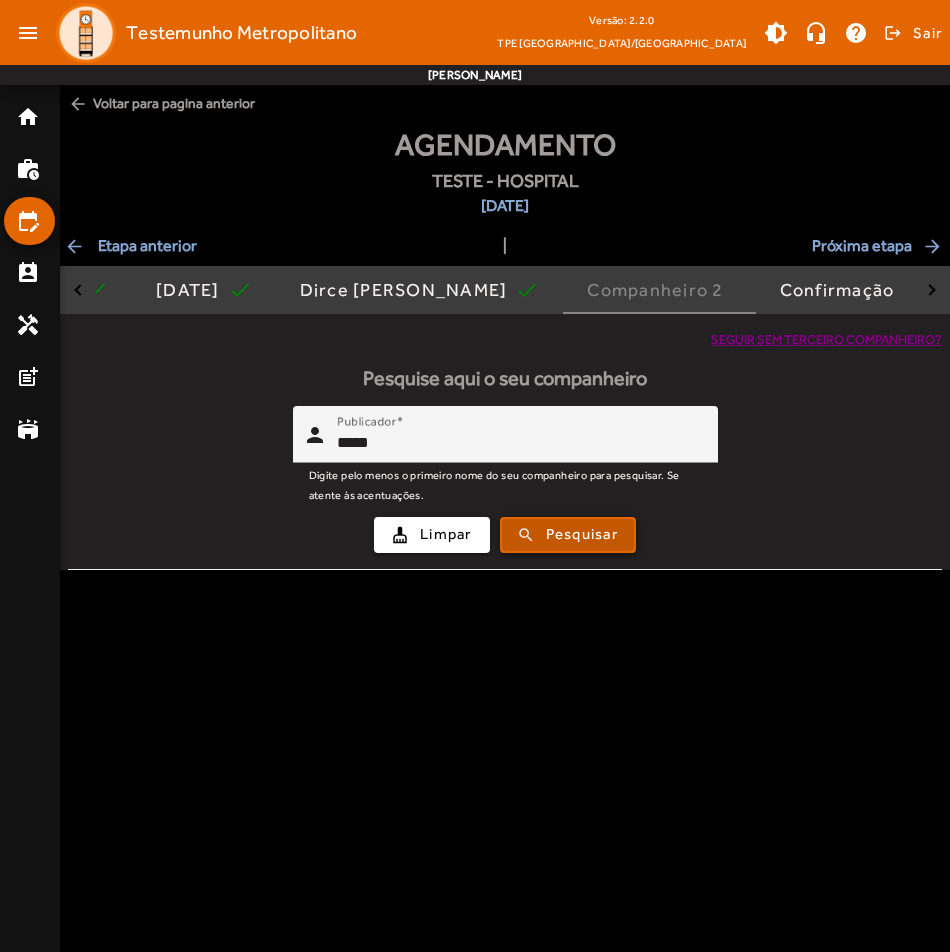 click on "search  Pesquisar" at bounding box center (568, 535) 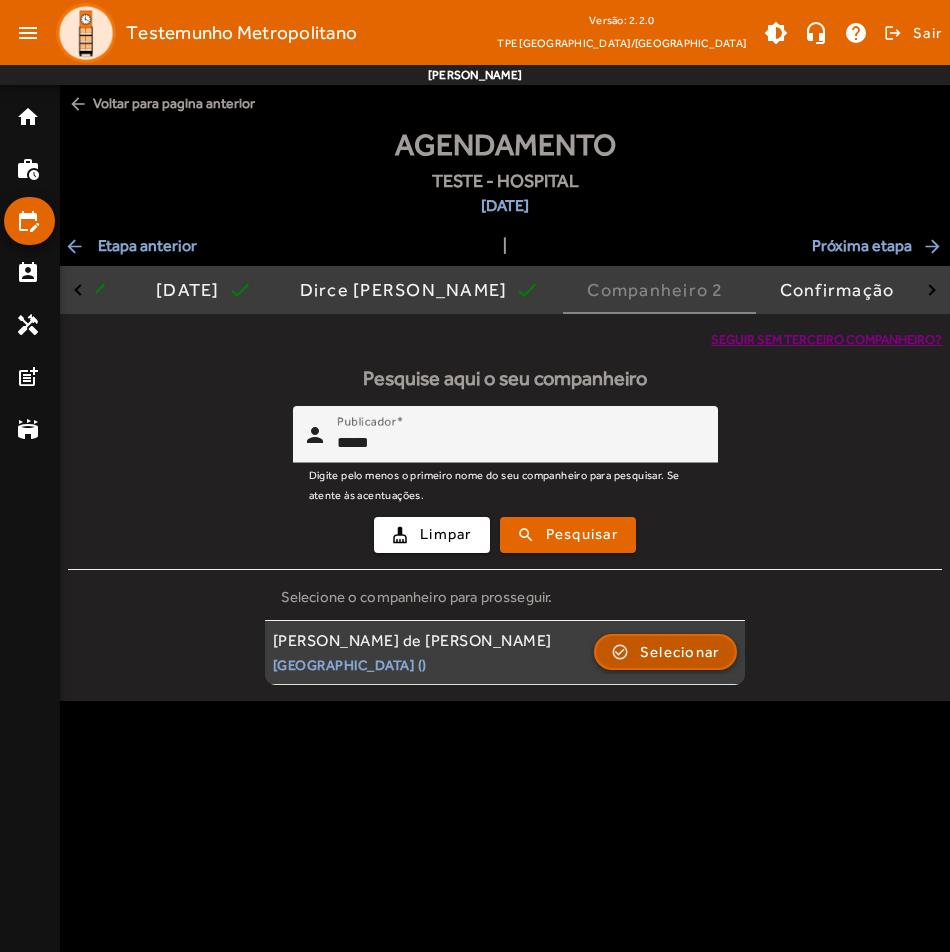 click on "Selecionar" 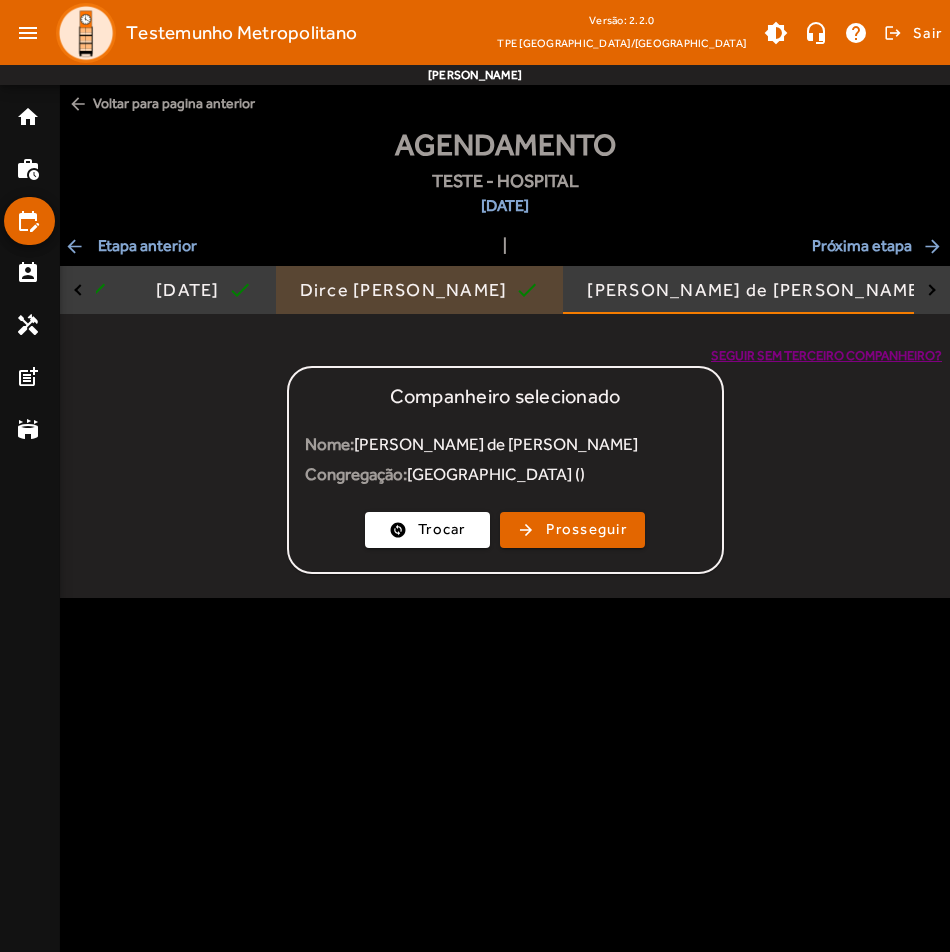click on "Dirce [PERSON_NAME]" at bounding box center [408, 290] 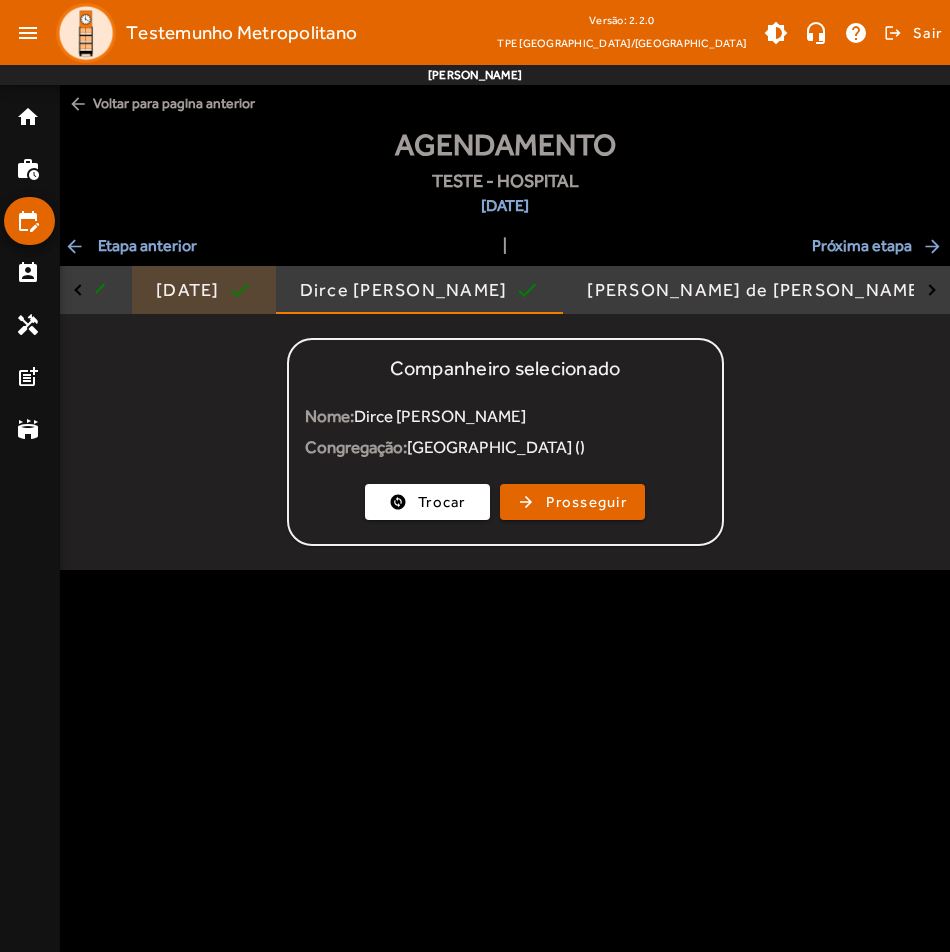 click on "[DATE]" at bounding box center (192, 290) 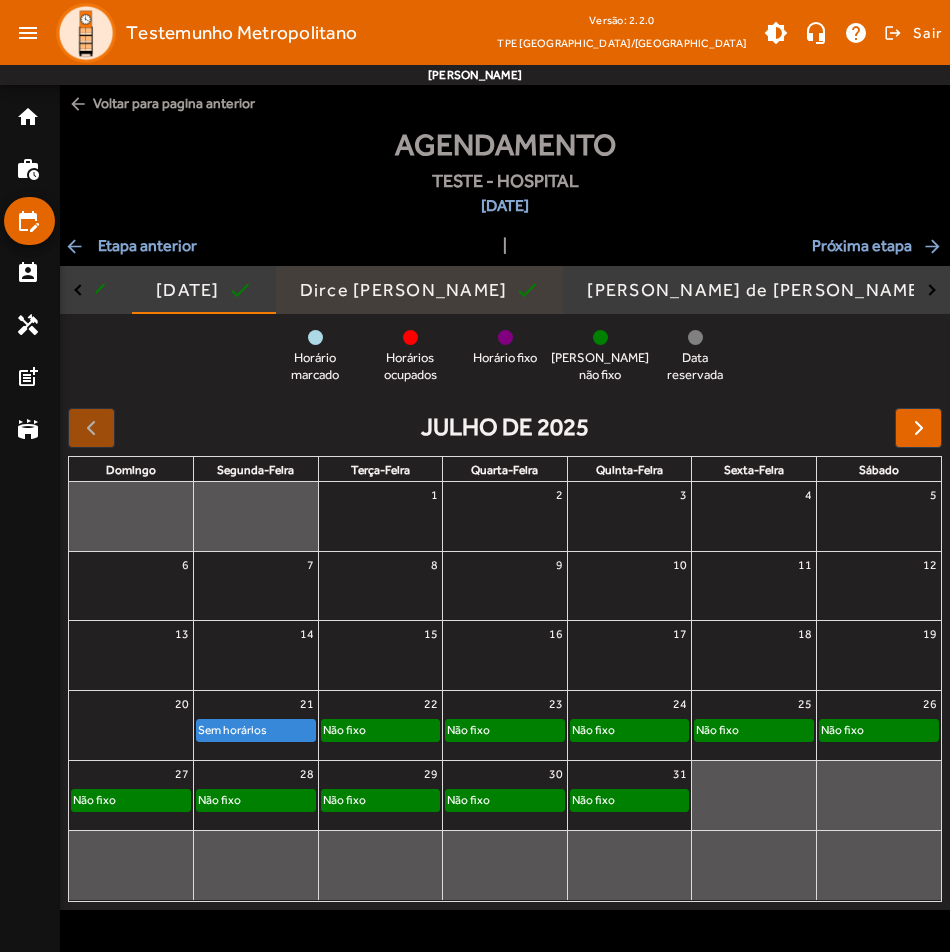 click on "Dirce [PERSON_NAME]" at bounding box center [408, 290] 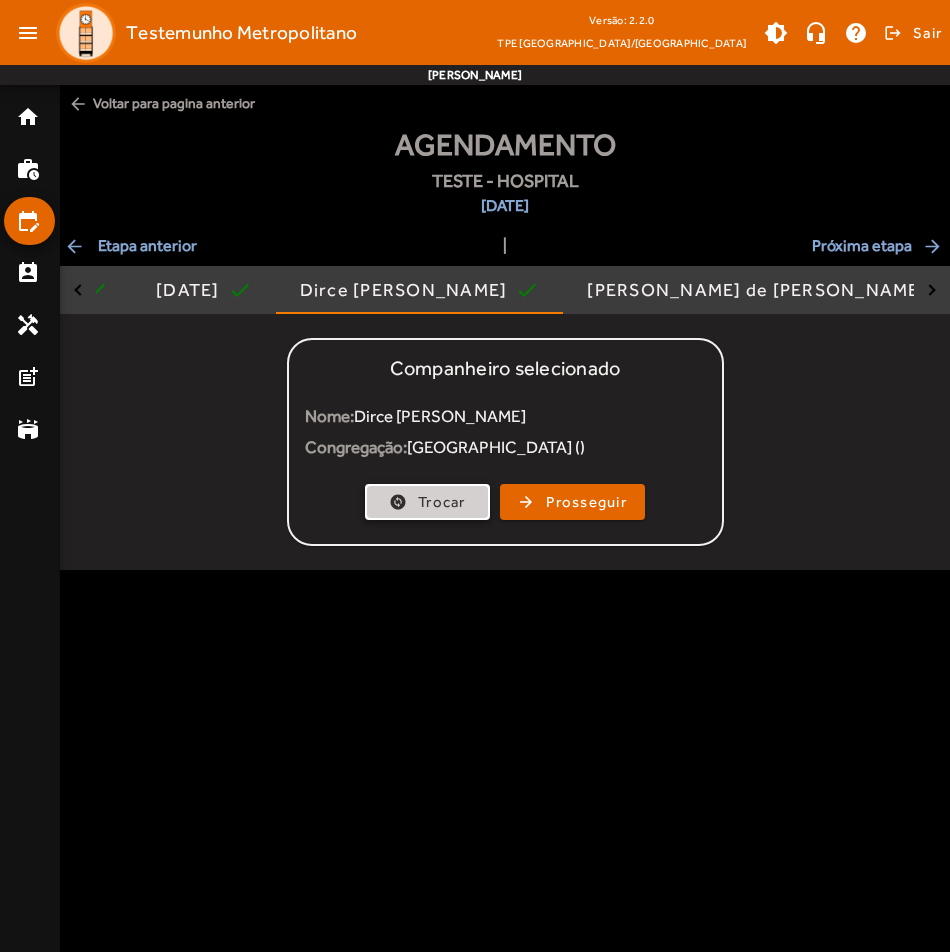 click on "Trocar" 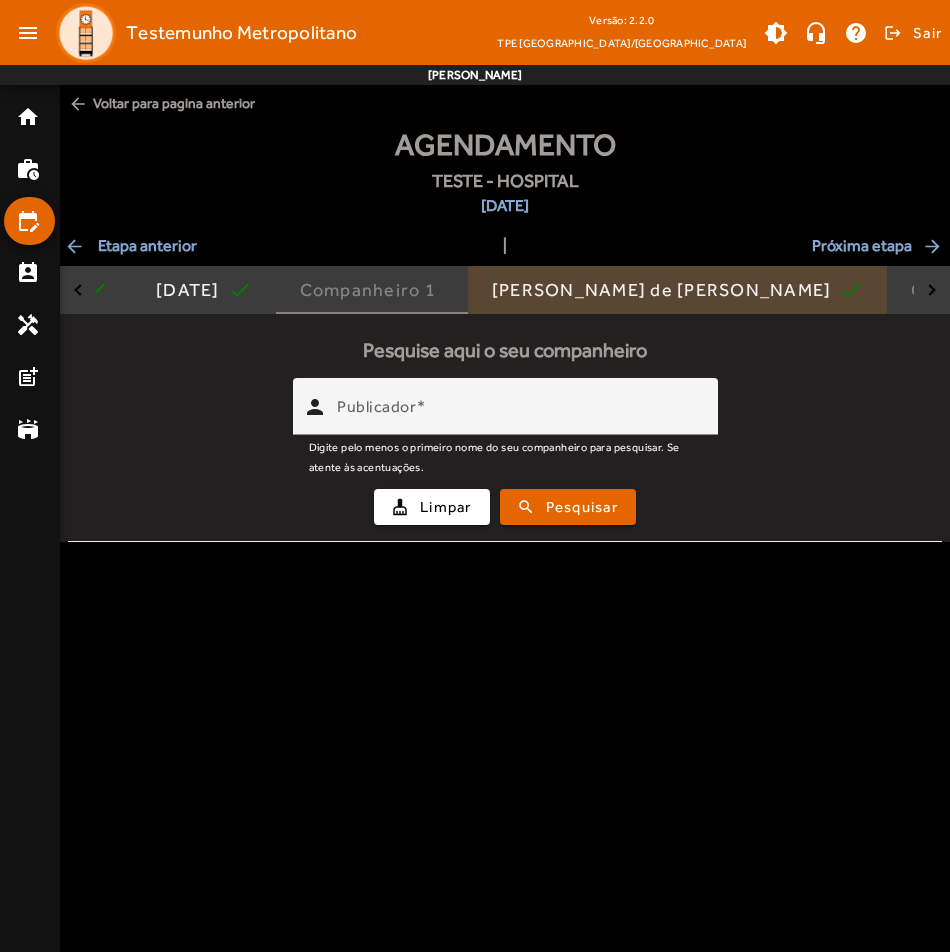 click on "[PERSON_NAME] de [PERSON_NAME]" at bounding box center [666, 290] 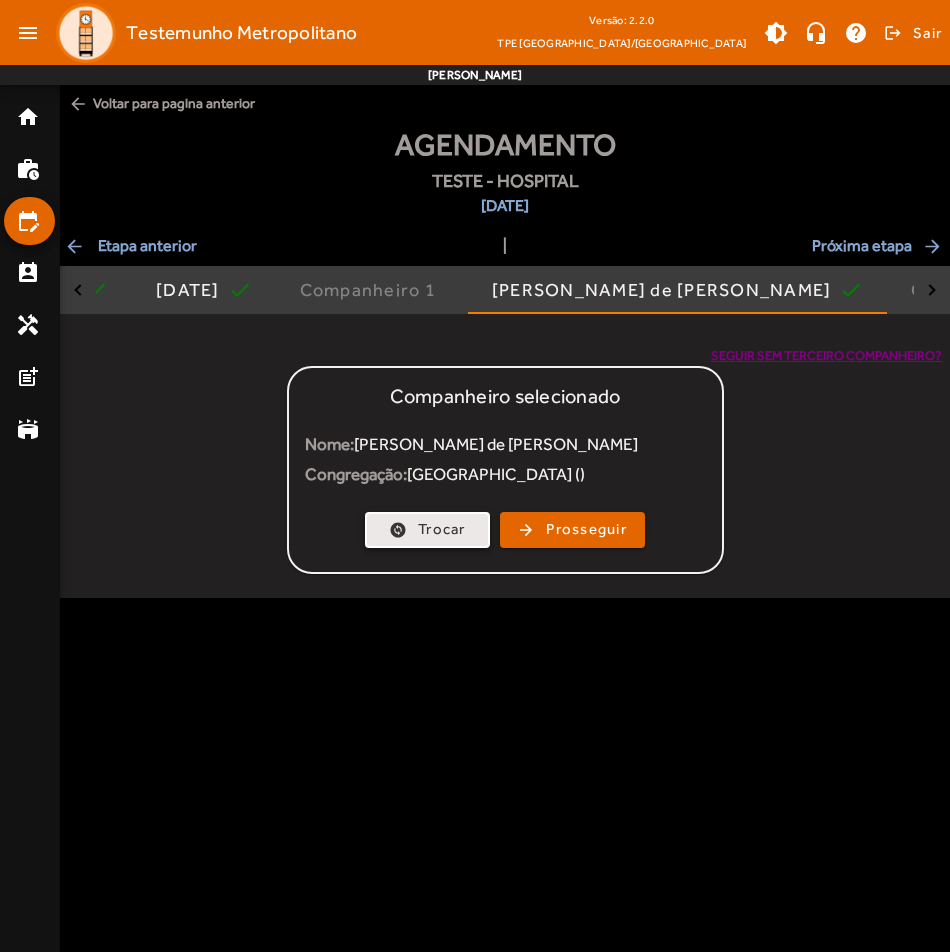 click on "Trocar" 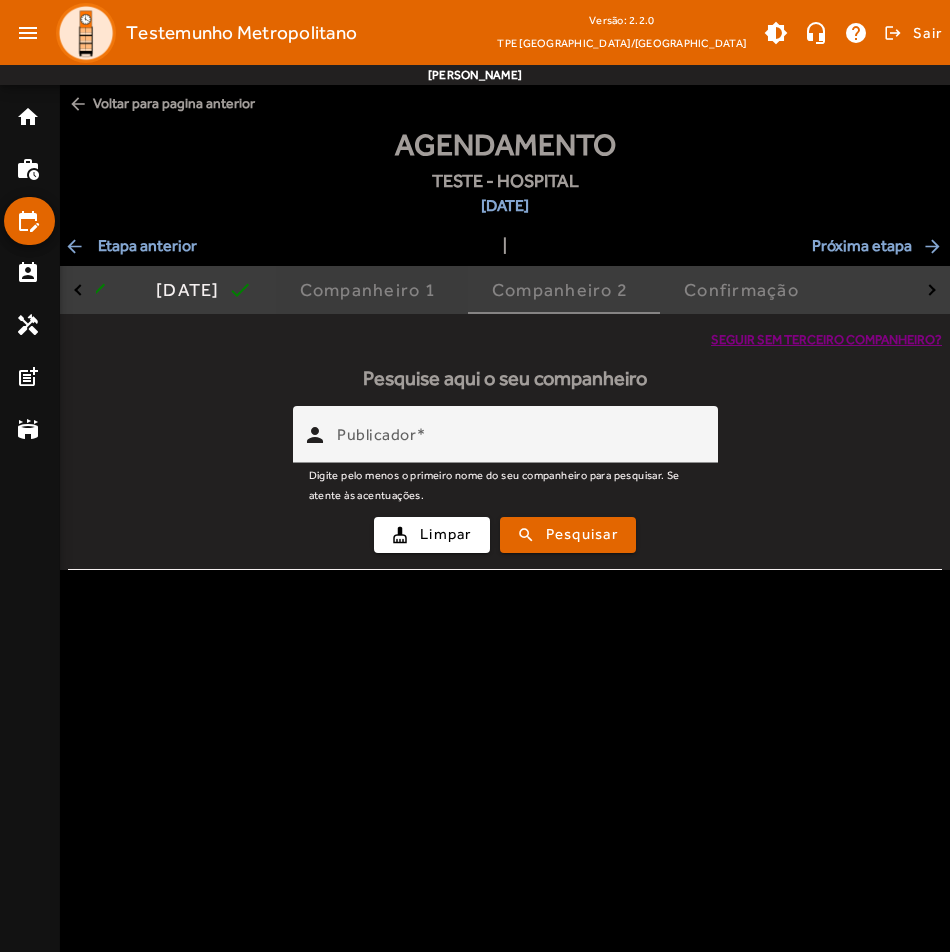click on "Companheiro 1" at bounding box center (372, 290) 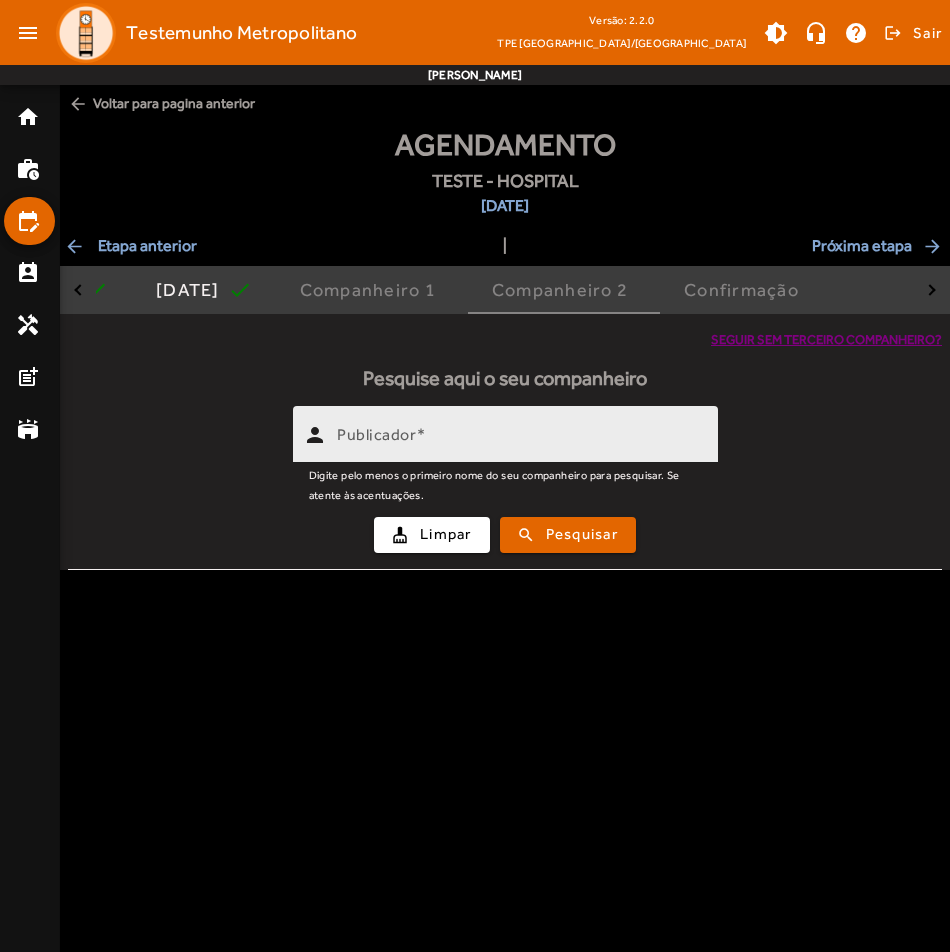 click on "Publicador" at bounding box center [519, 434] 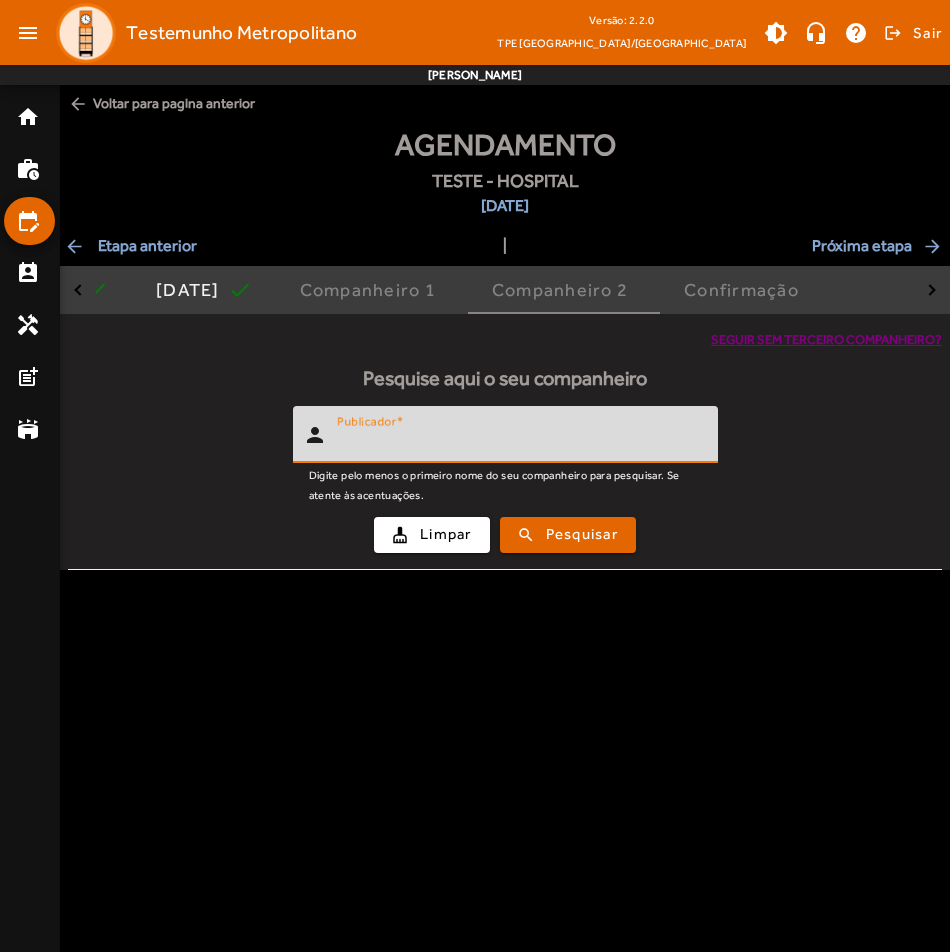 click on "Publicador" at bounding box center [519, 443] 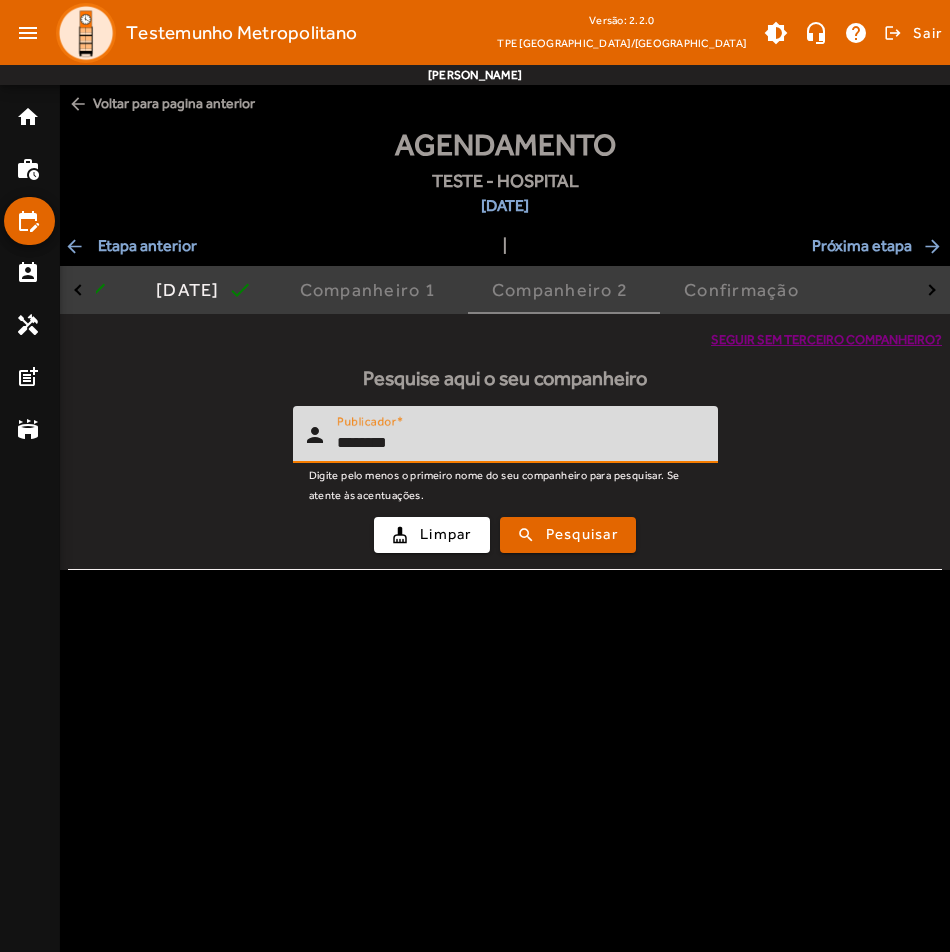 type on "********" 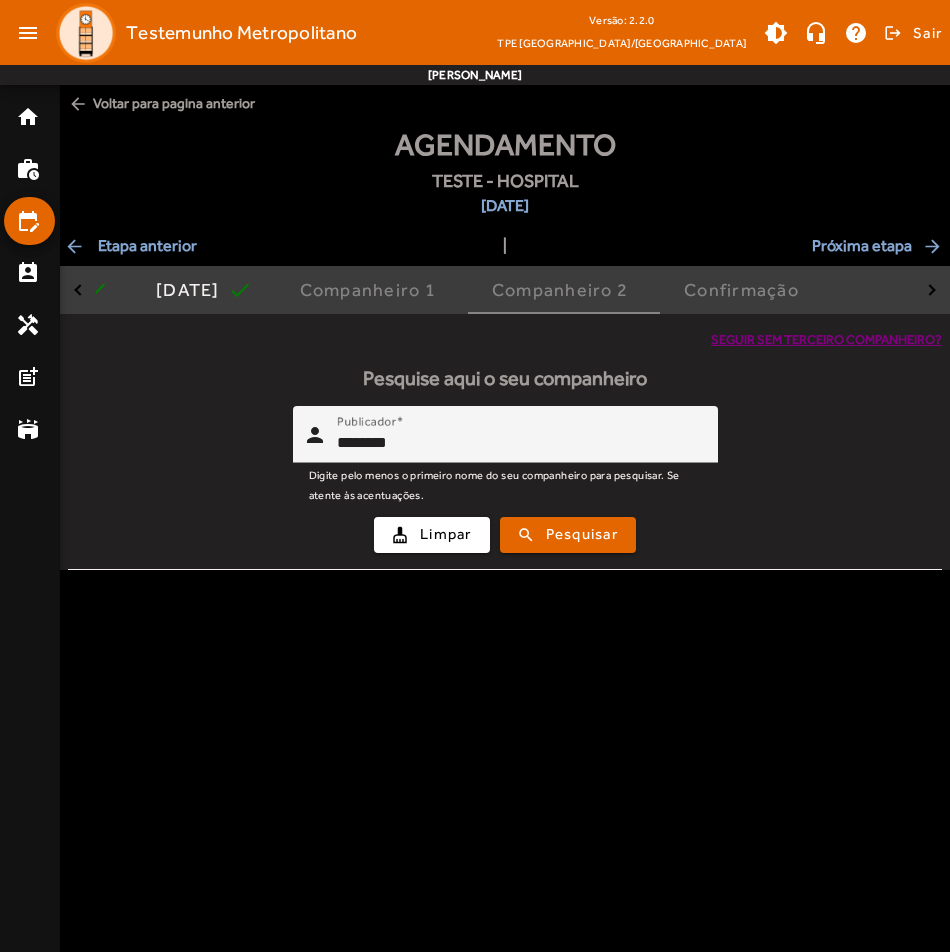 click on "cleaning_services  Limpar  search  Pesquisar" at bounding box center (505, 535) 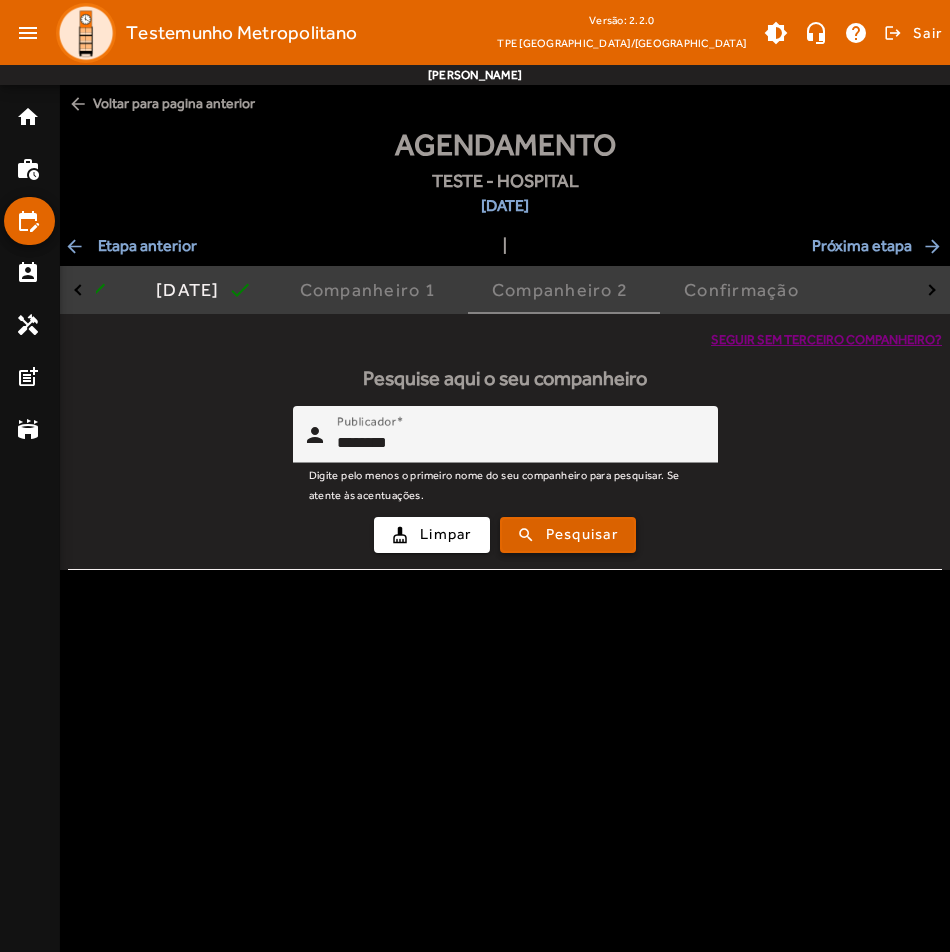 click on "Pesquisar" at bounding box center [582, 534] 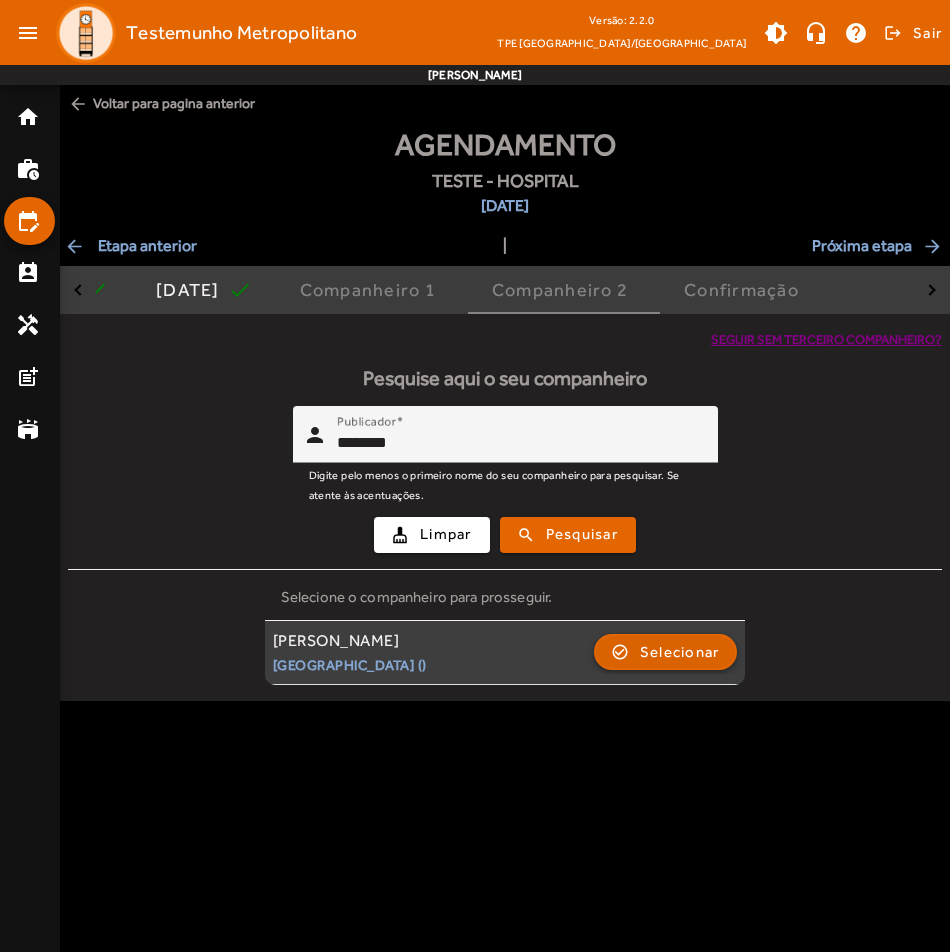 drag, startPoint x: 654, startPoint y: 652, endPoint x: 667, endPoint y: 646, distance: 14.3178215 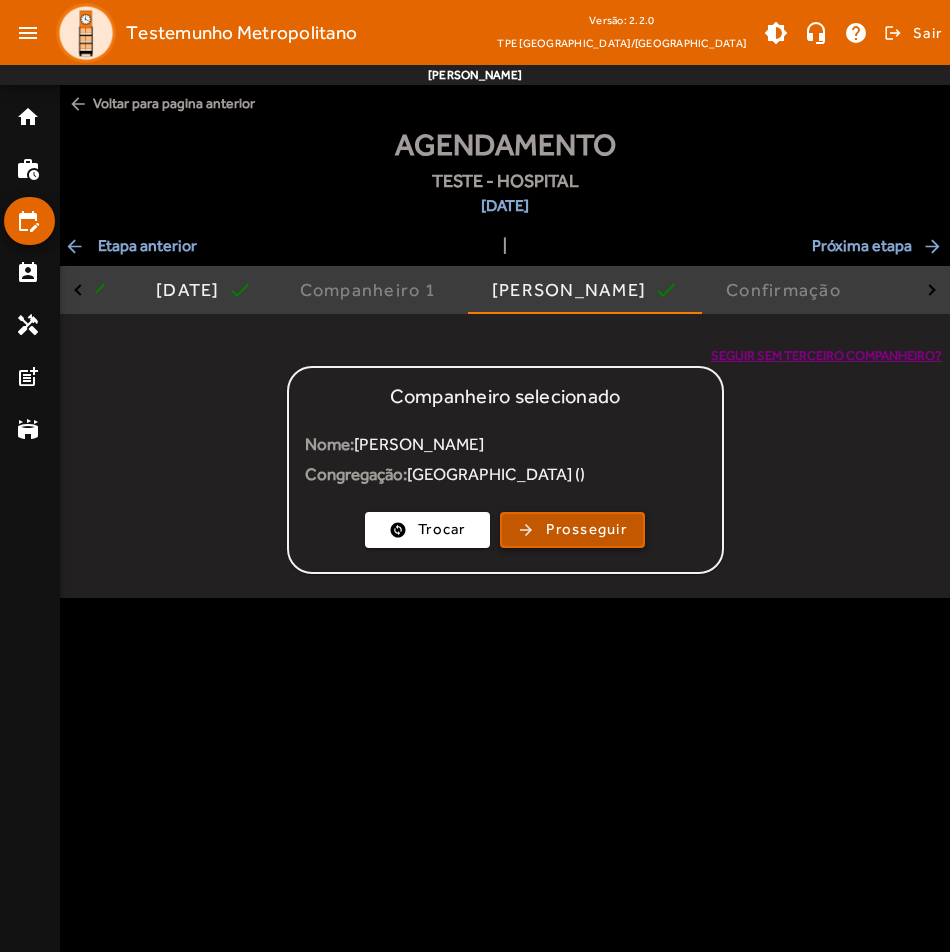 click on "Prosseguir" 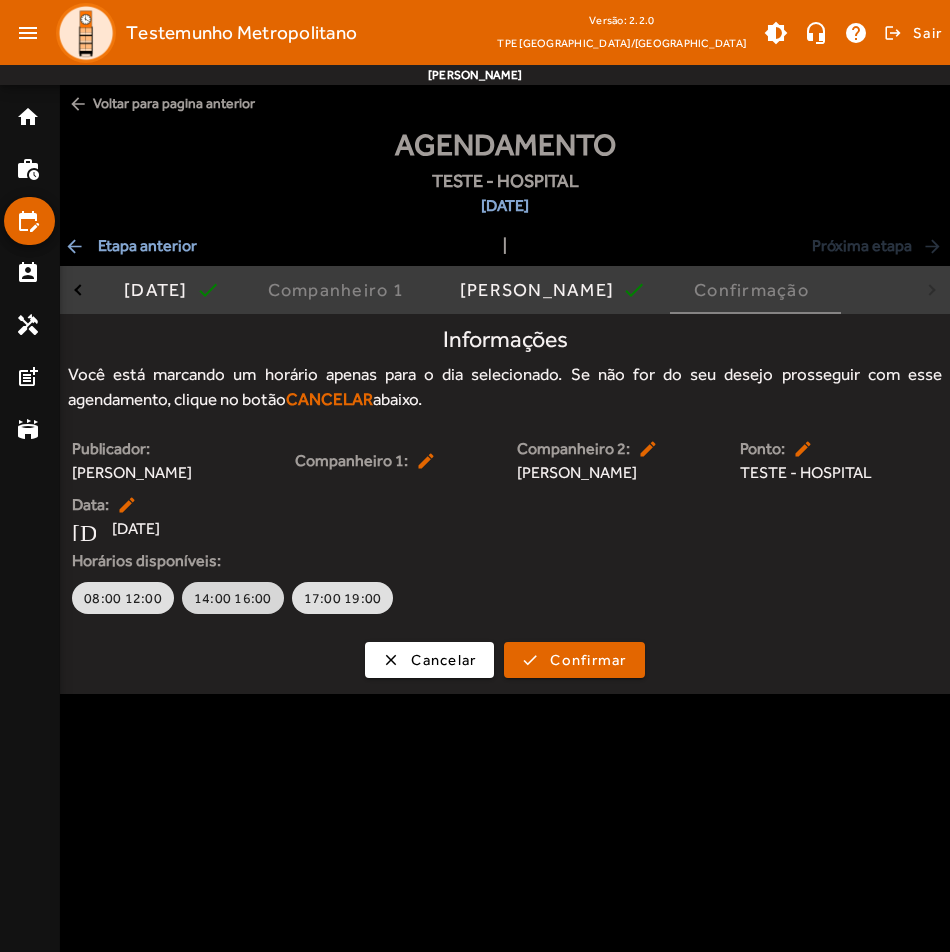 click on "14:00 16:00" at bounding box center (233, 598) 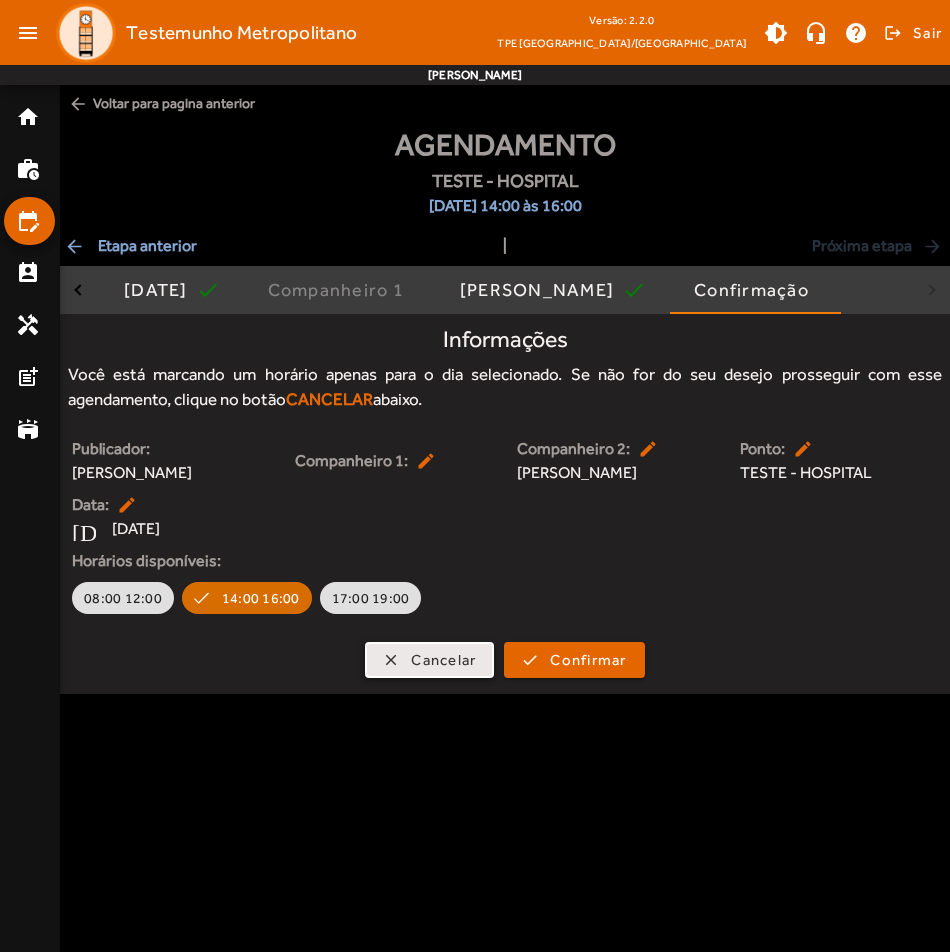 click on "Cancelar" at bounding box center [443, 660] 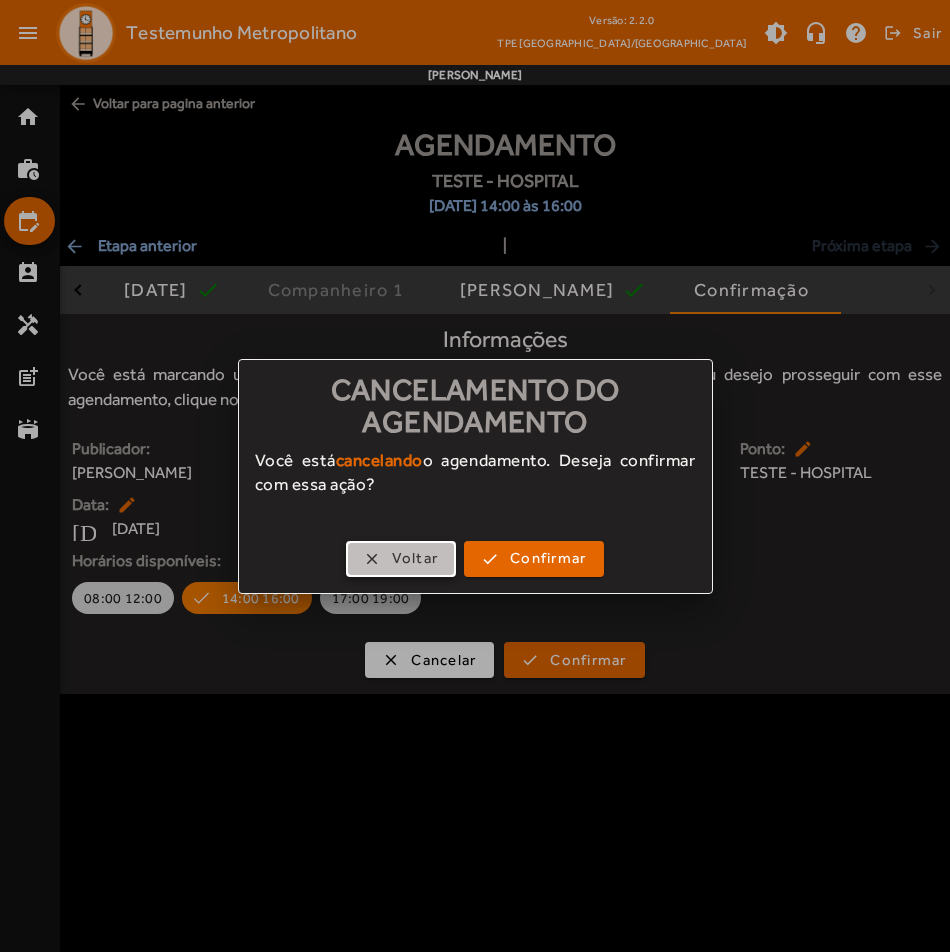 click on "Voltar" at bounding box center [415, 558] 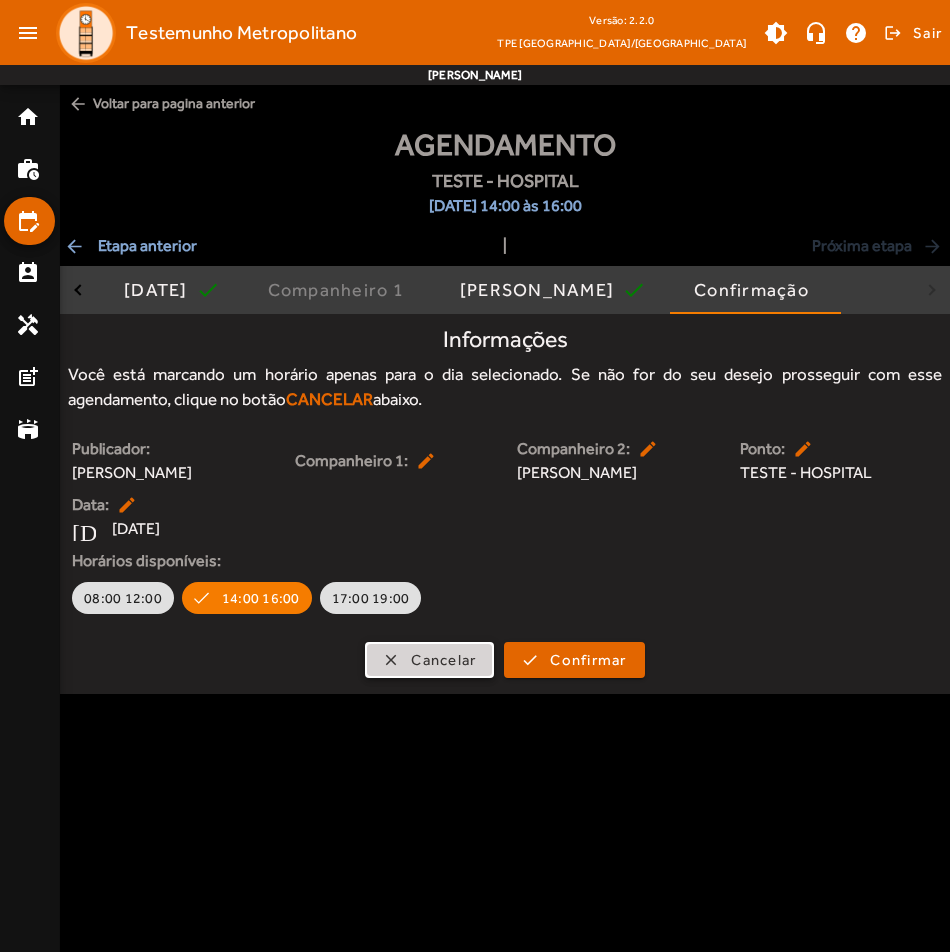click on "Cancelar" at bounding box center (443, 660) 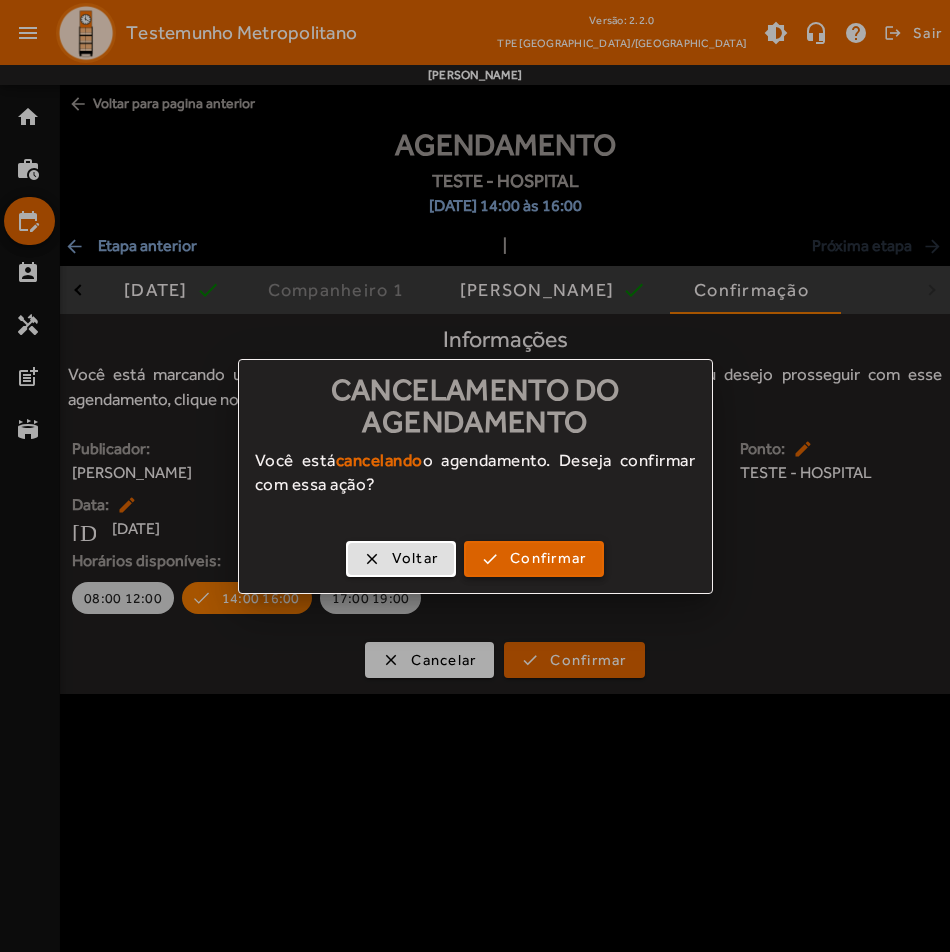 click on "Confirmar" at bounding box center [548, 558] 